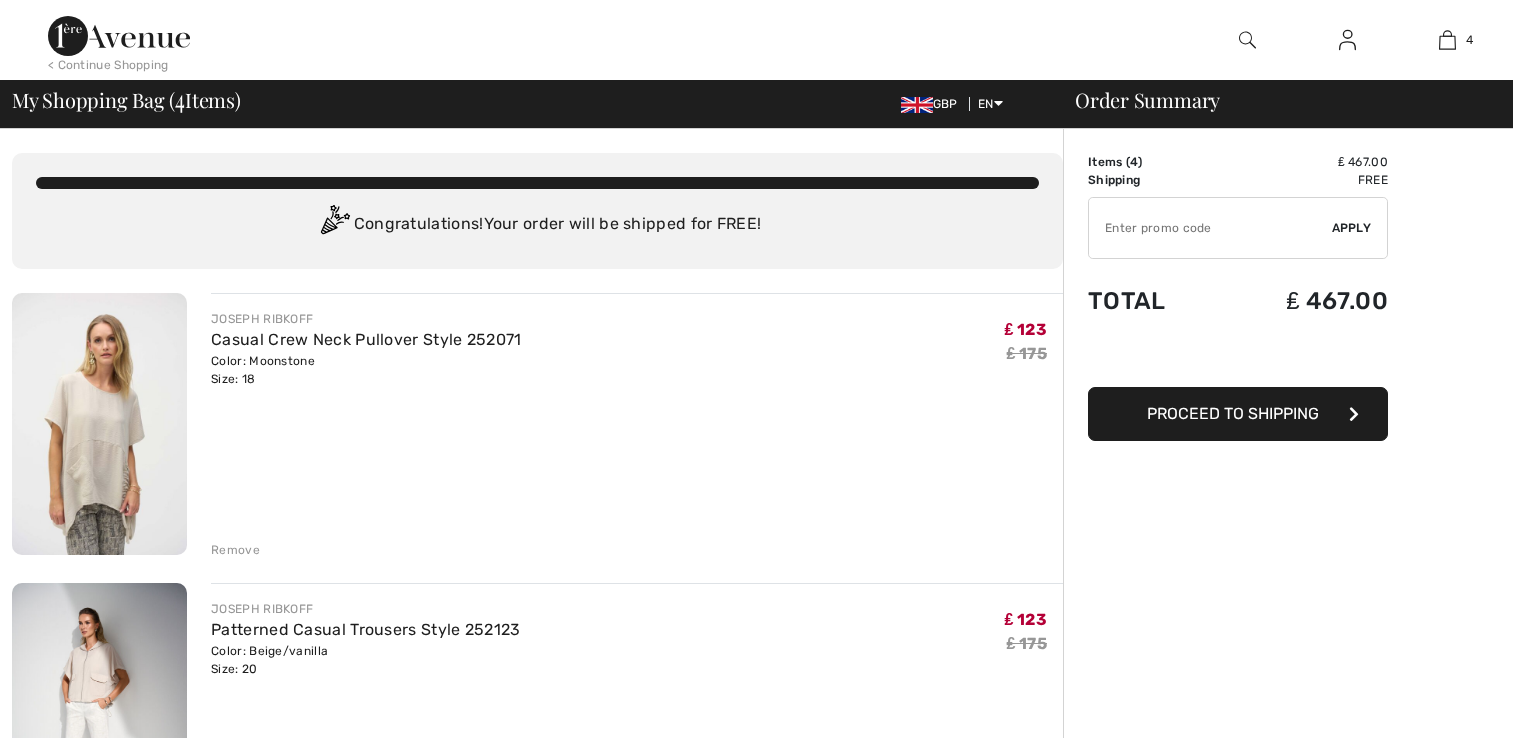 scroll, scrollTop: 400, scrollLeft: 0, axis: vertical 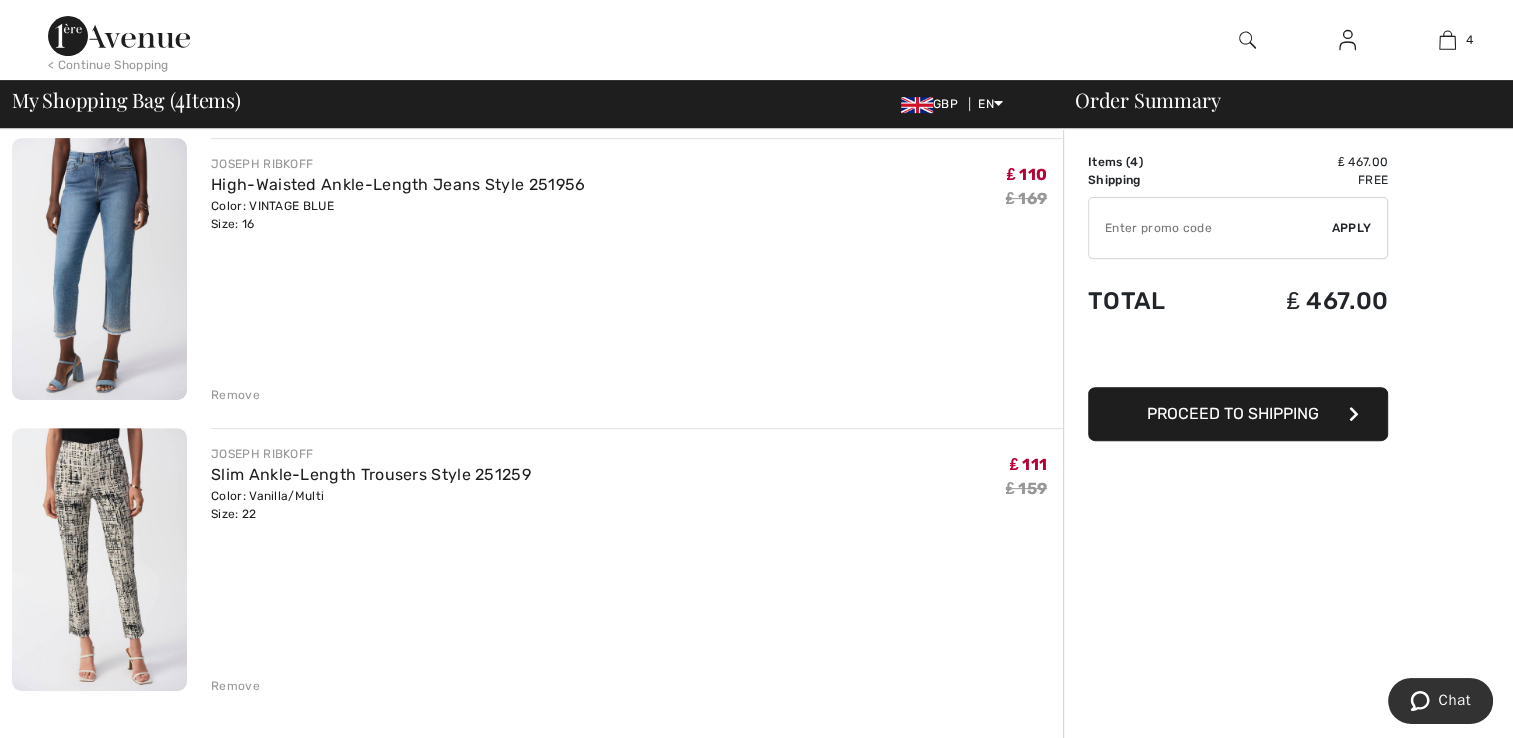 click at bounding box center (99, 269) 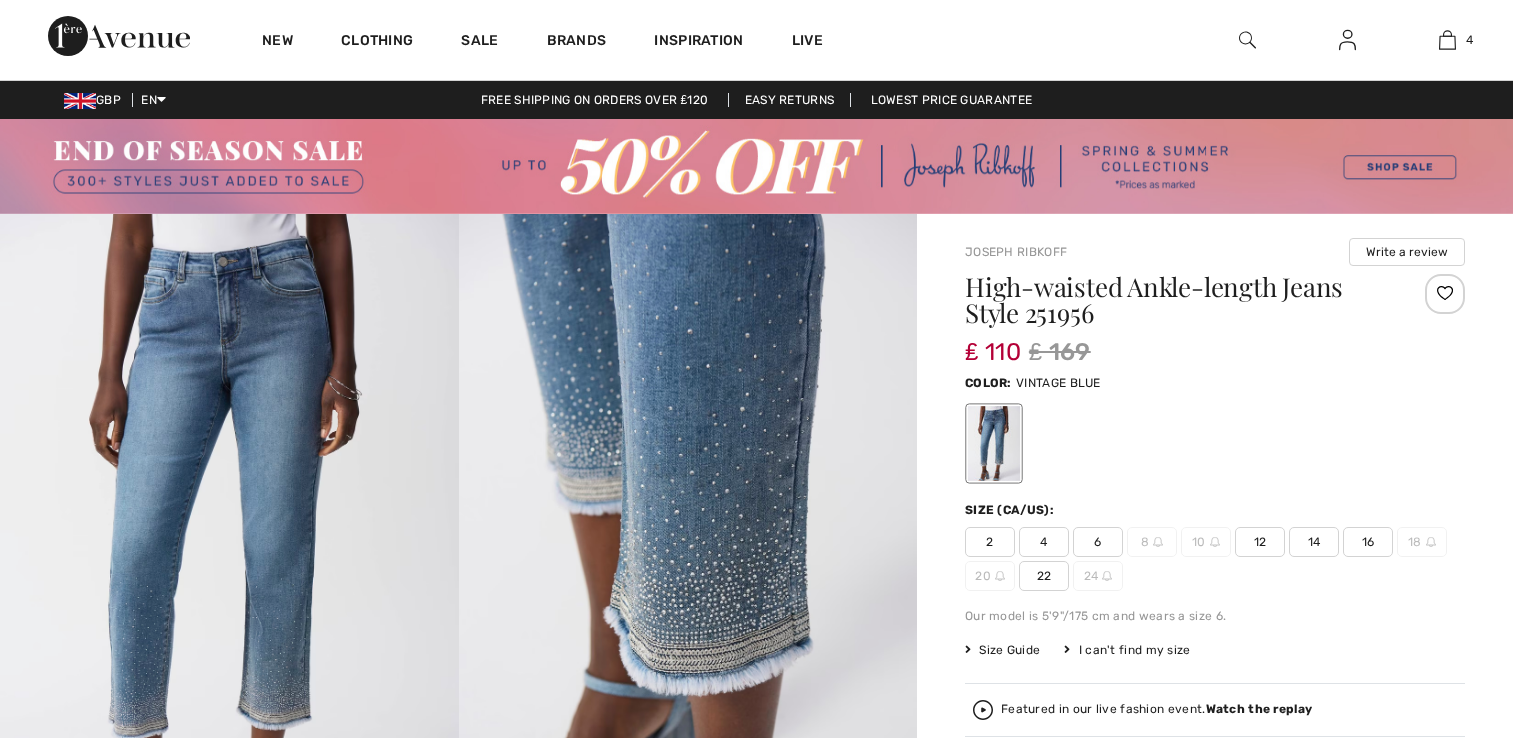 scroll, scrollTop: 0, scrollLeft: 0, axis: both 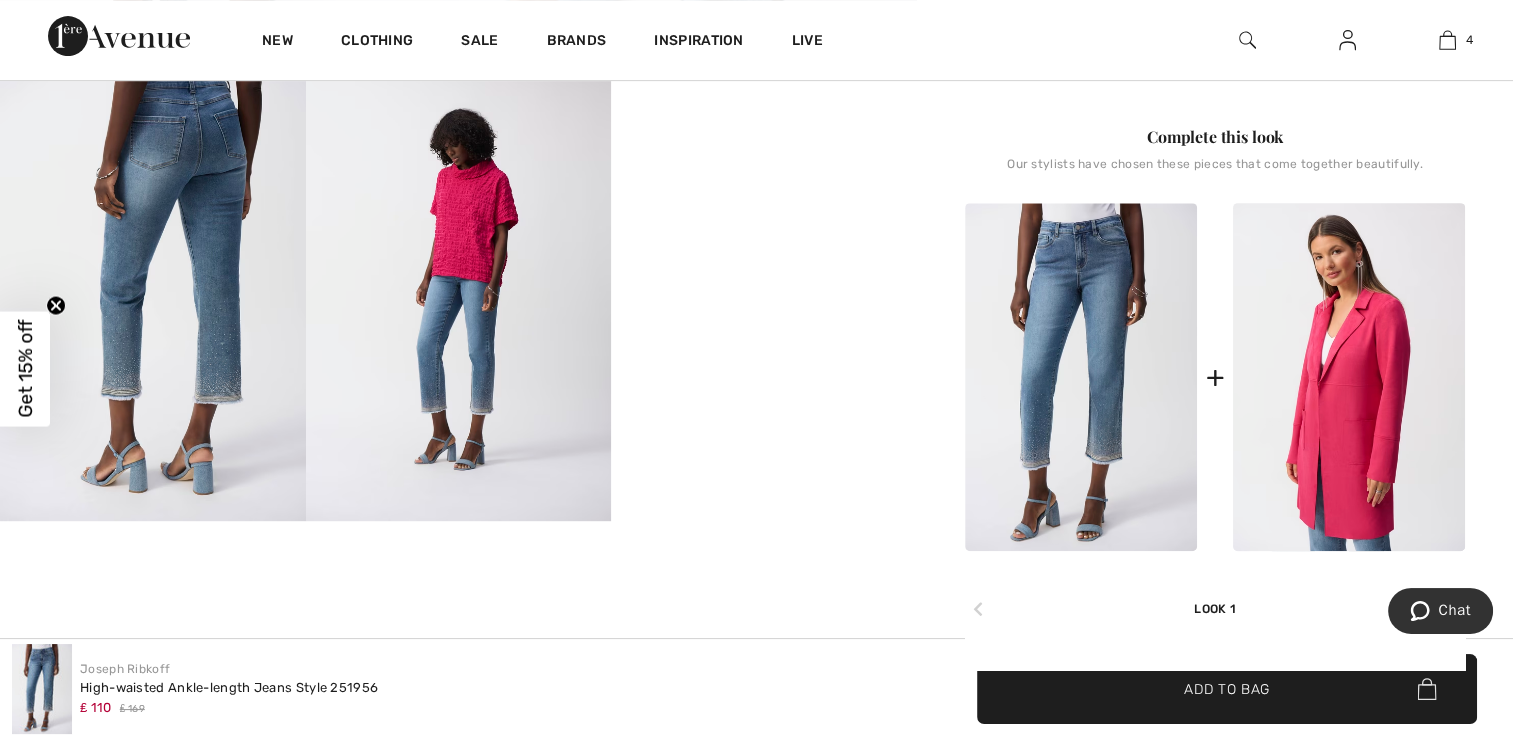 click at bounding box center [1349, 377] 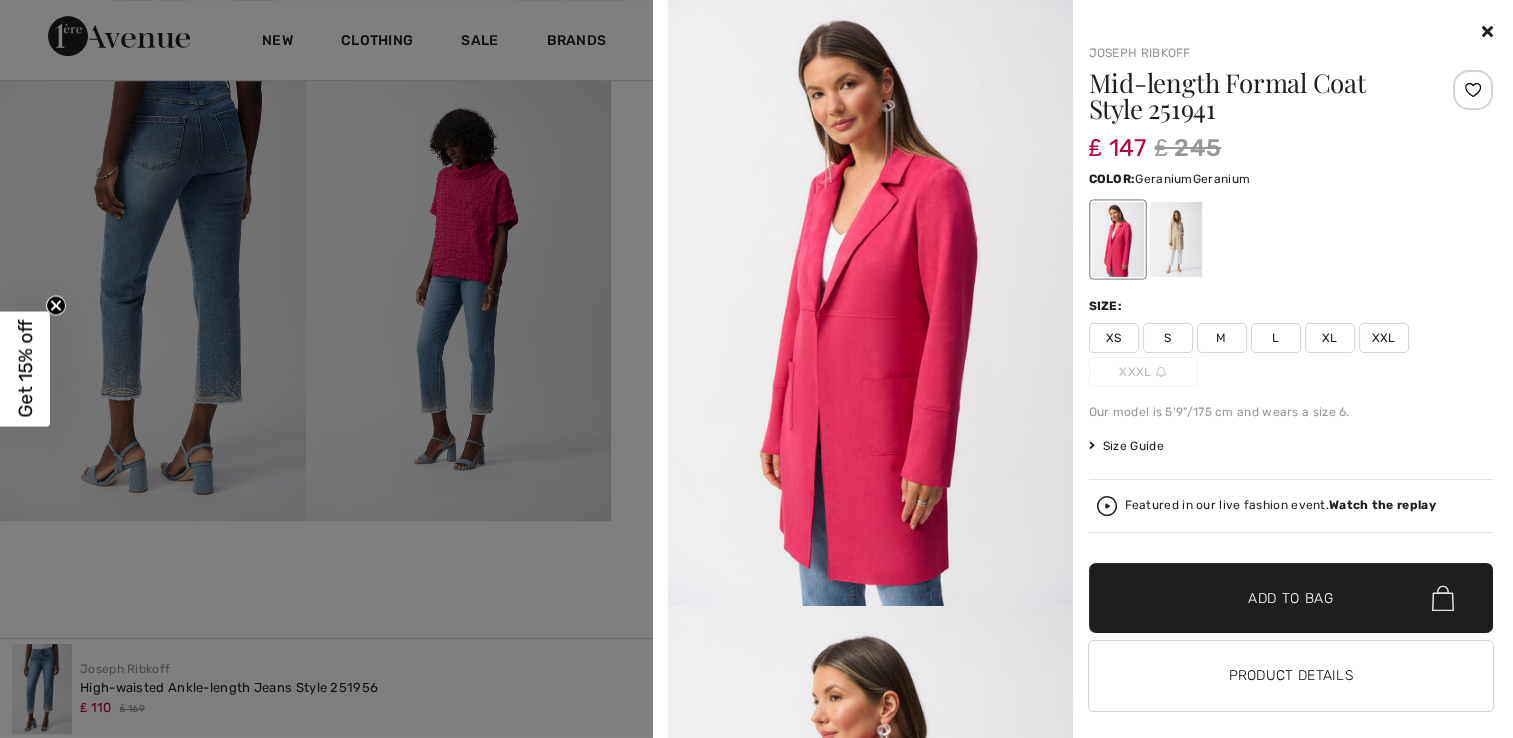 click at bounding box center (1117, 239) 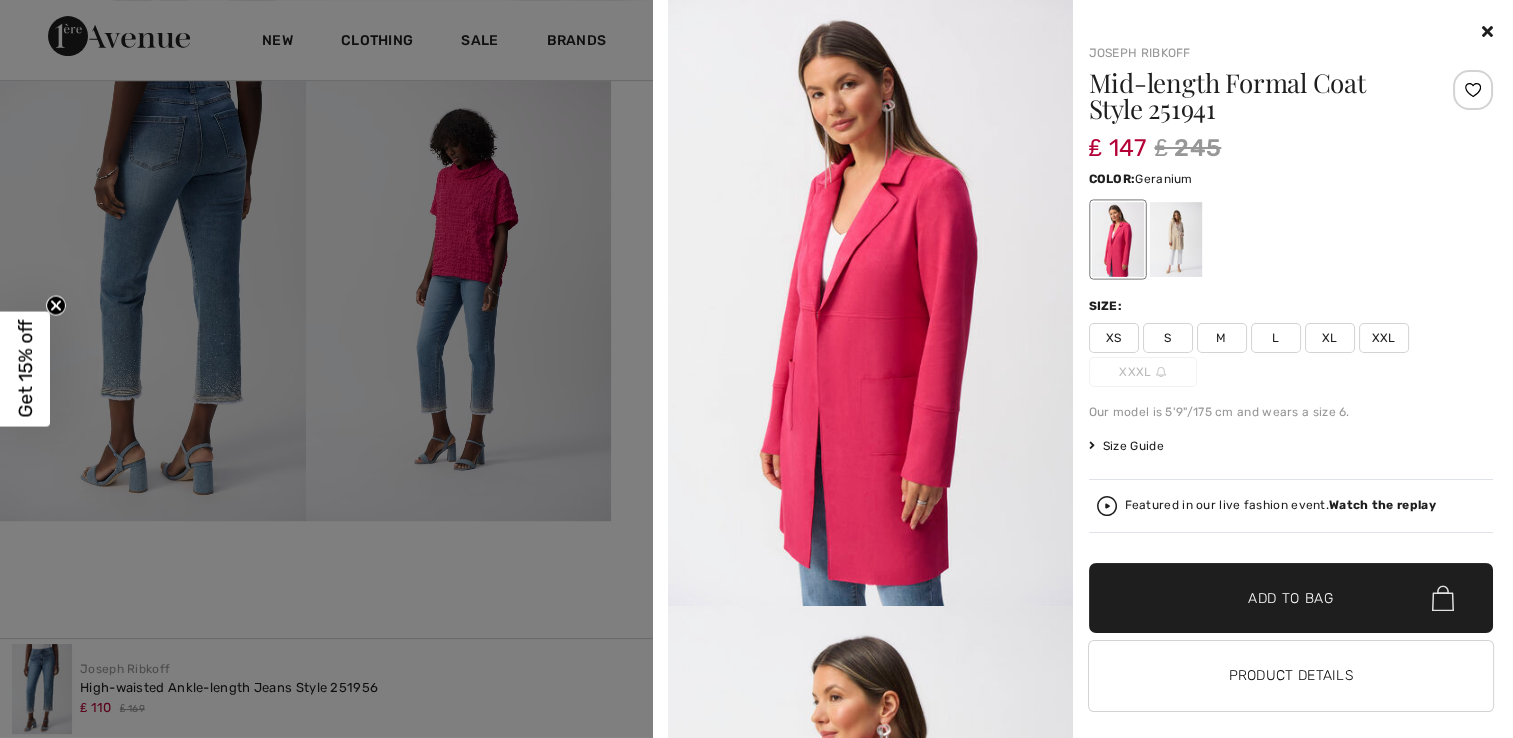 click on "XXL" at bounding box center [1384, 338] 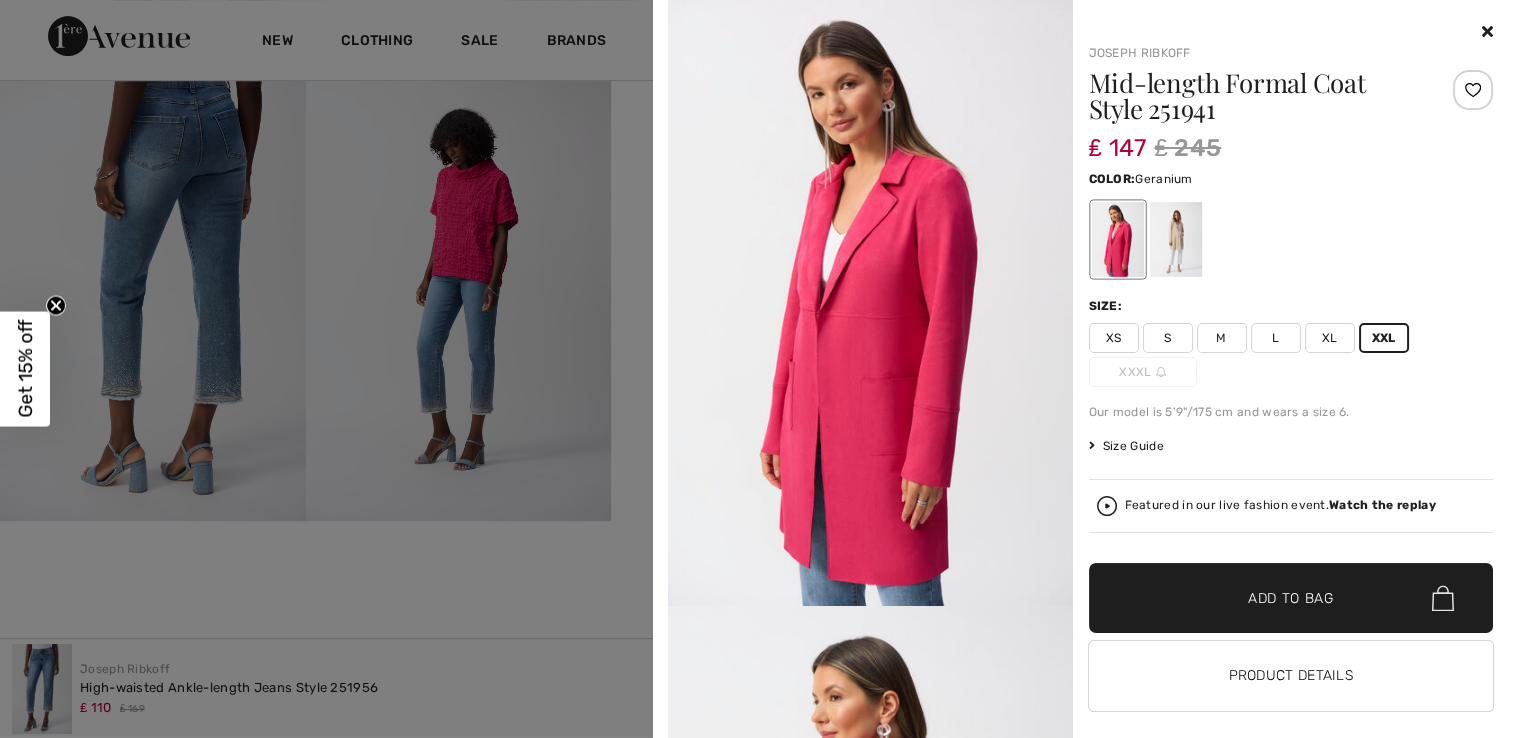 click on "Add to Bag" at bounding box center (1291, 598) 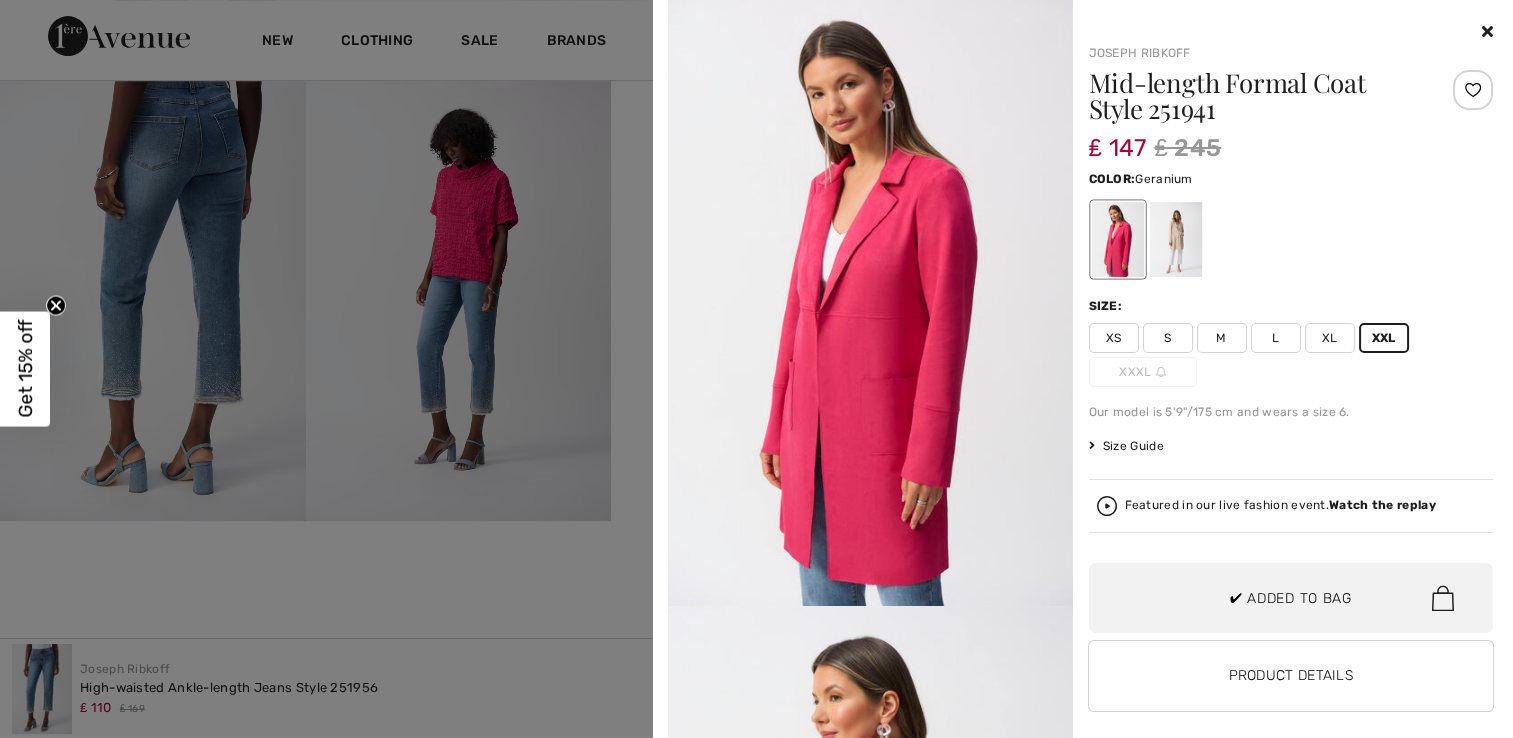 scroll, scrollTop: 528, scrollLeft: 0, axis: vertical 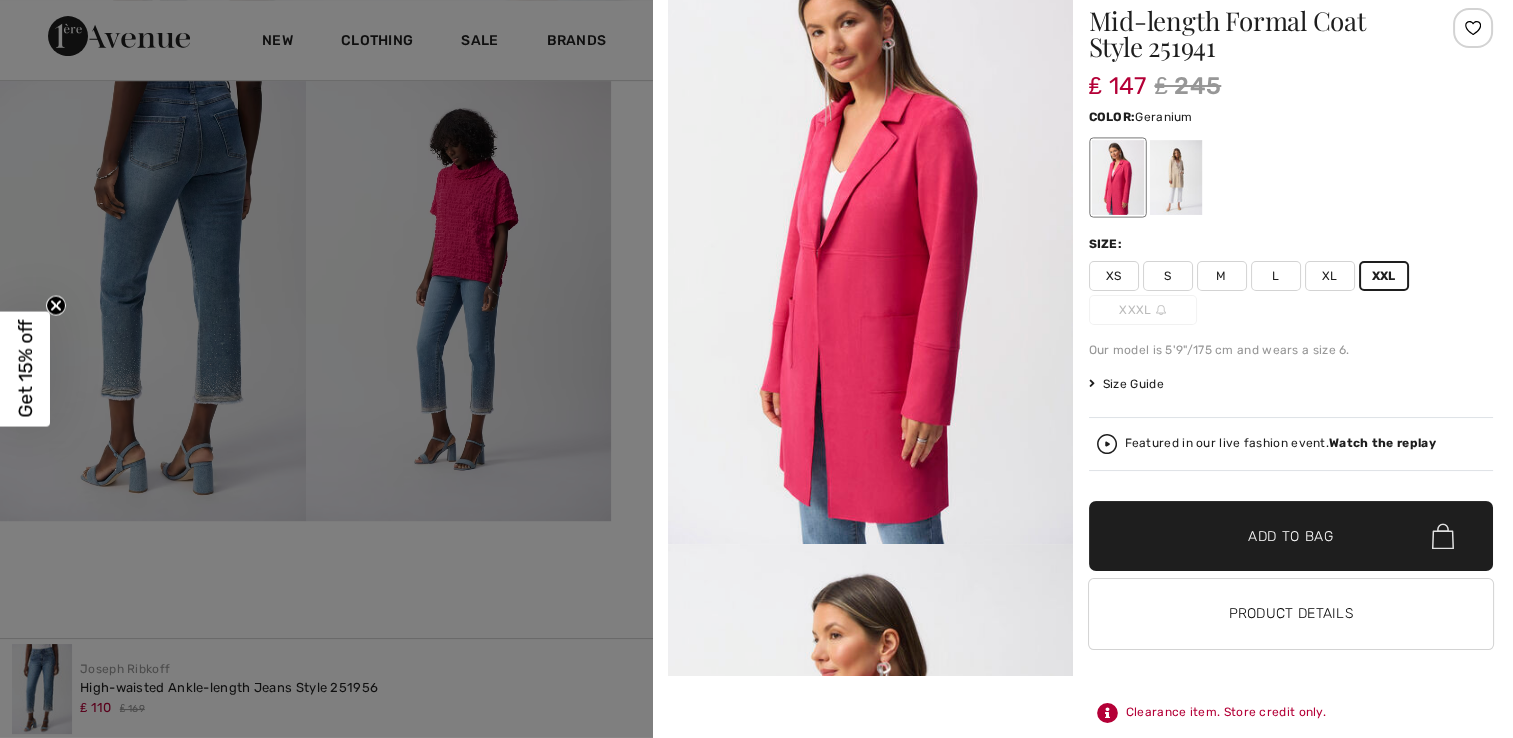 click at bounding box center [756, 369] 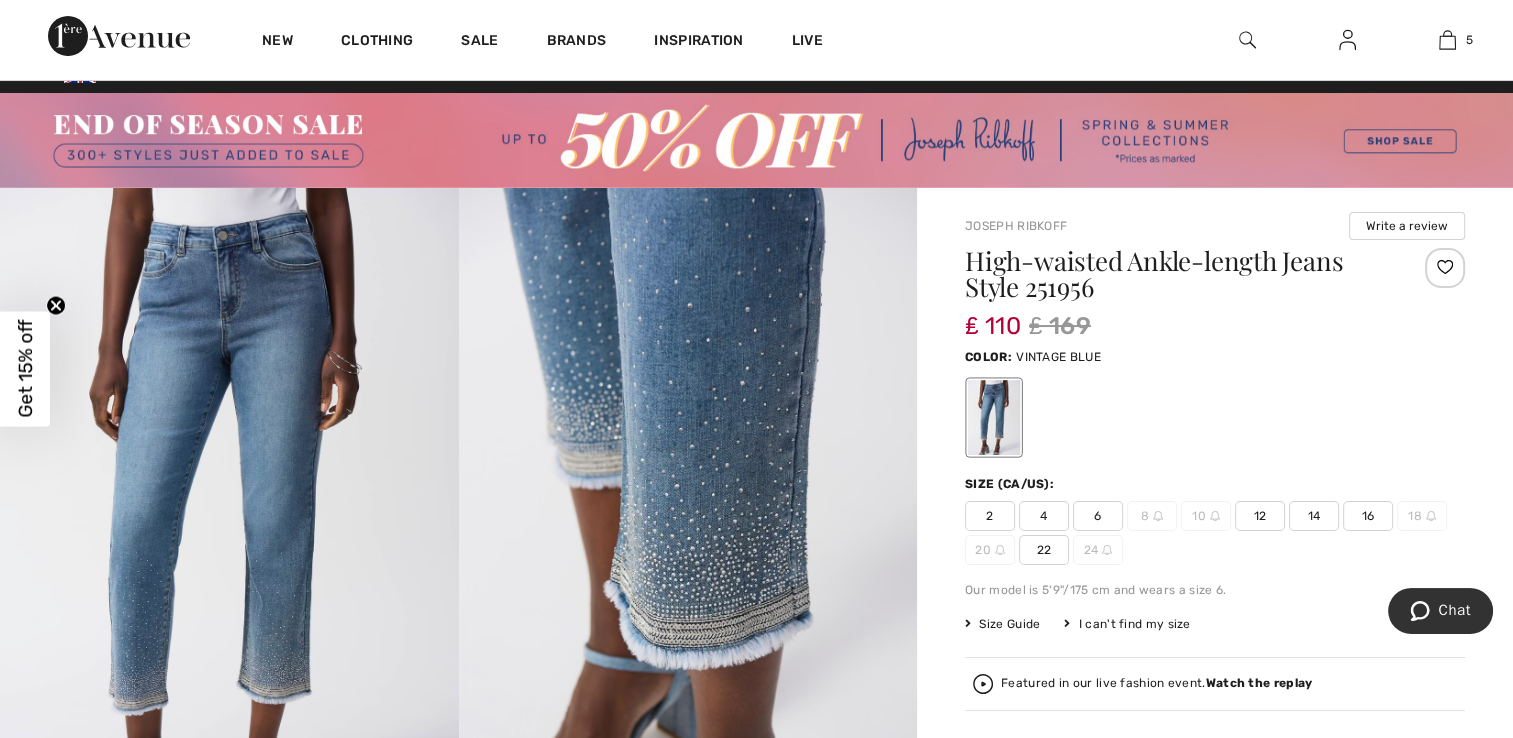 scroll, scrollTop: 0, scrollLeft: 0, axis: both 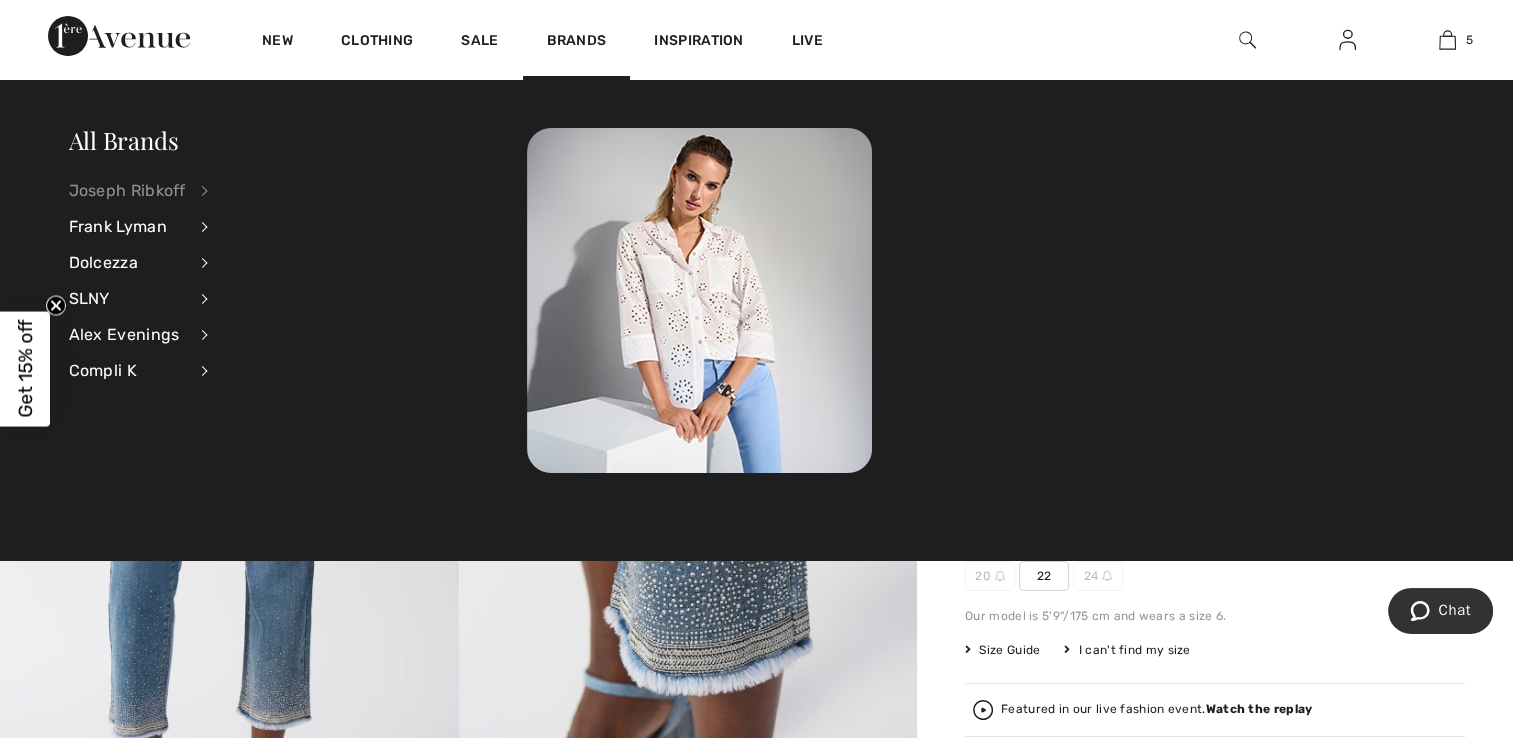 click on "Joseph Ribkoff" at bounding box center [127, 191] 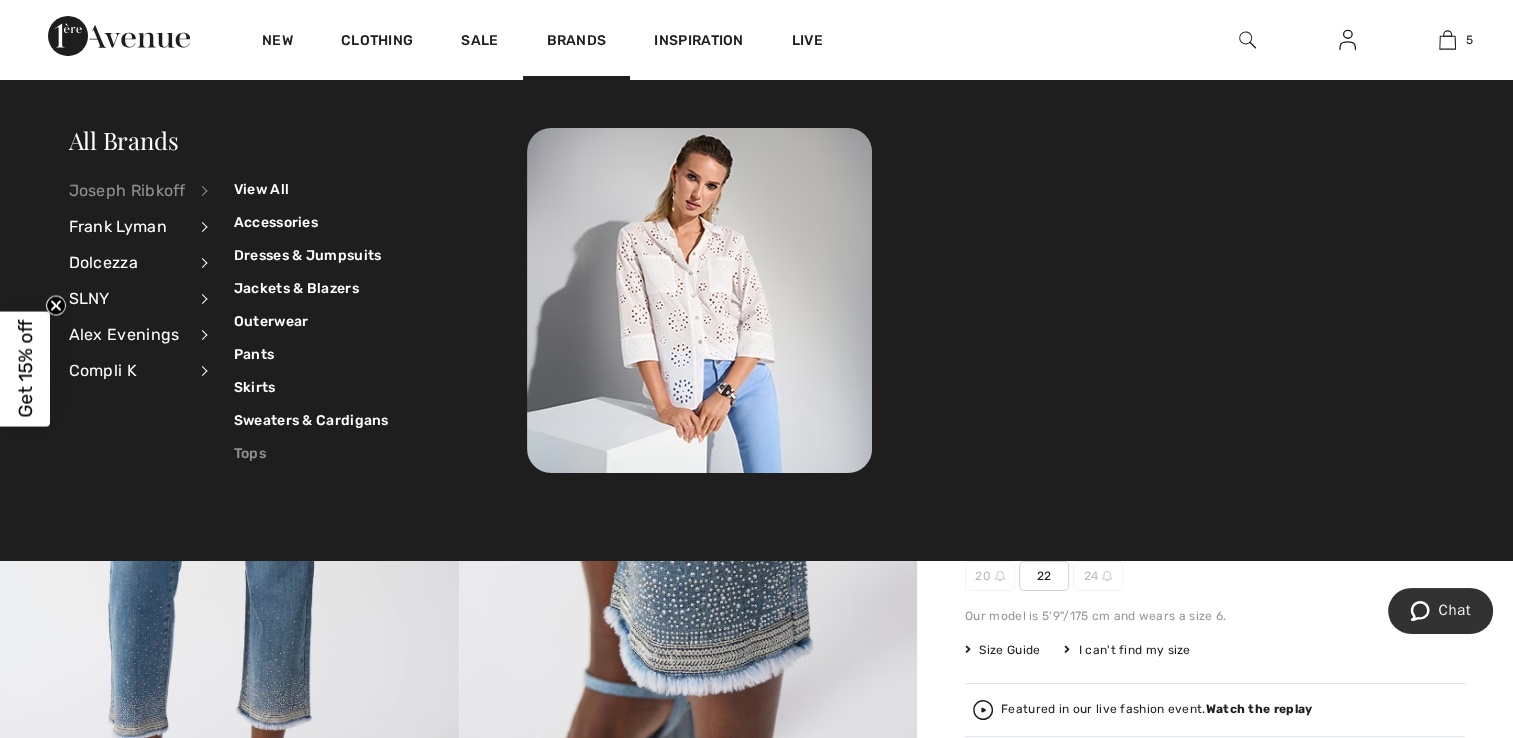 click on "Tops" at bounding box center [311, 453] 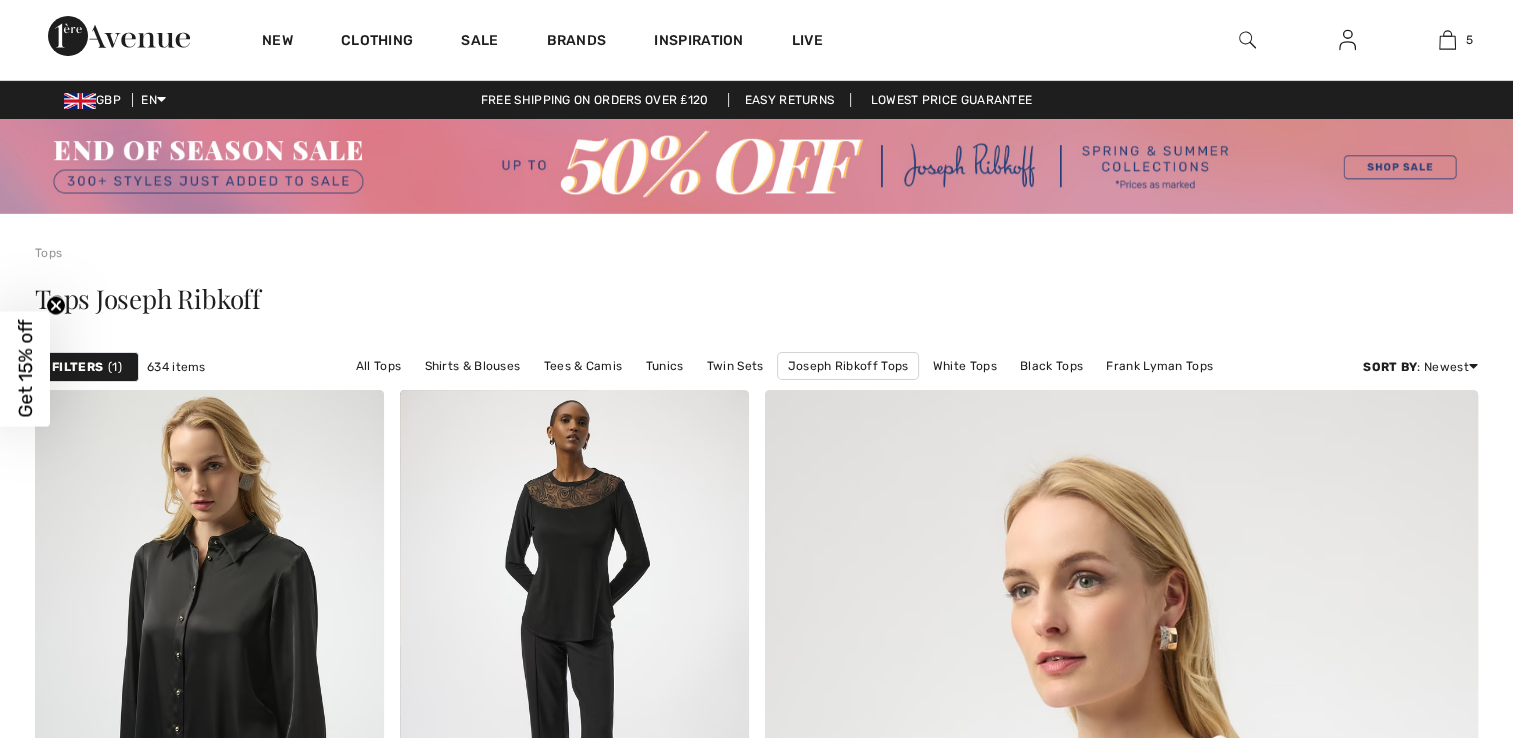 scroll, scrollTop: 264, scrollLeft: 0, axis: vertical 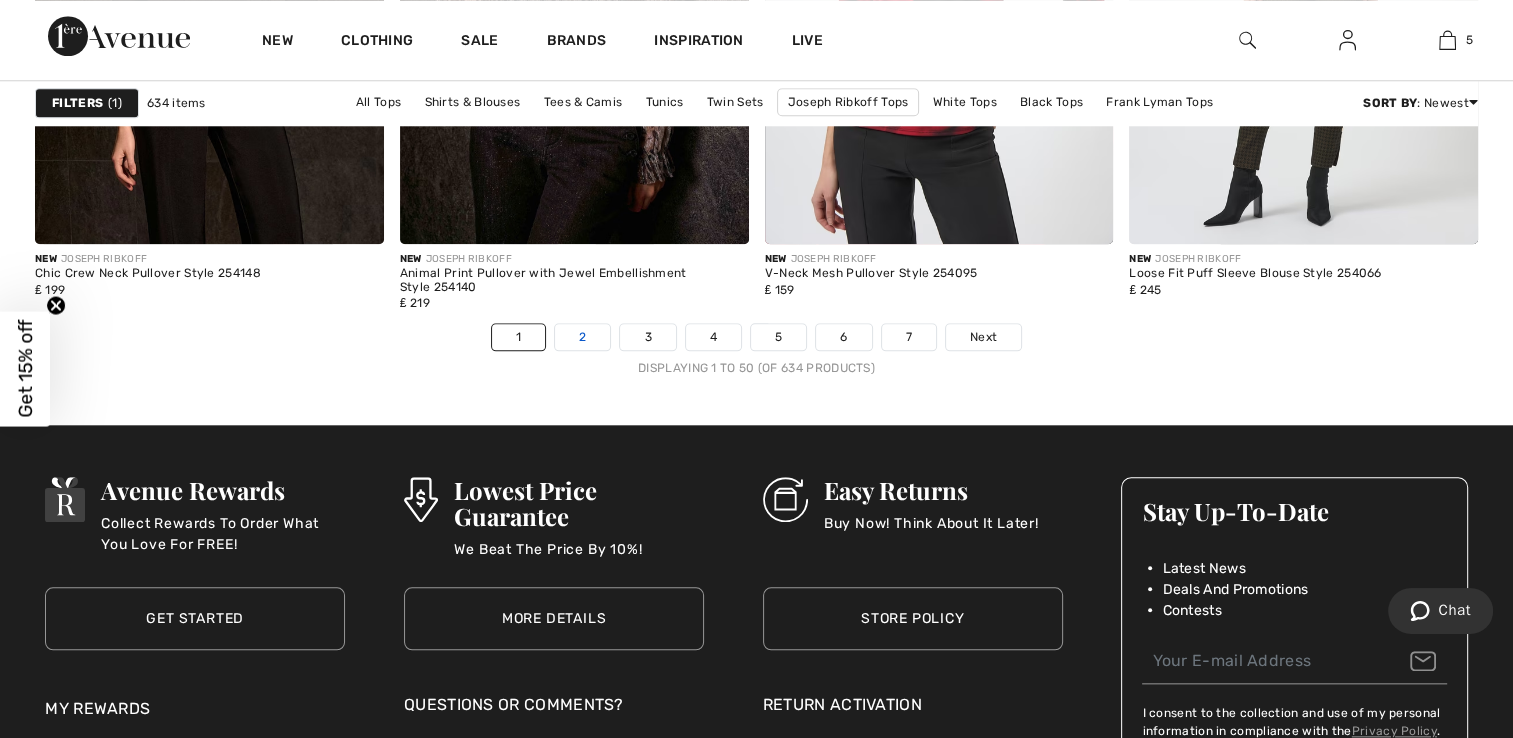 click on "2" at bounding box center [582, 337] 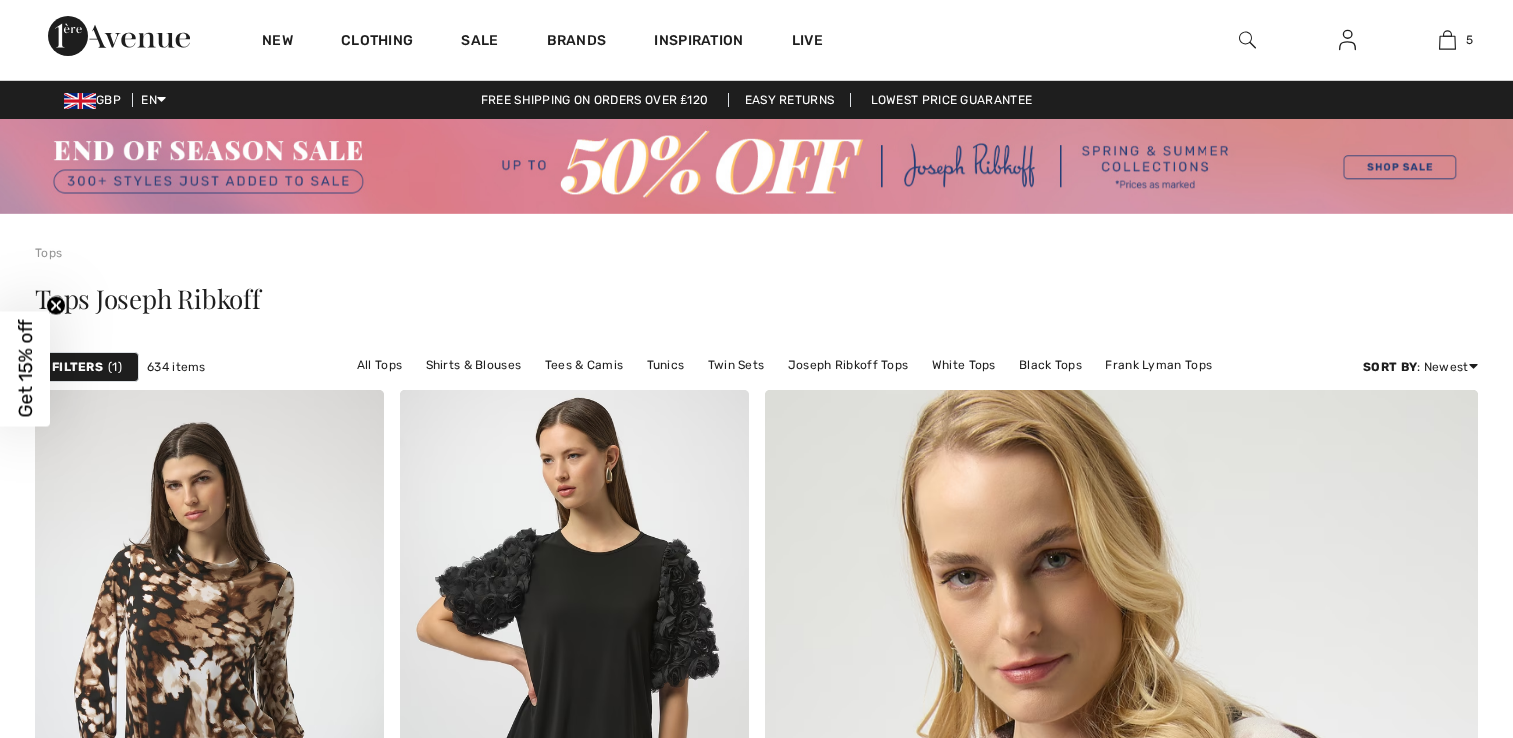 scroll, scrollTop: 0, scrollLeft: 0, axis: both 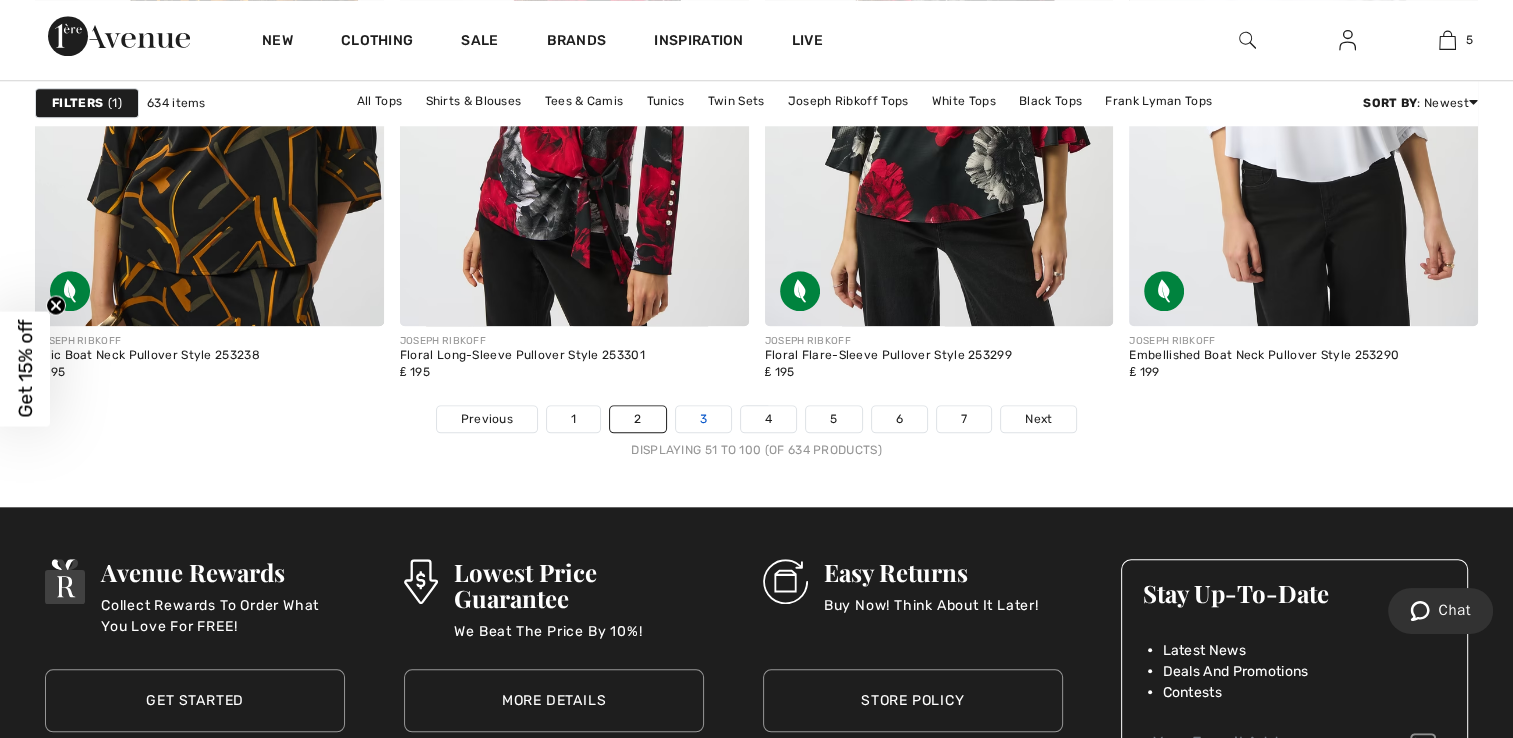 click on "3" at bounding box center [703, 419] 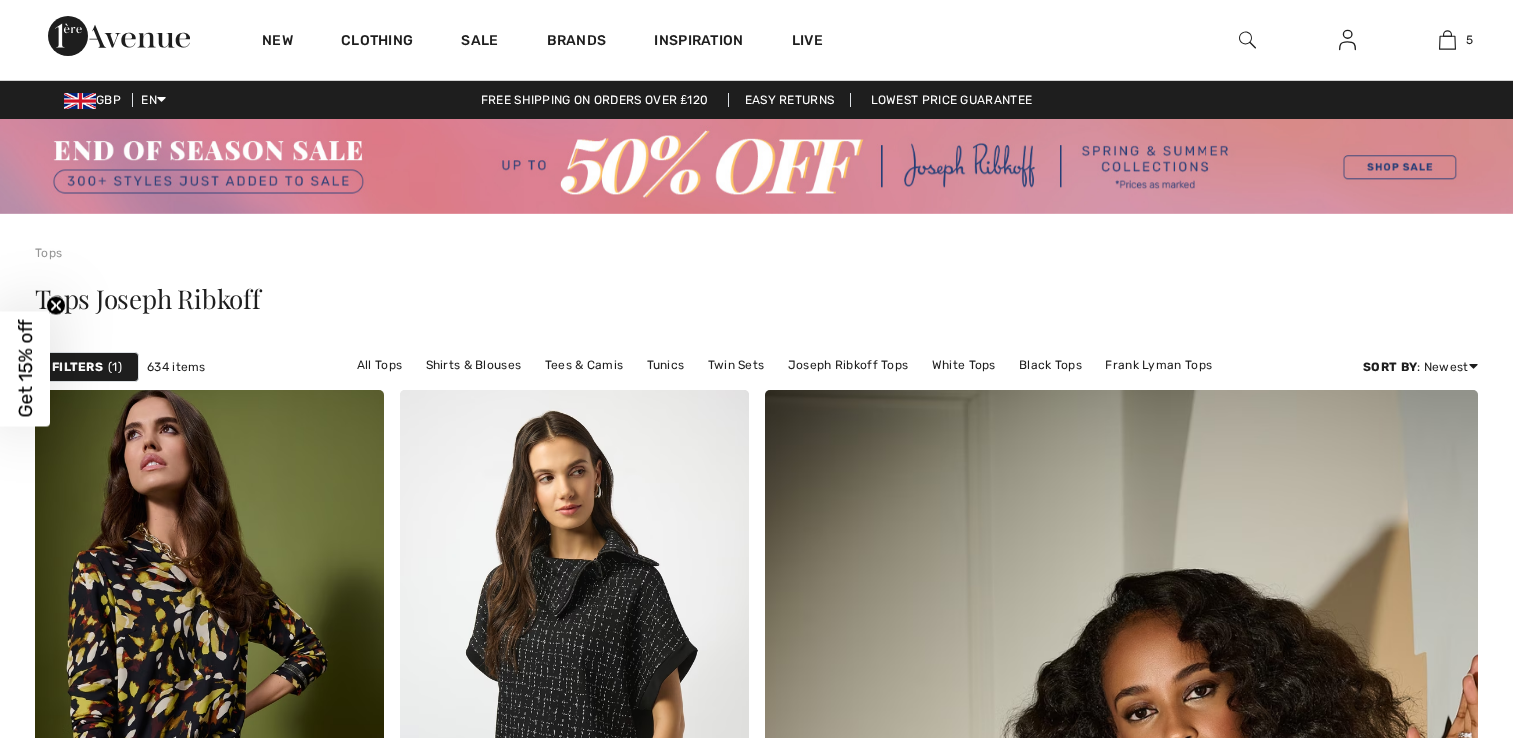 scroll, scrollTop: 0, scrollLeft: 0, axis: both 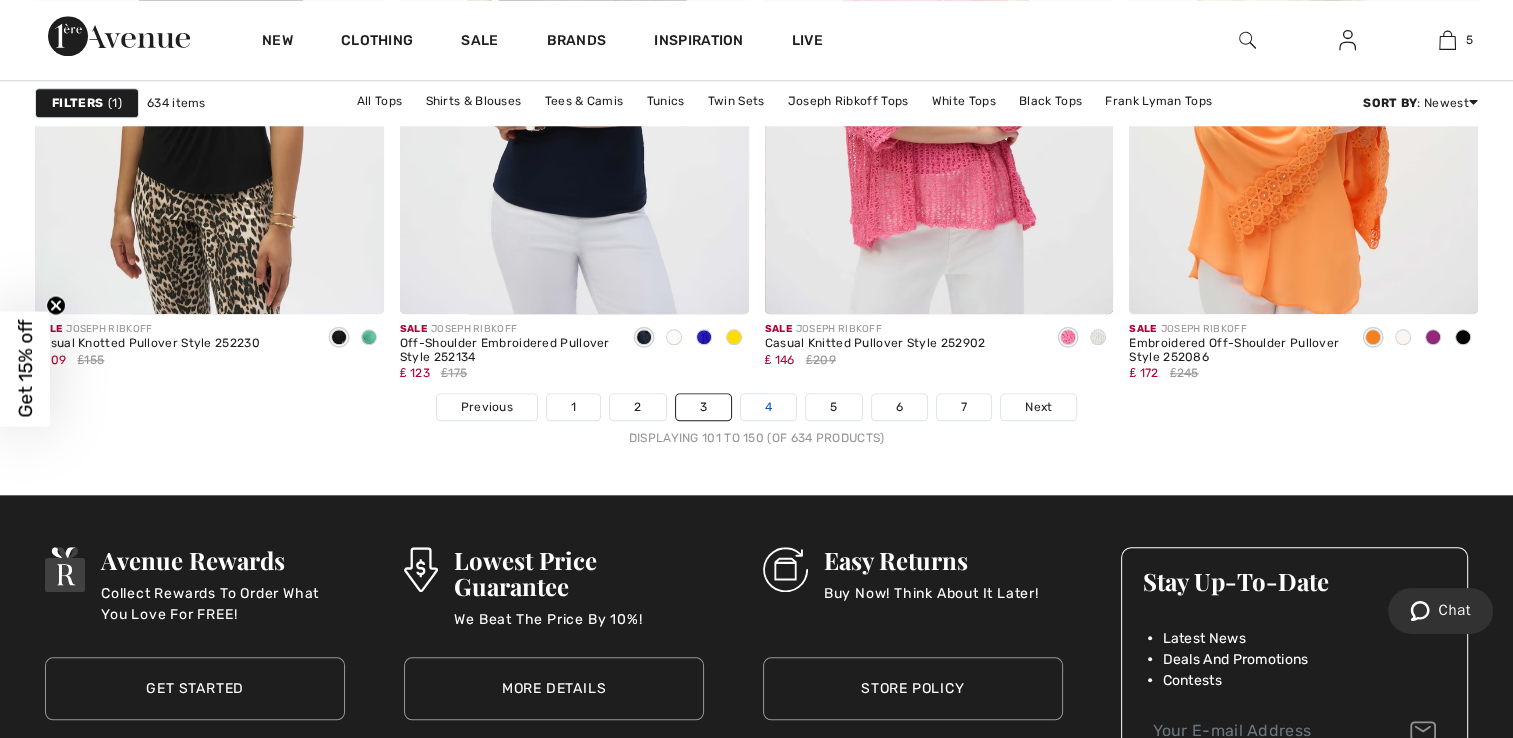 click on "4" at bounding box center [768, 407] 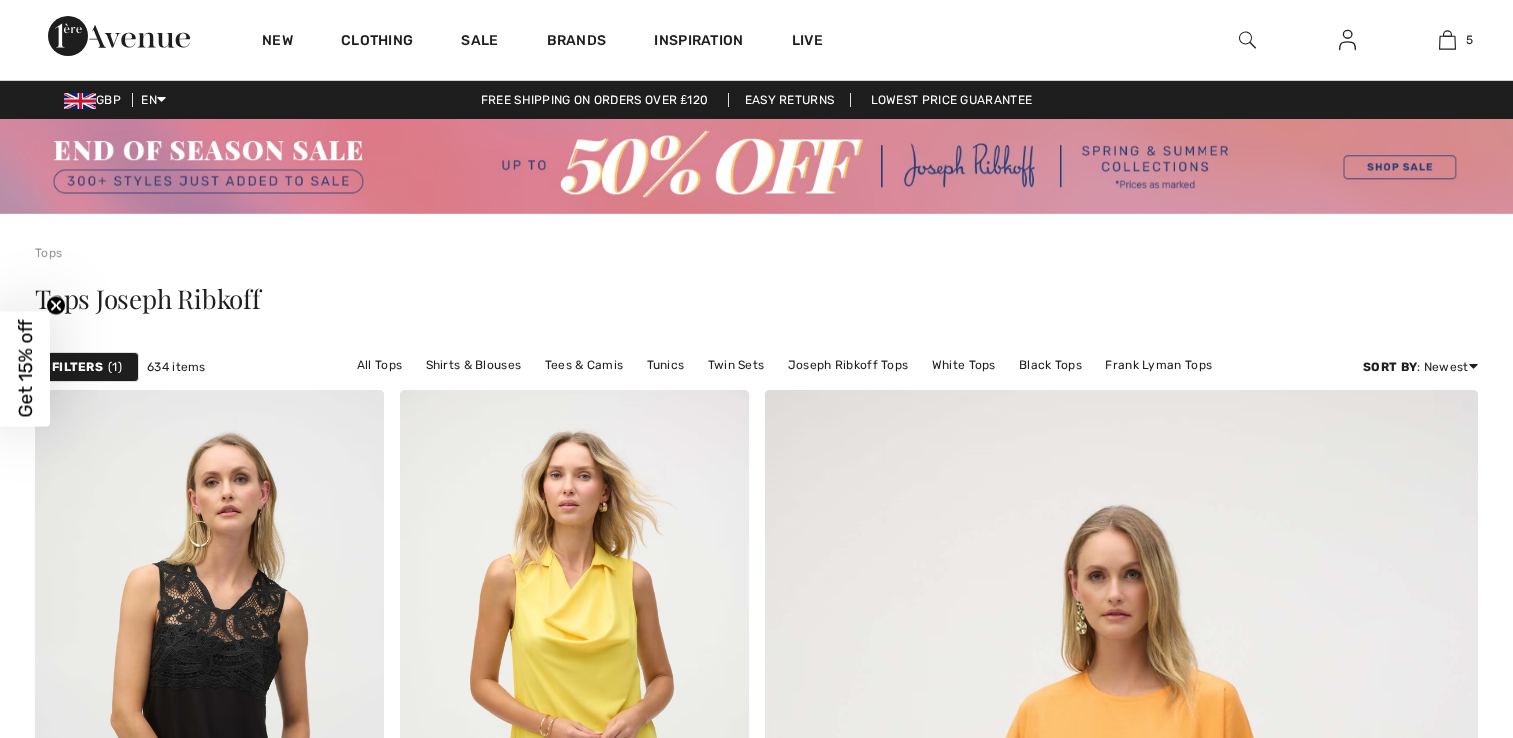 scroll, scrollTop: 0, scrollLeft: 0, axis: both 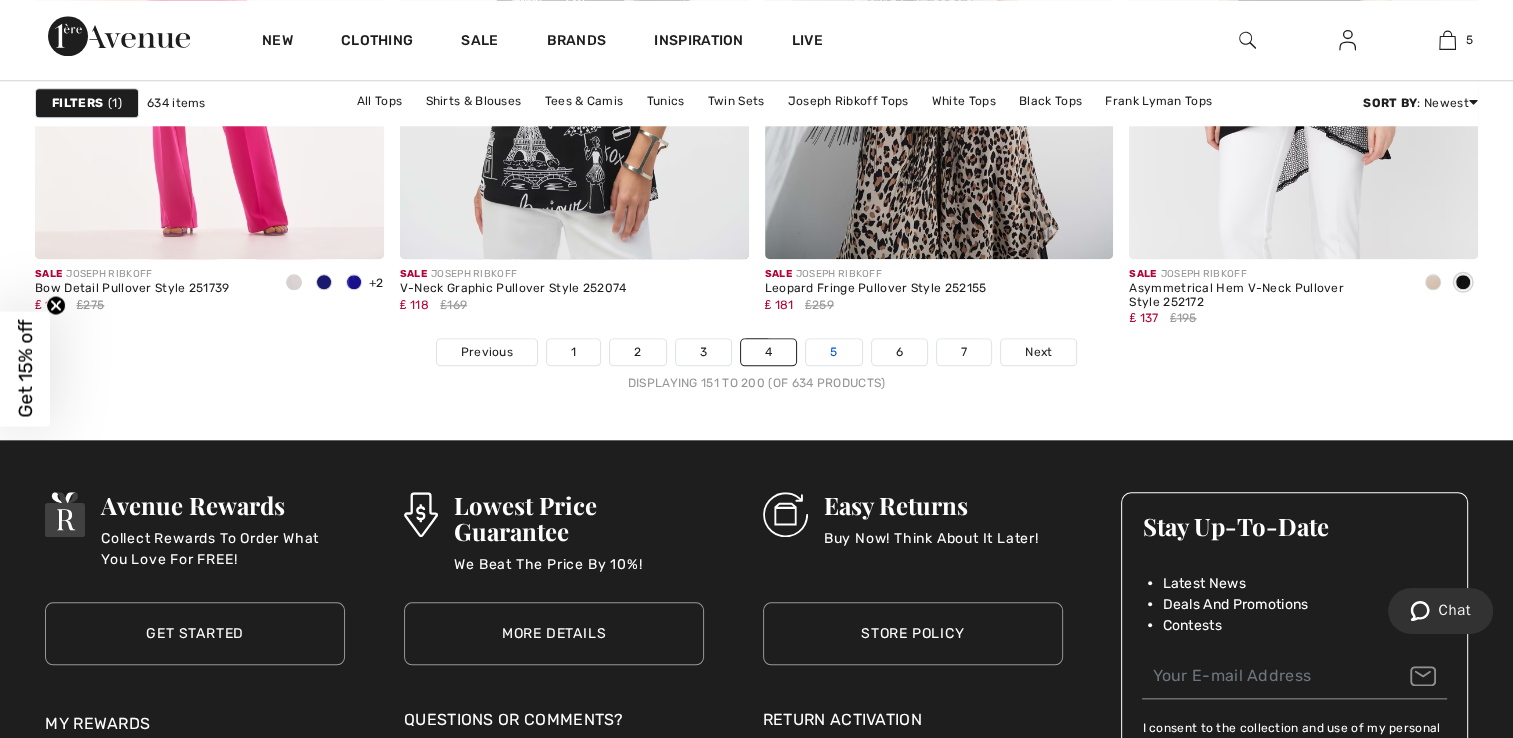 click on "5" at bounding box center [833, 352] 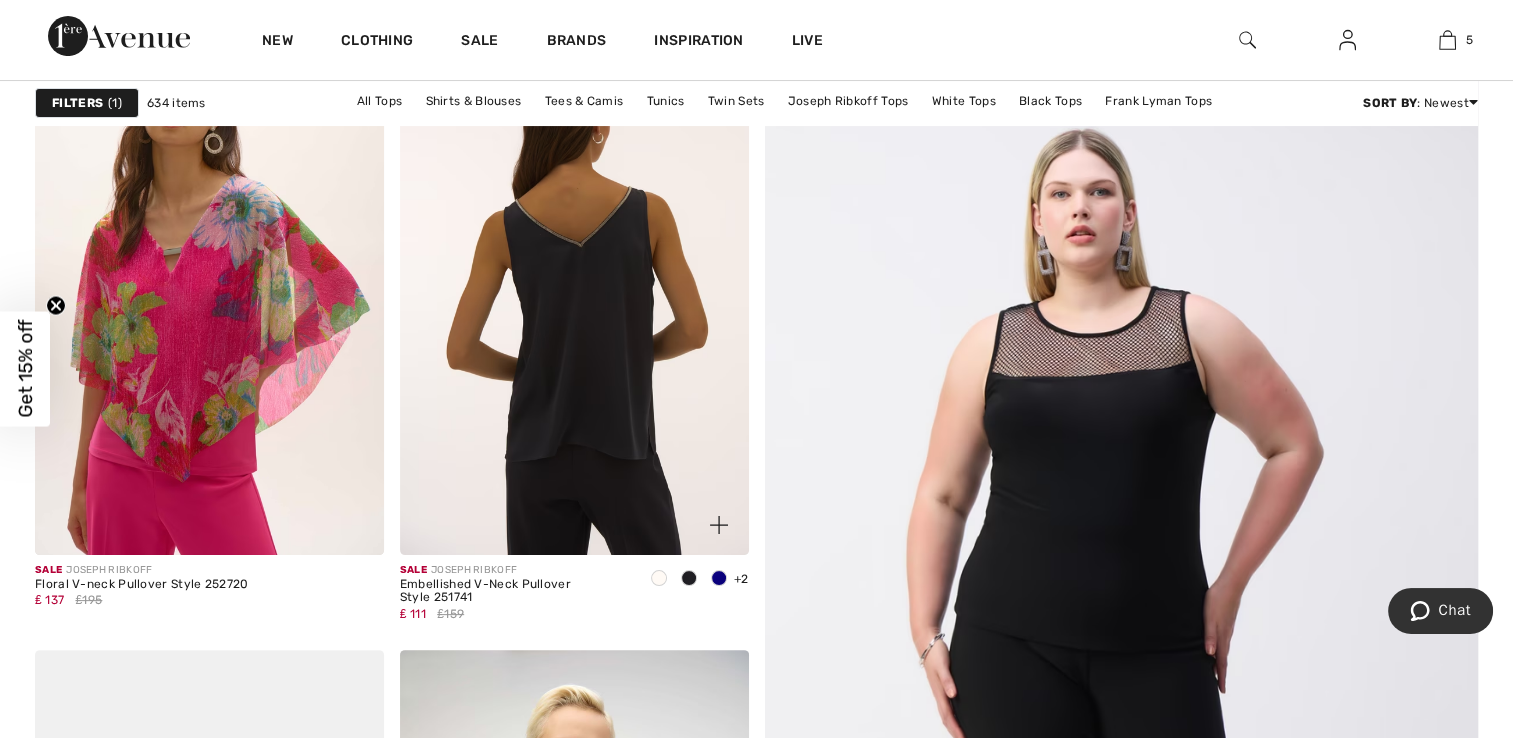 scroll, scrollTop: 358, scrollLeft: 0, axis: vertical 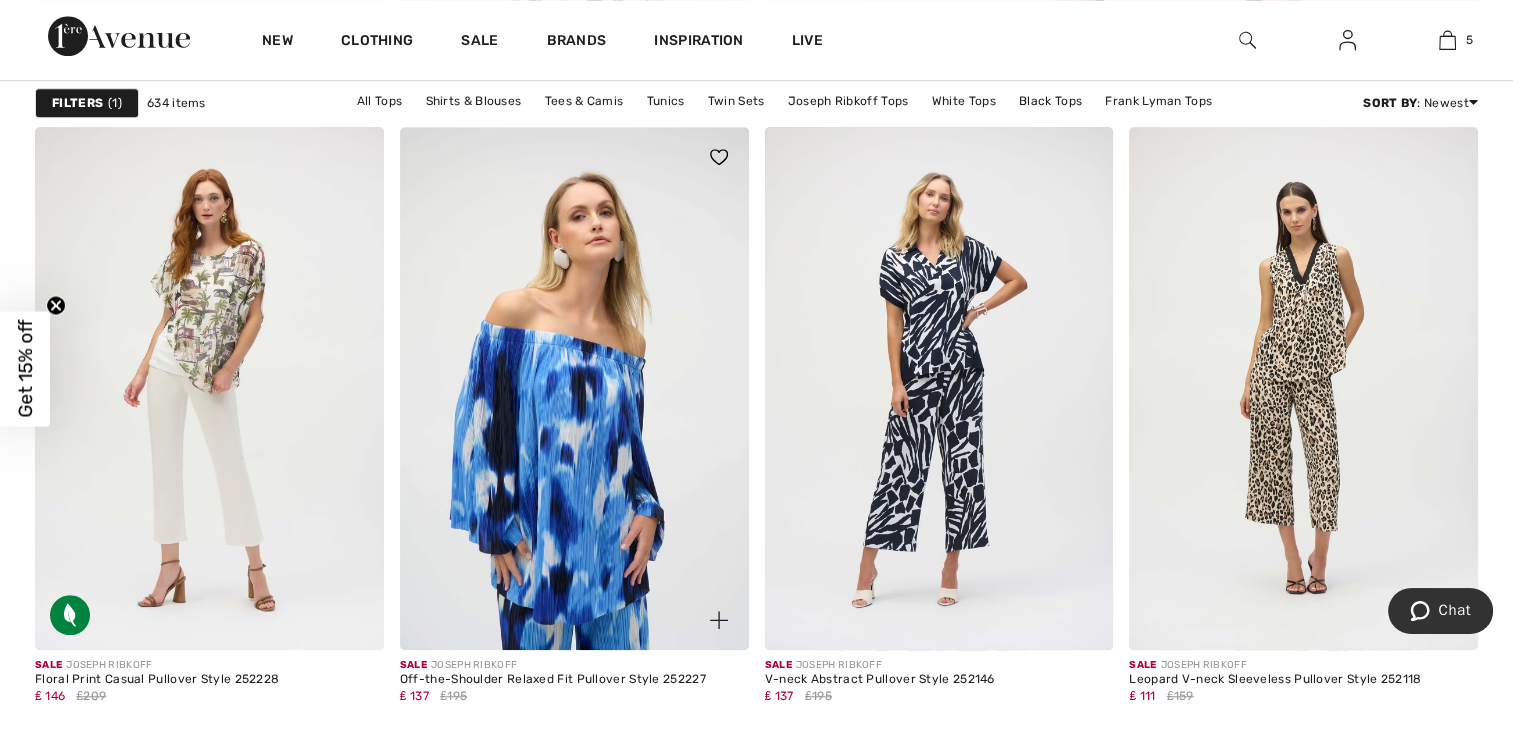 click at bounding box center (574, 388) 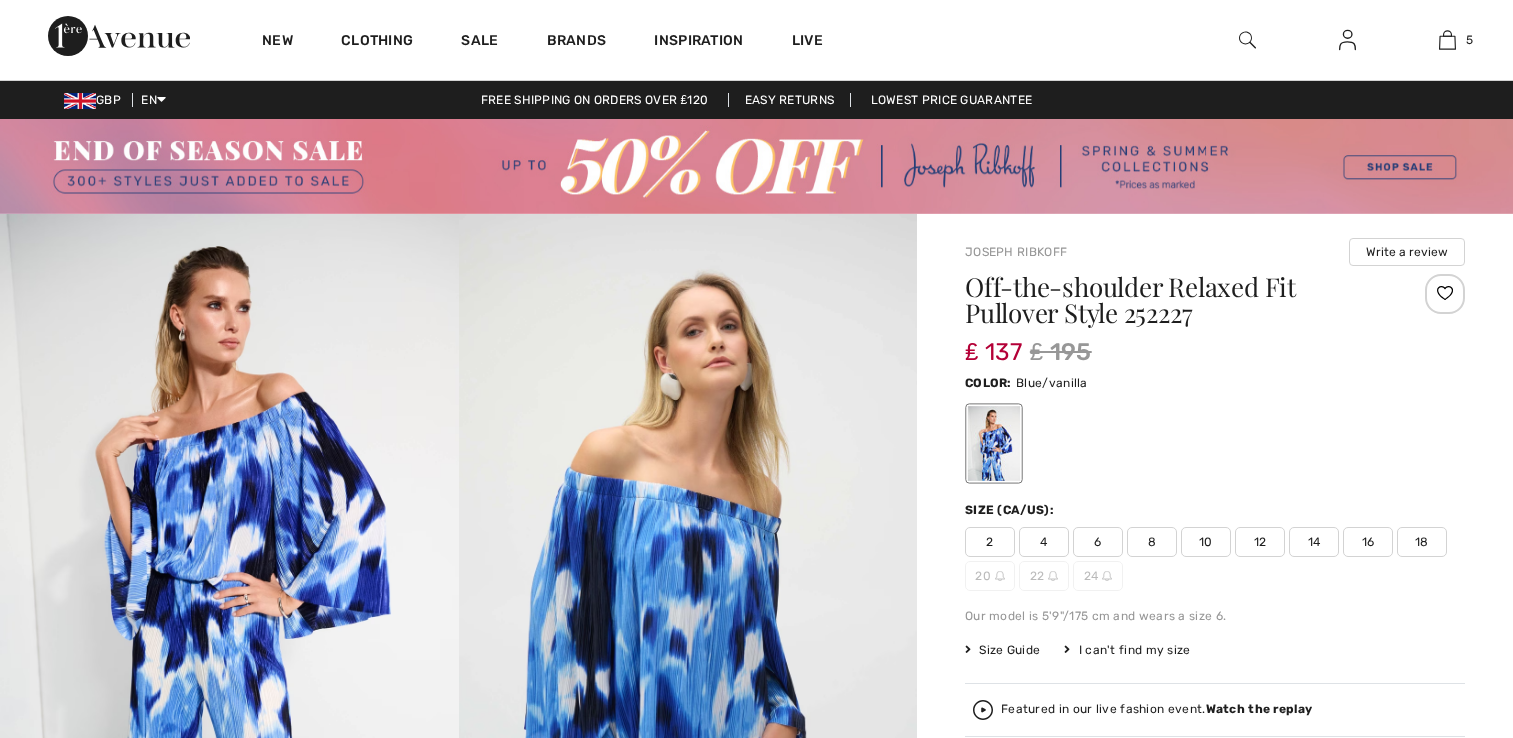 scroll, scrollTop: 0, scrollLeft: 0, axis: both 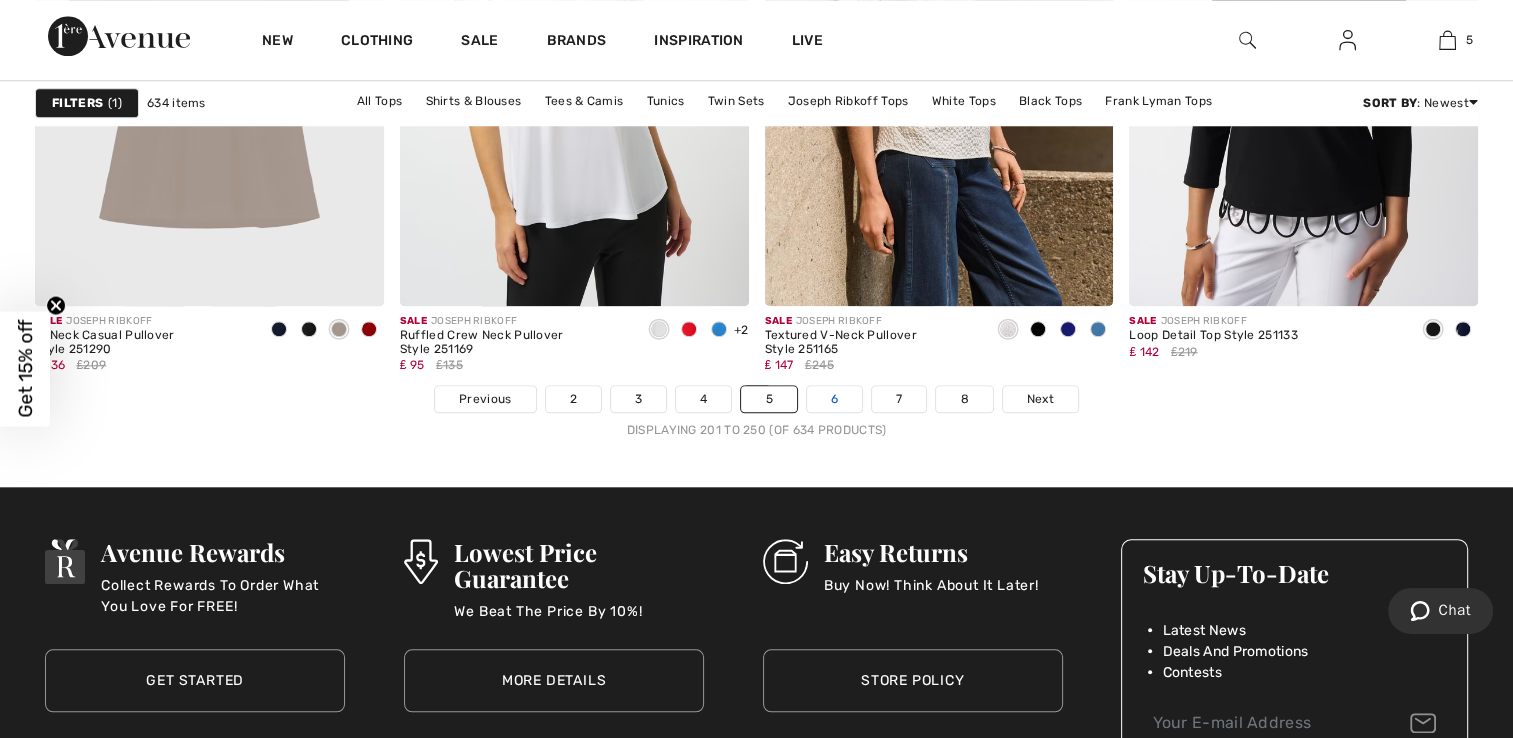 click on "6" at bounding box center [834, 399] 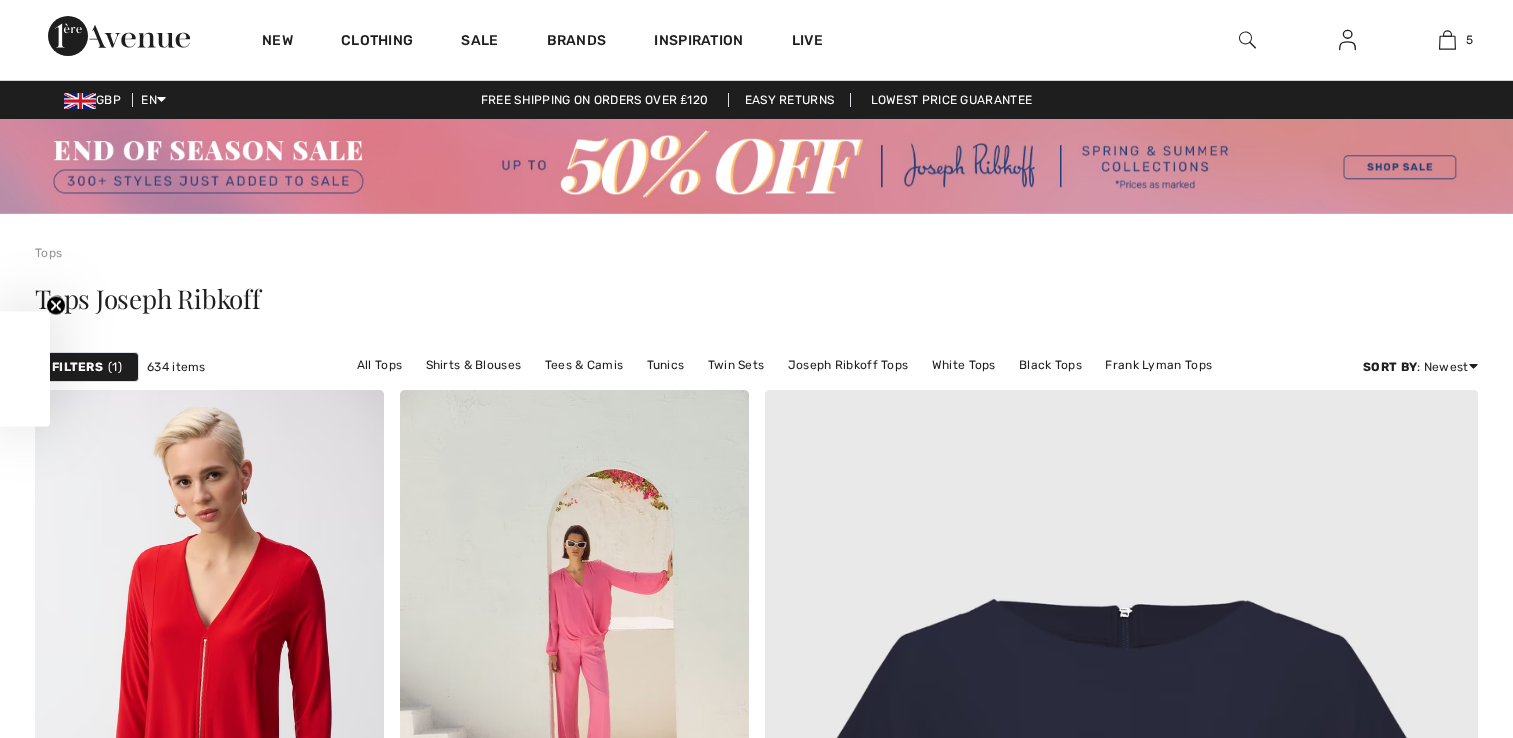 scroll, scrollTop: 0, scrollLeft: 0, axis: both 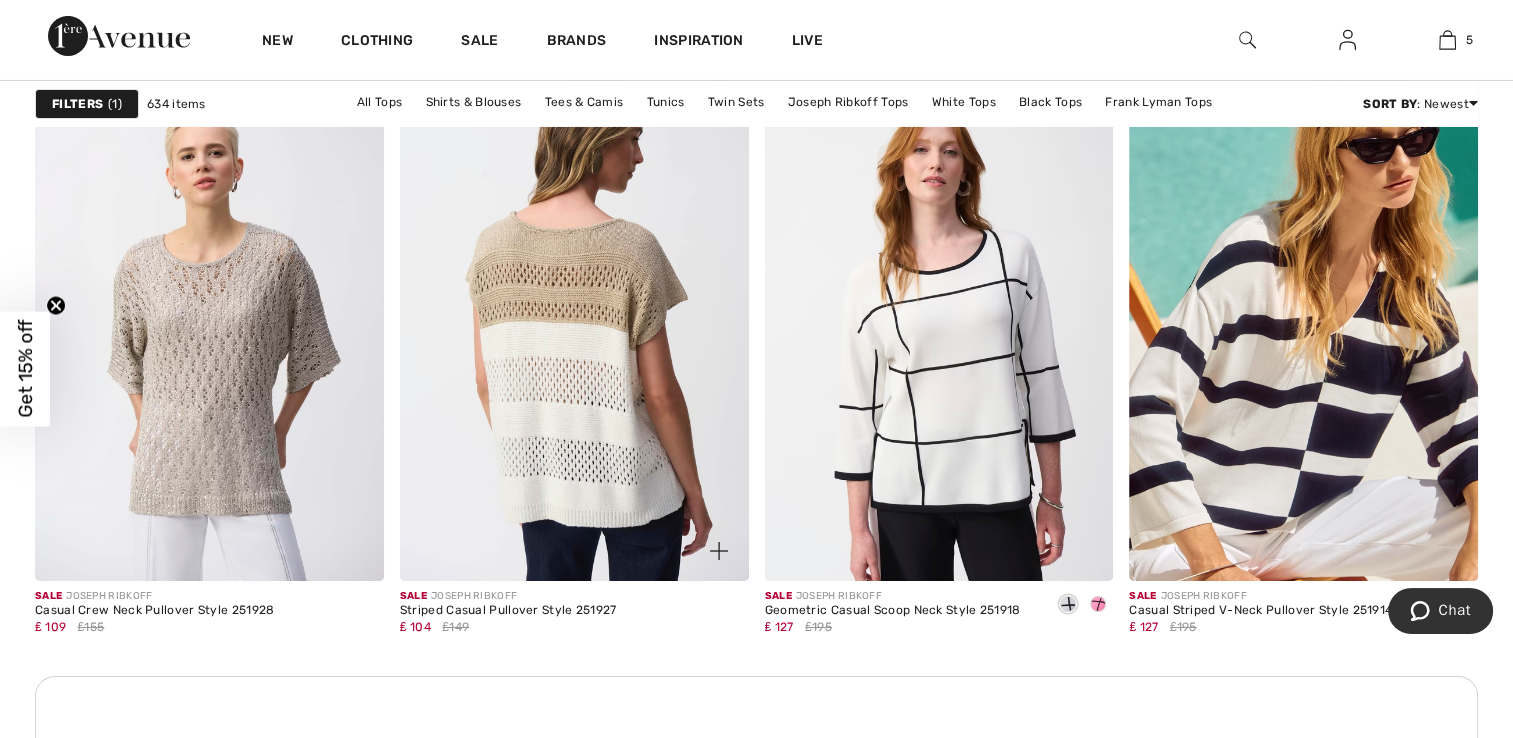 click at bounding box center [574, 319] 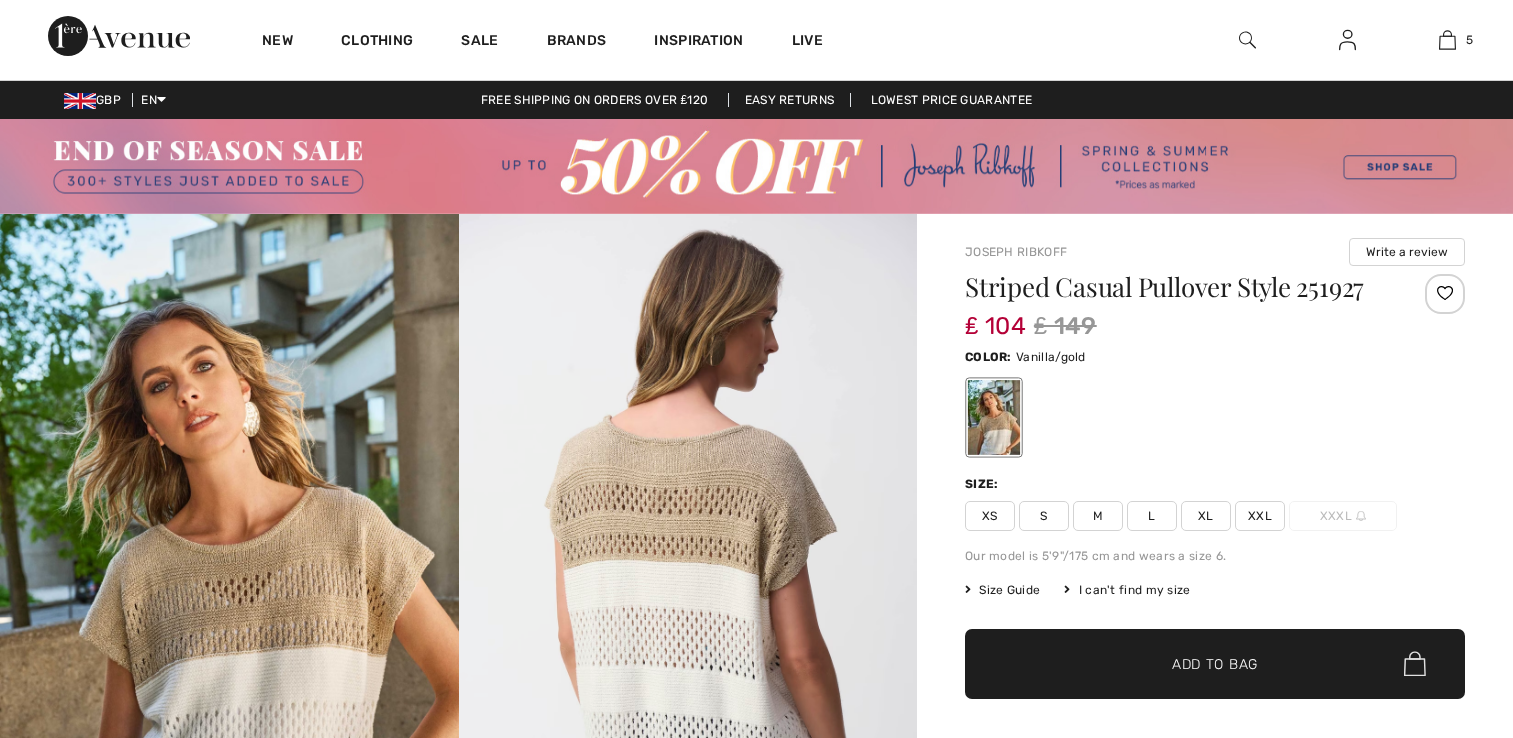 scroll, scrollTop: 0, scrollLeft: 0, axis: both 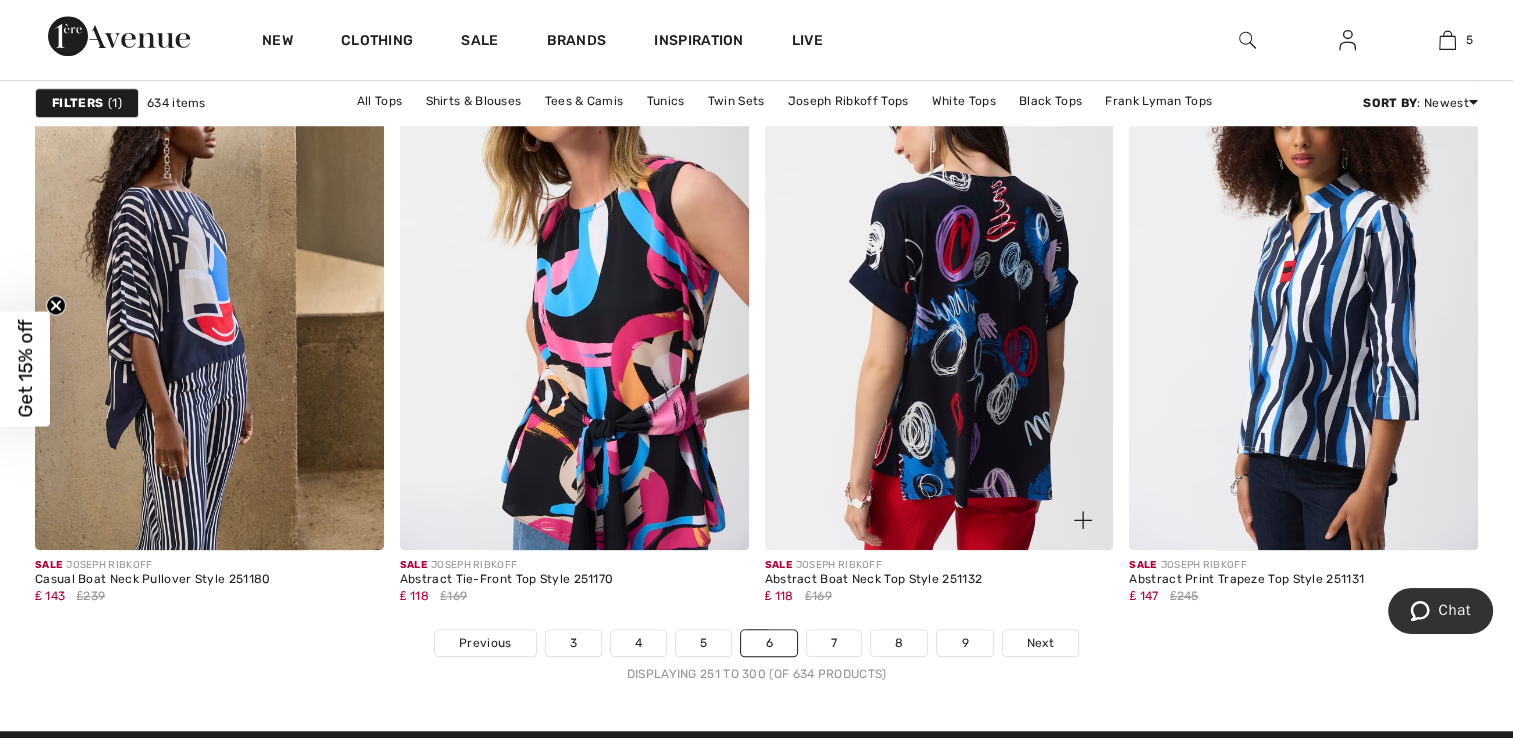 click at bounding box center [939, 288] 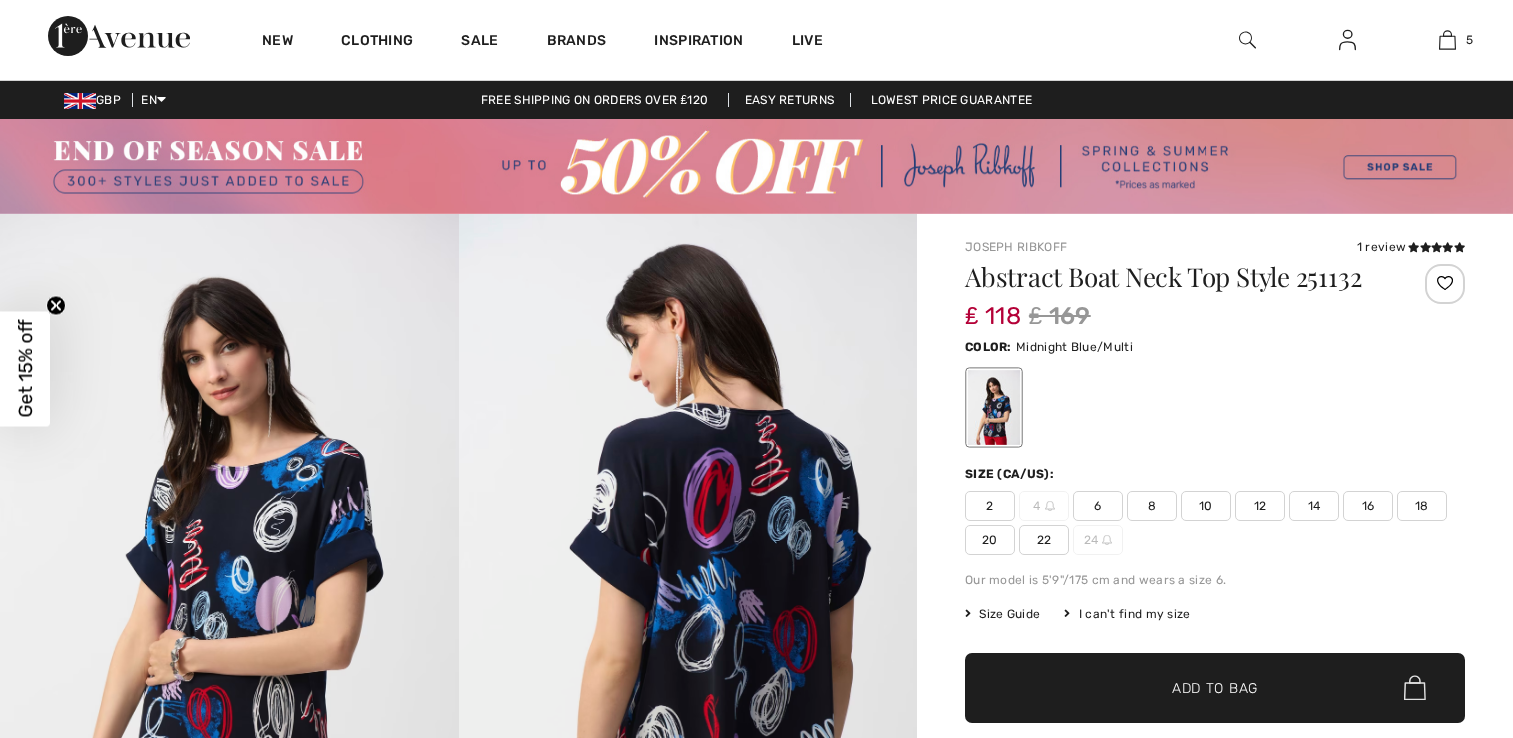 scroll, scrollTop: 0, scrollLeft: 0, axis: both 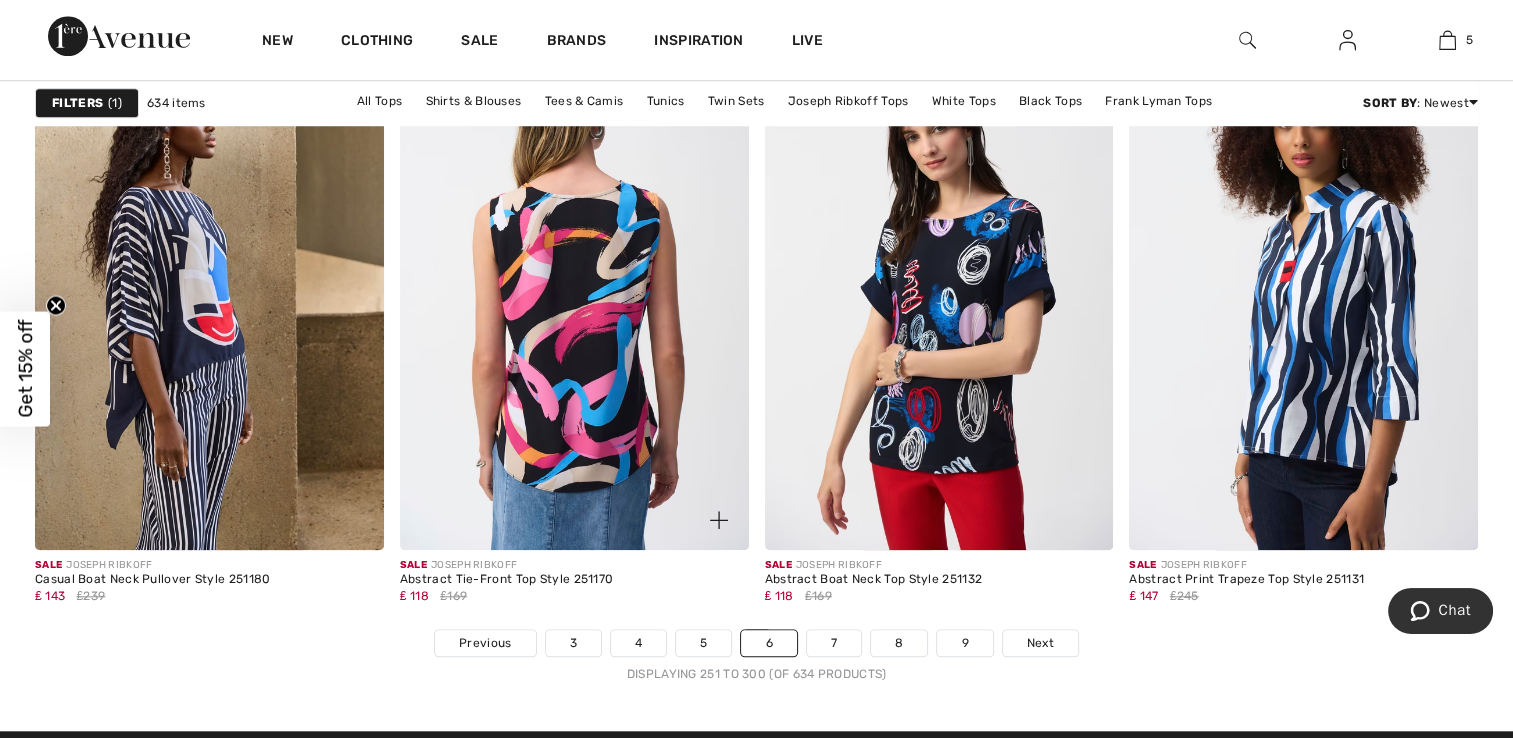 click at bounding box center [574, 288] 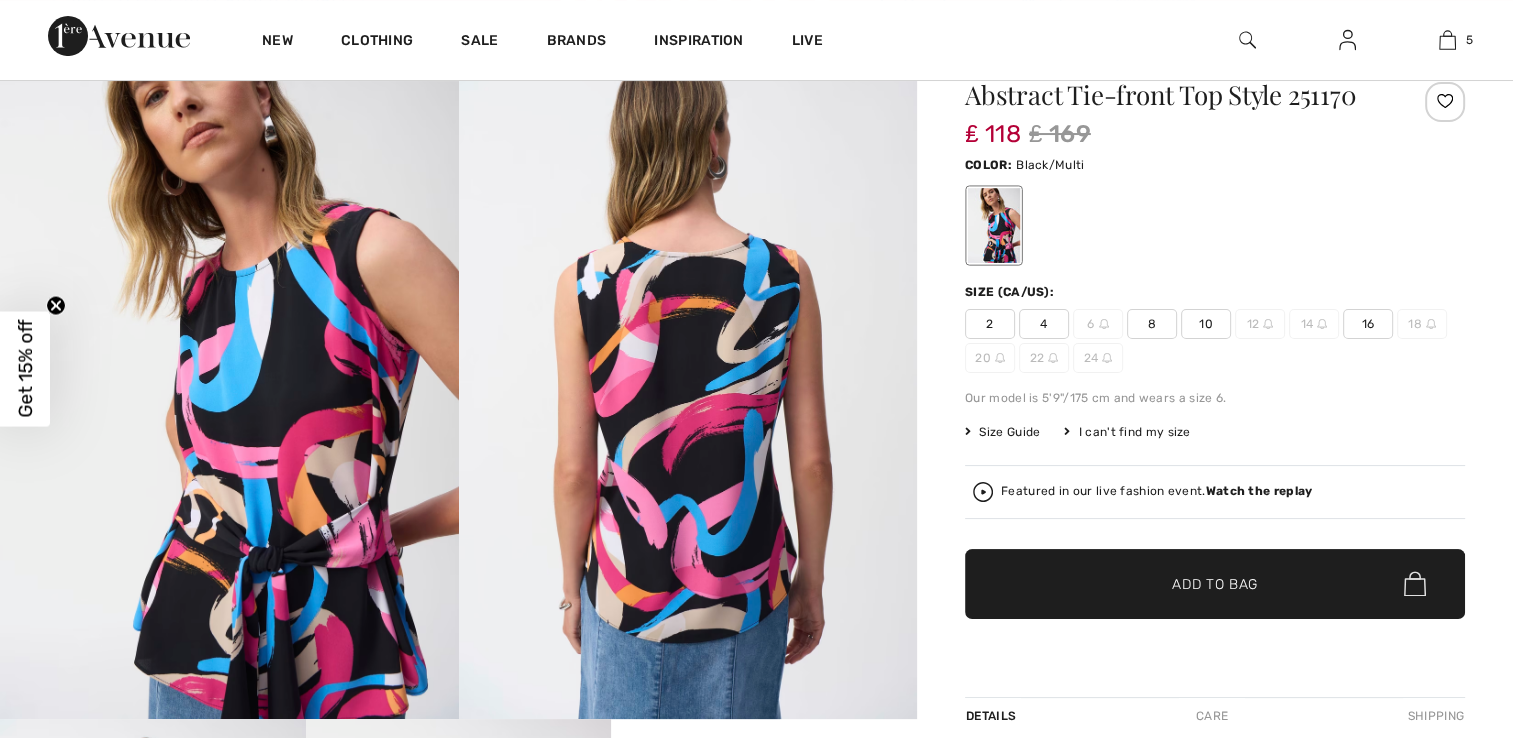scroll, scrollTop: 182, scrollLeft: 0, axis: vertical 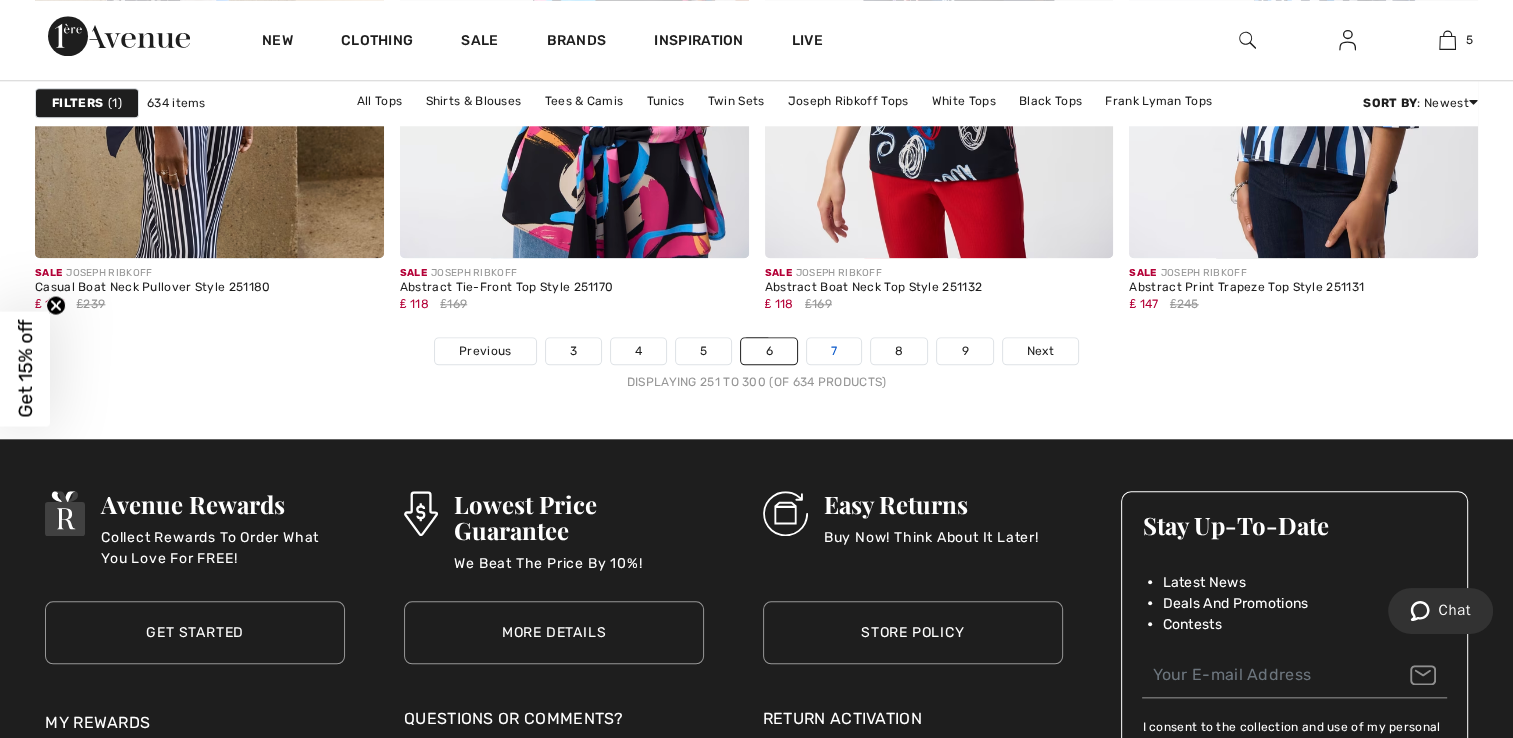 click on "7" at bounding box center [834, 351] 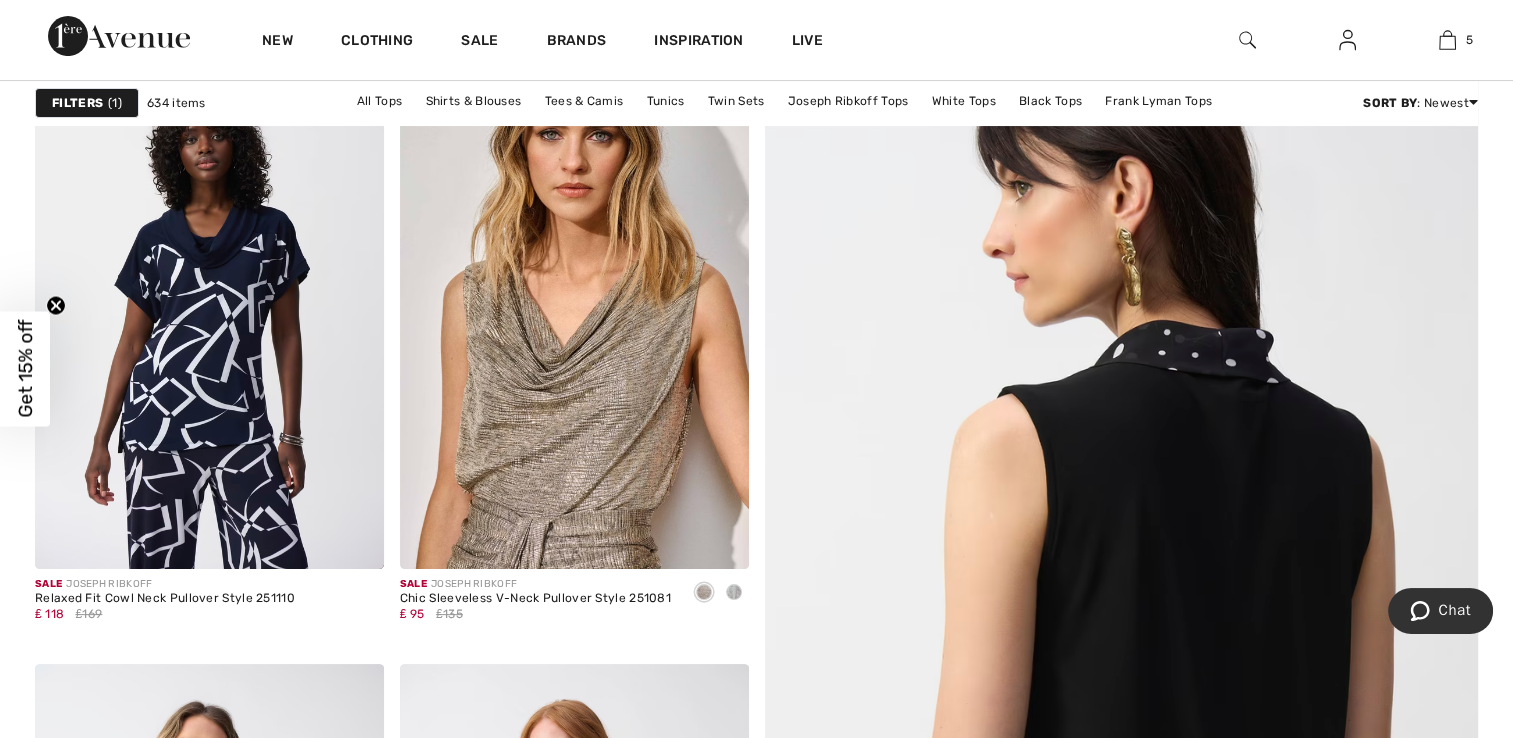 scroll, scrollTop: 344, scrollLeft: 0, axis: vertical 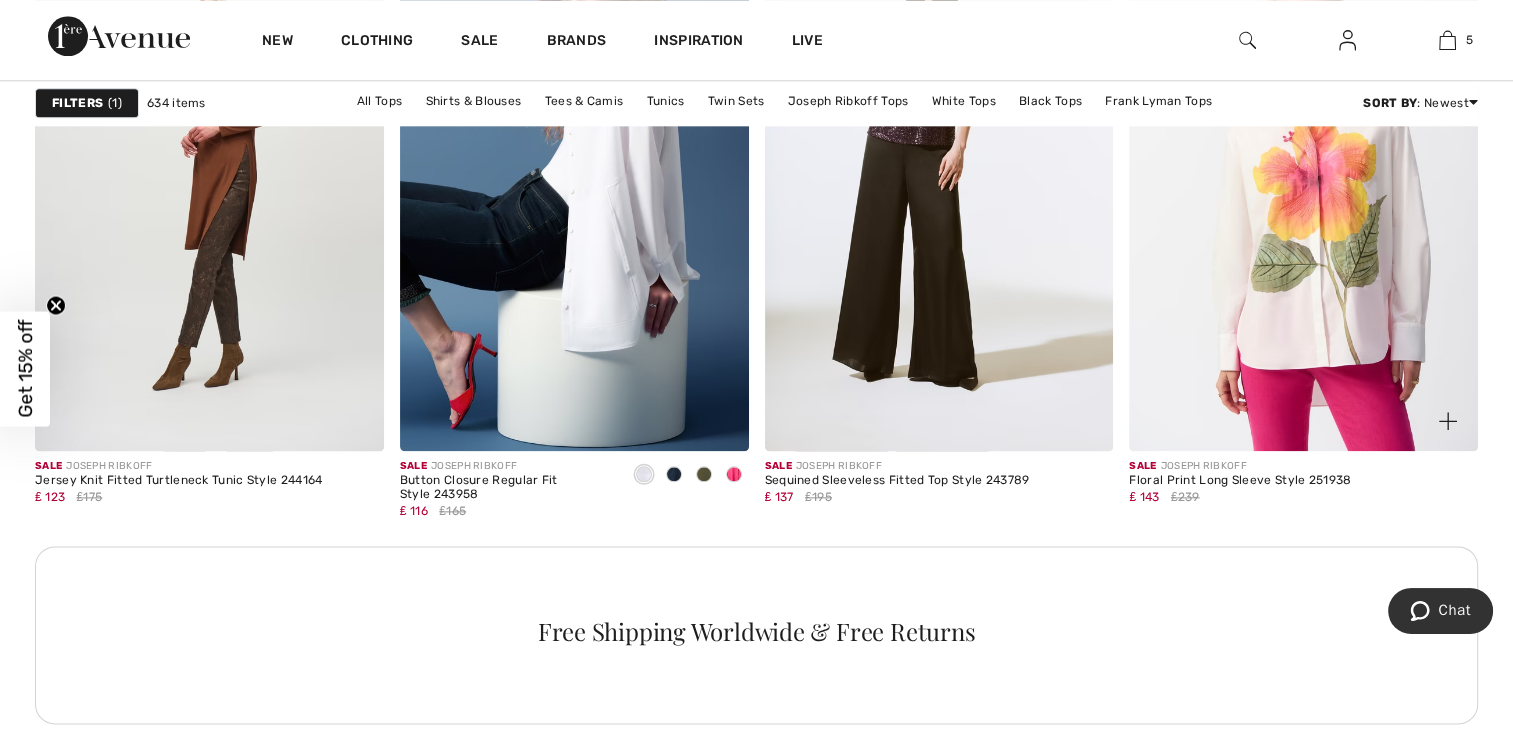 click at bounding box center (1303, 189) 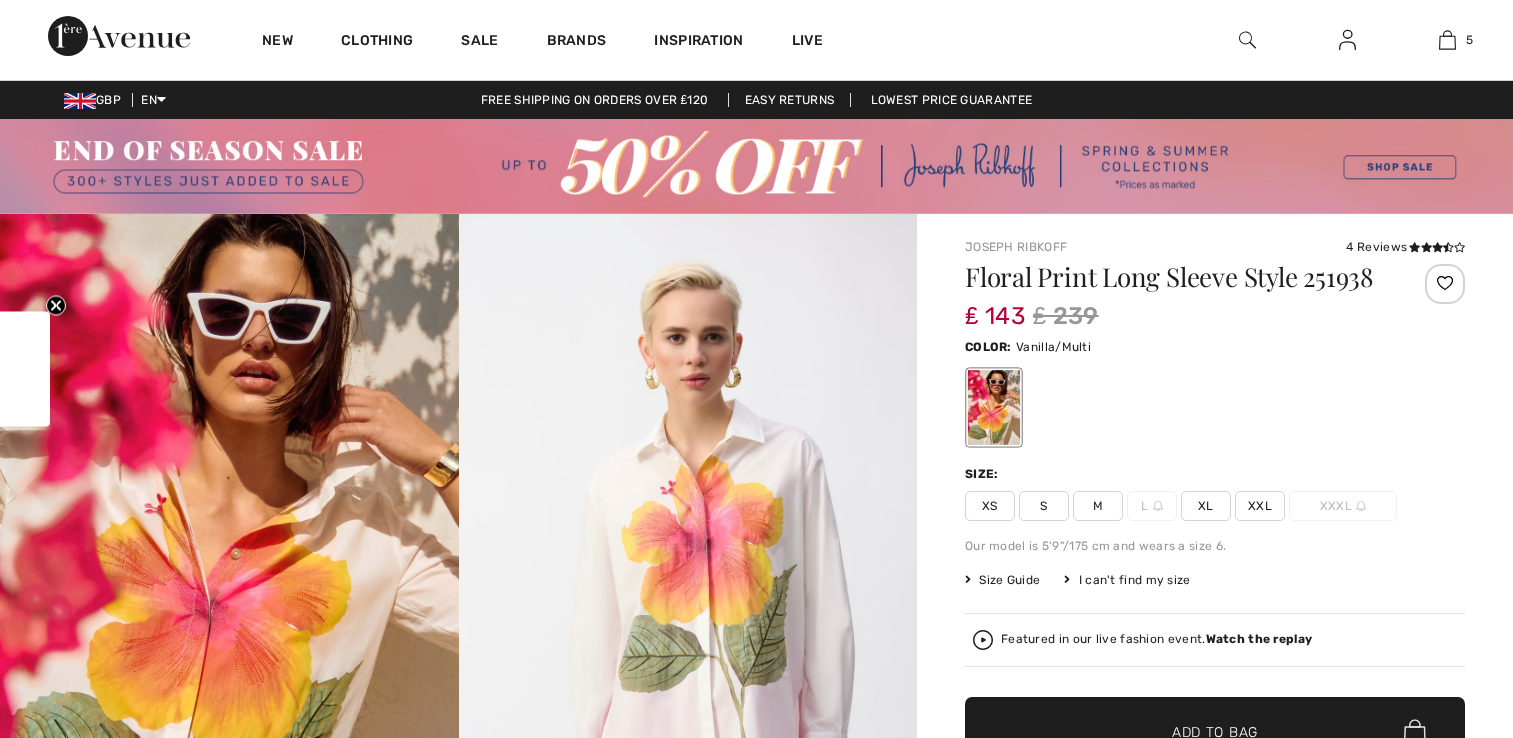 scroll, scrollTop: 0, scrollLeft: 0, axis: both 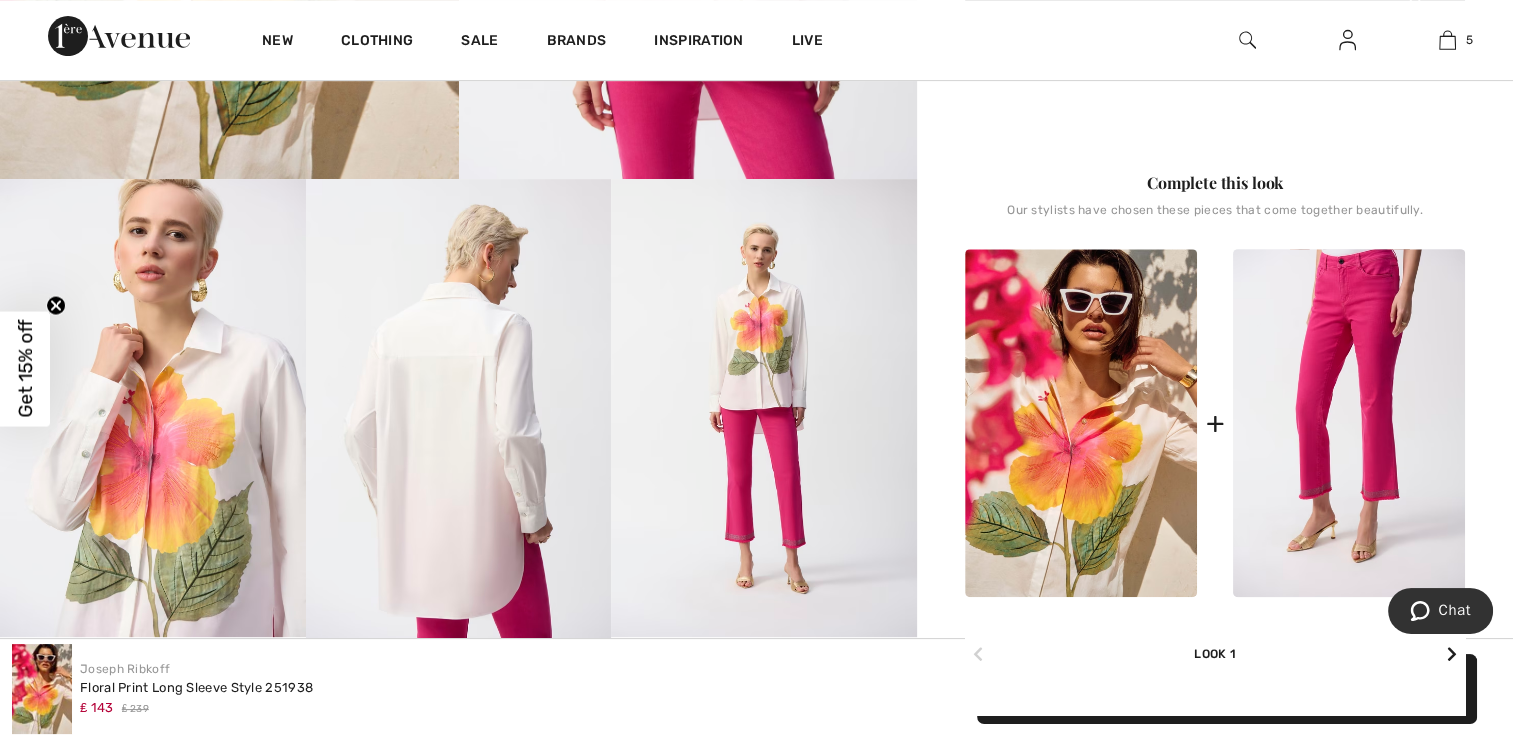 click at bounding box center [153, 408] 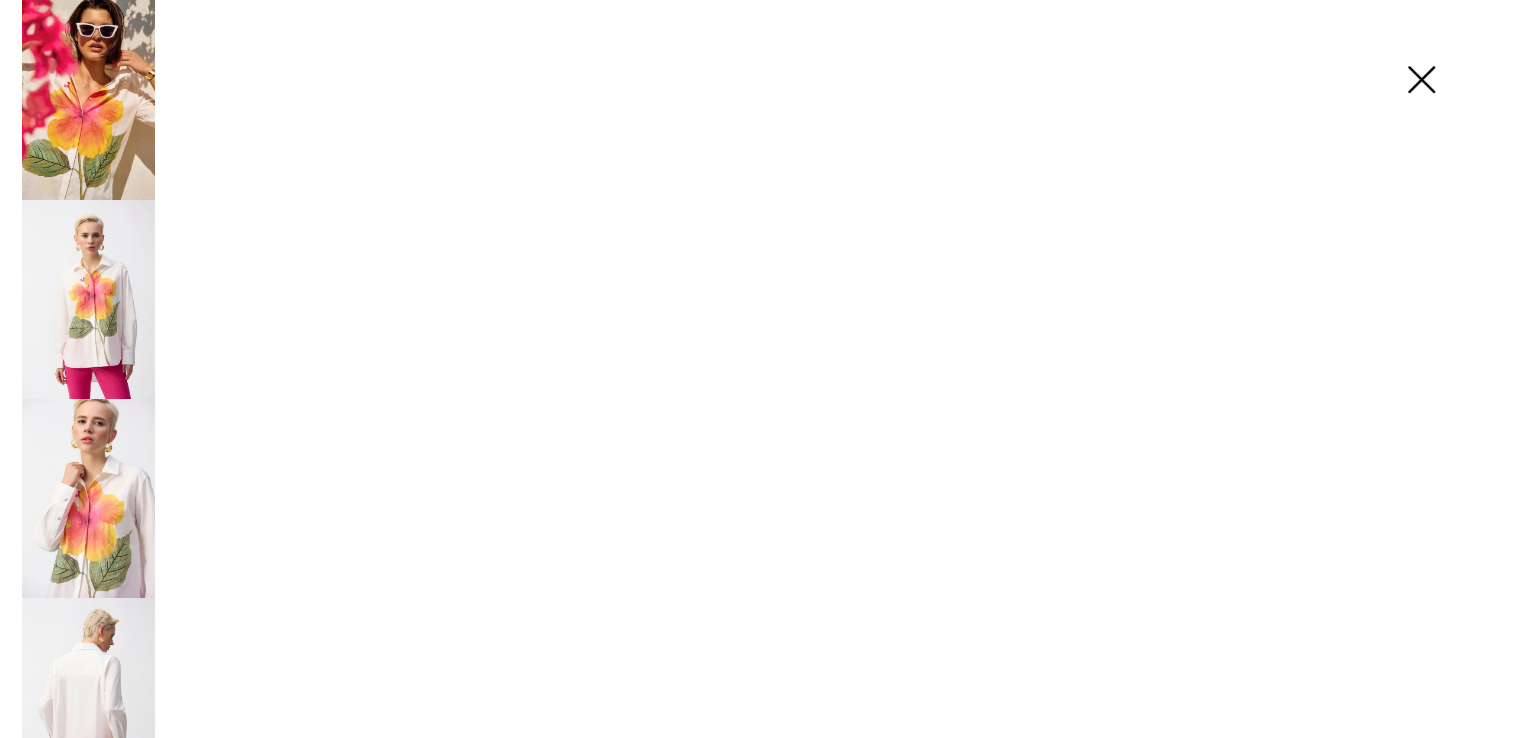 scroll, scrollTop: 723, scrollLeft: 0, axis: vertical 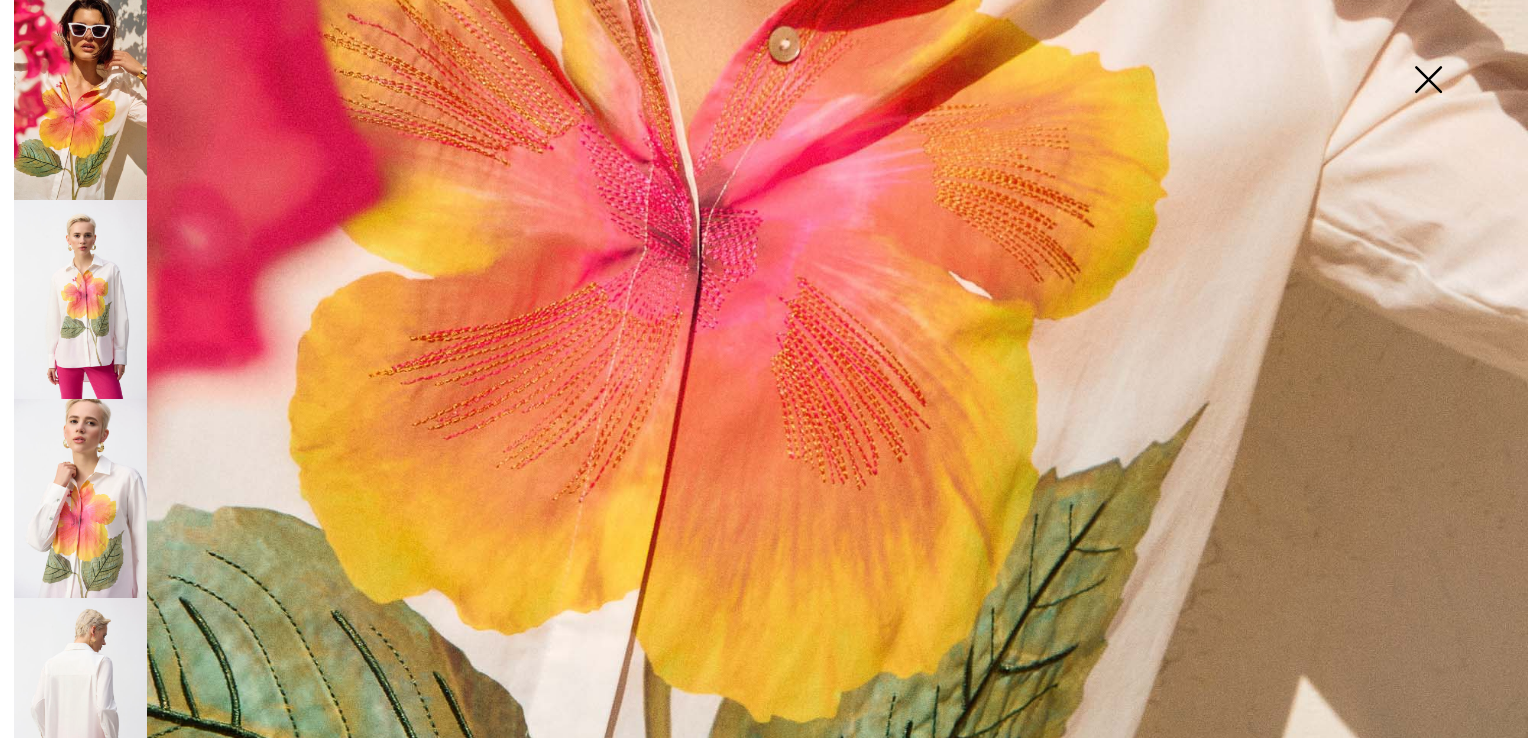 click at bounding box center (80, 498) 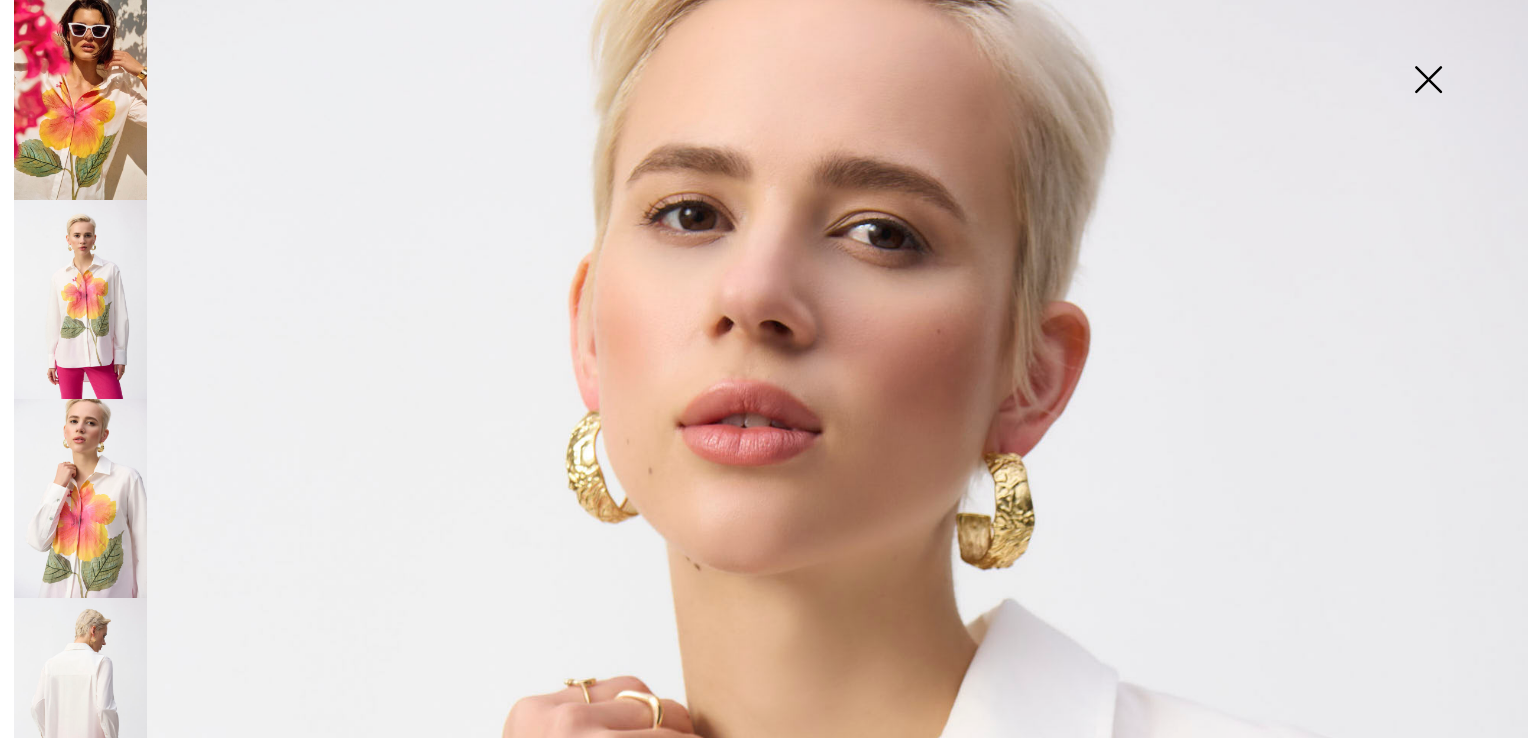 scroll, scrollTop: 0, scrollLeft: 0, axis: both 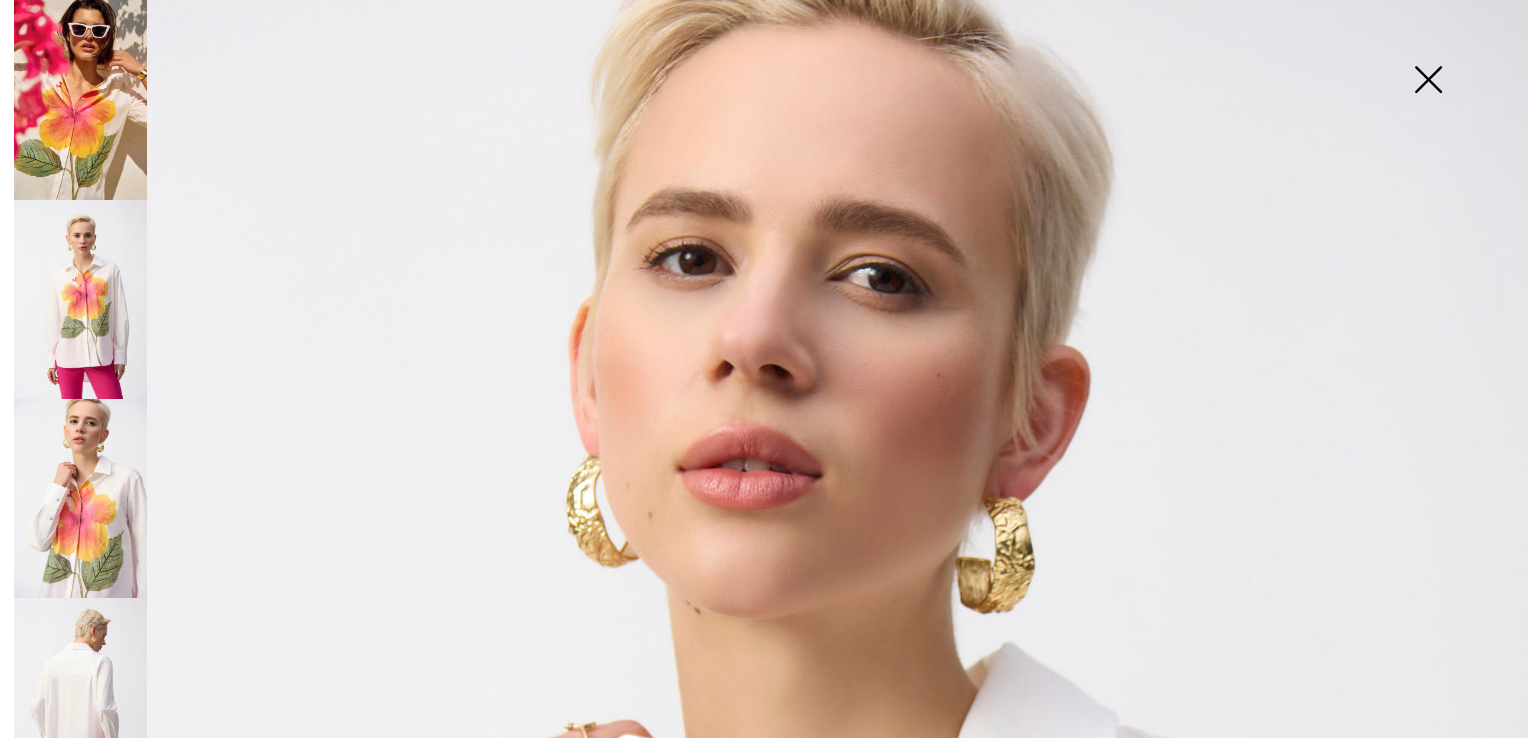 click at bounding box center (1428, 81) 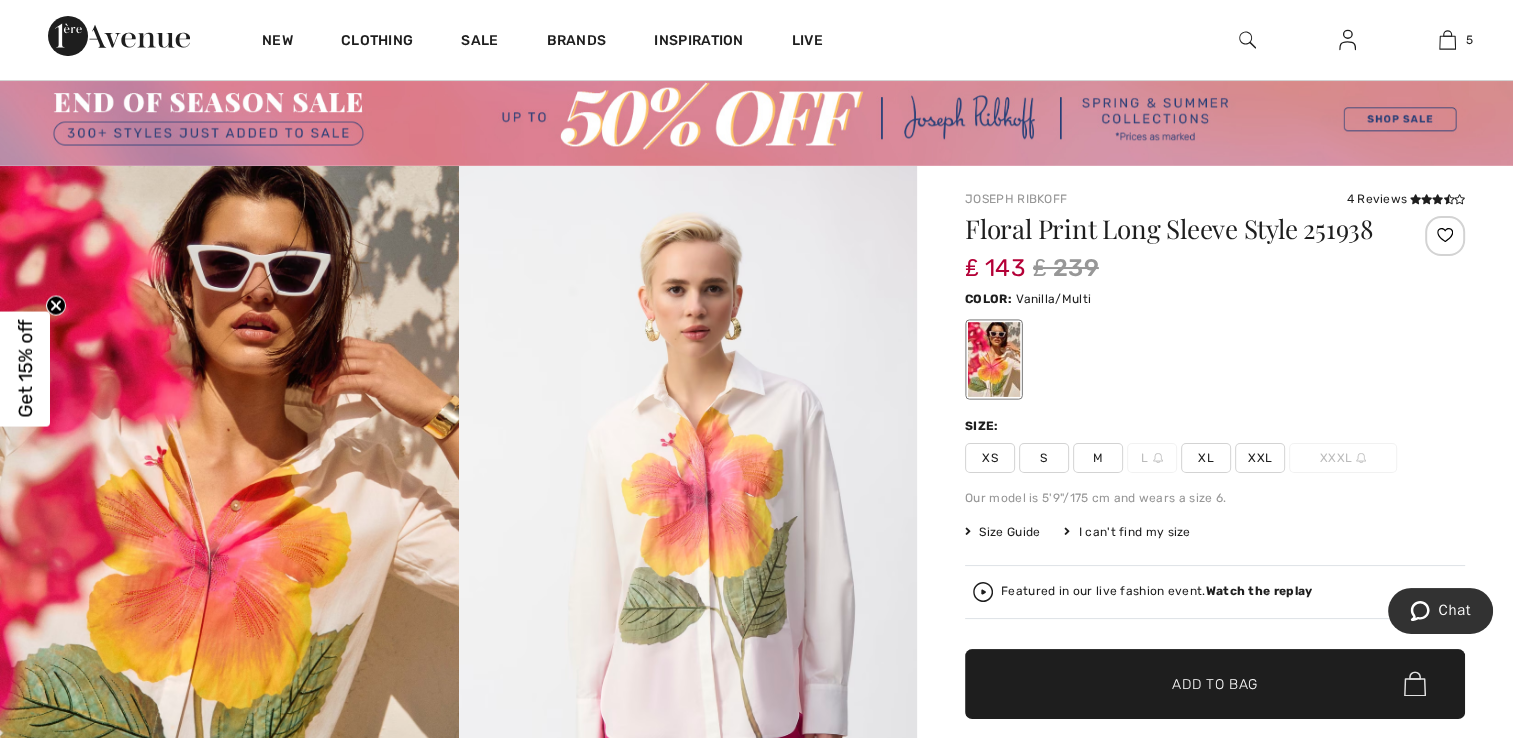 scroll, scrollTop: 0, scrollLeft: 0, axis: both 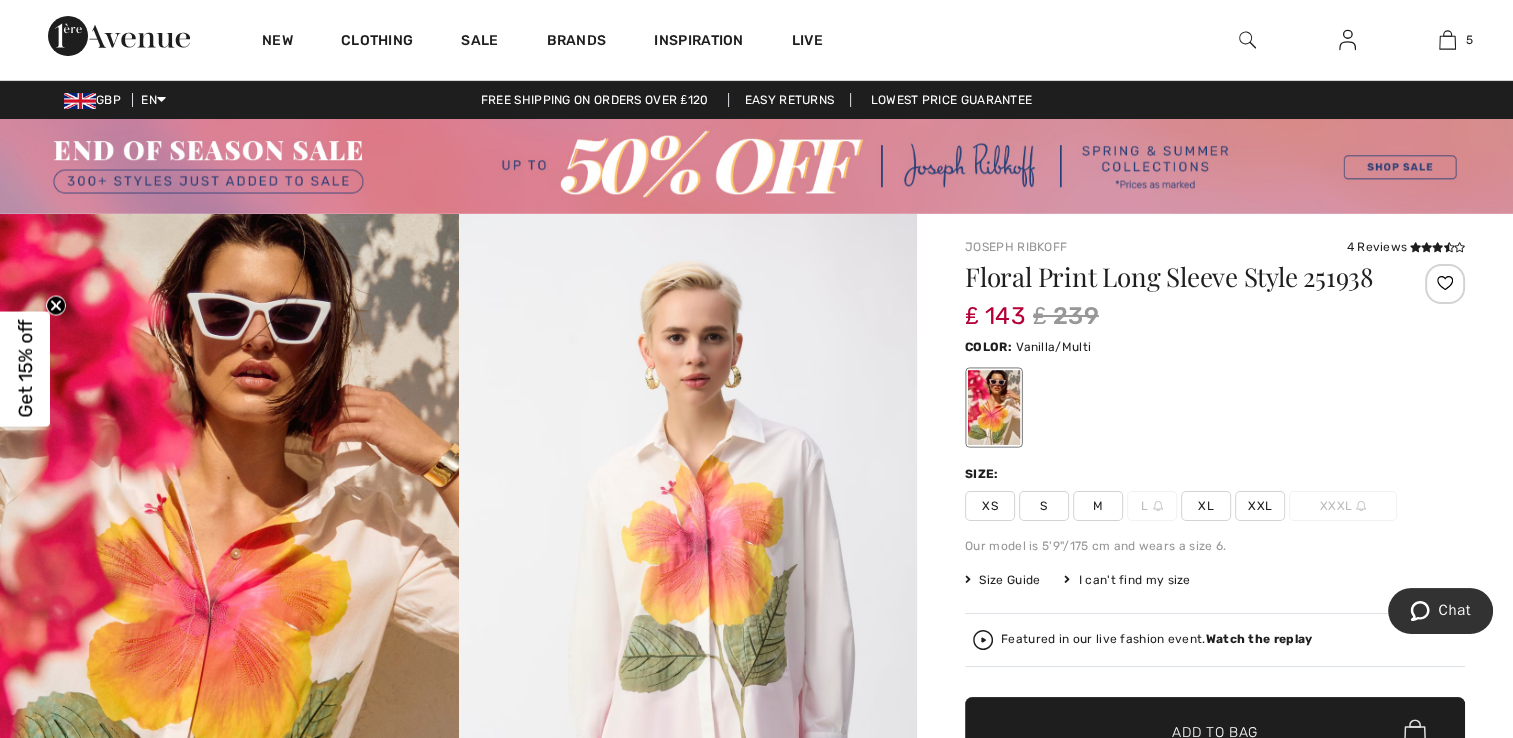 click on "XXL" at bounding box center (1260, 506) 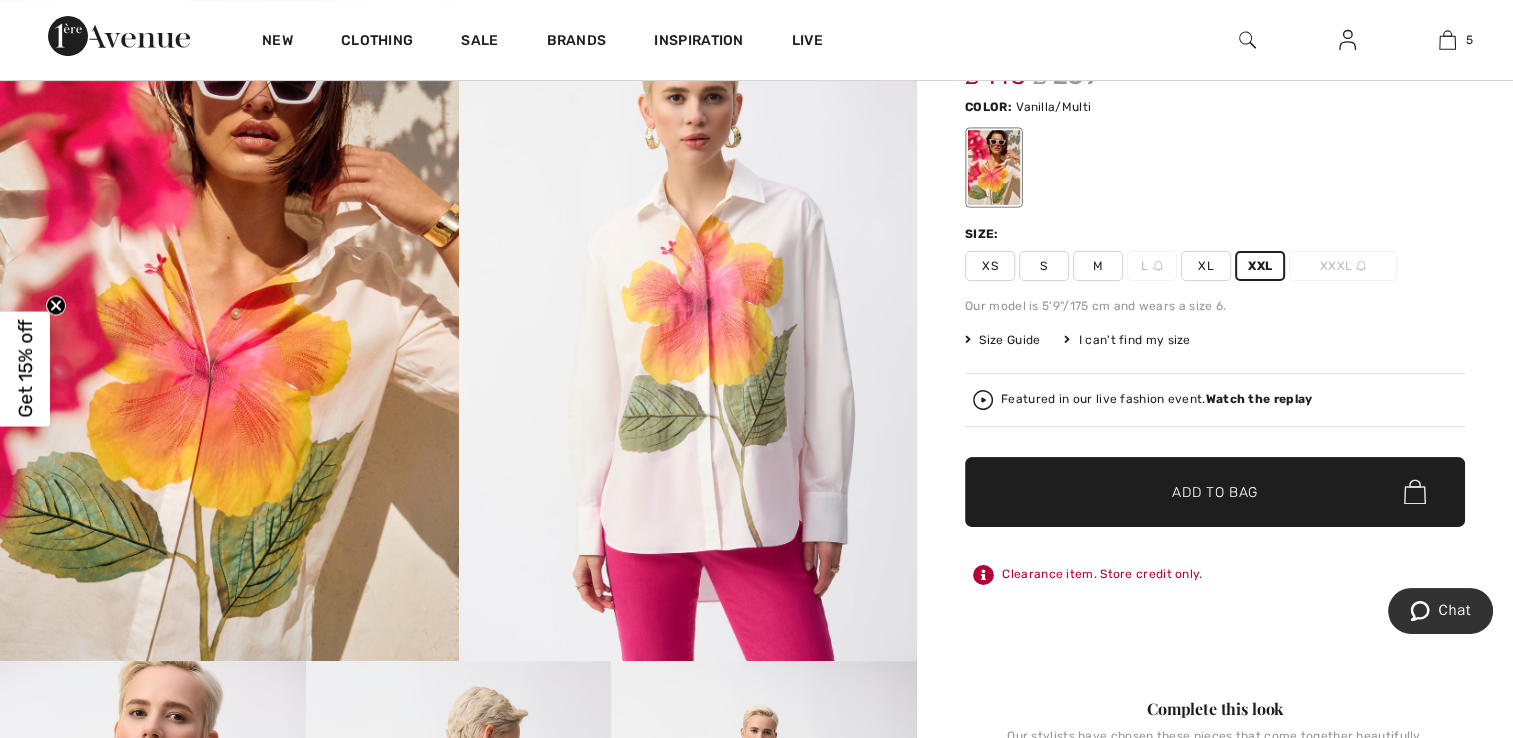 scroll, scrollTop: 240, scrollLeft: 0, axis: vertical 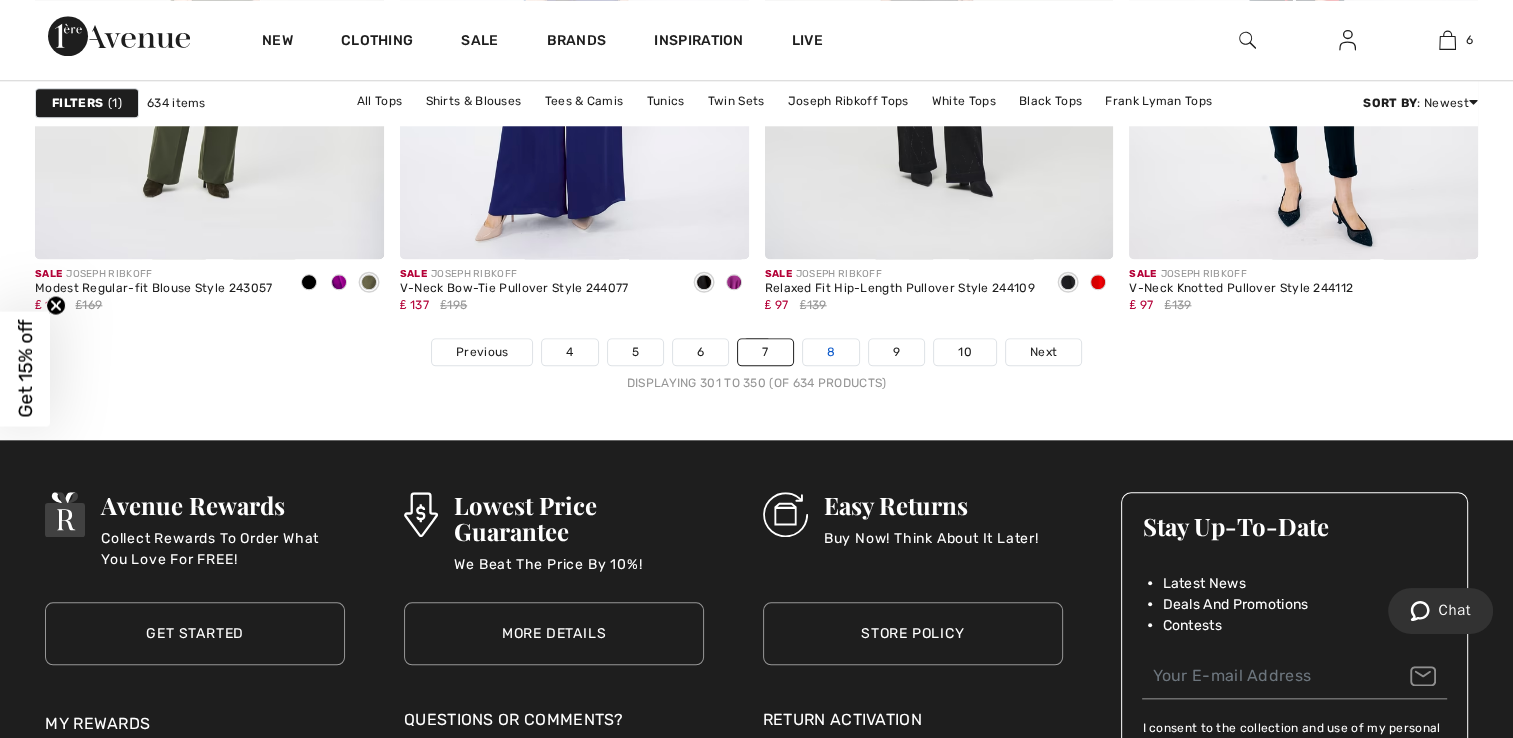 click on "8" at bounding box center [831, 352] 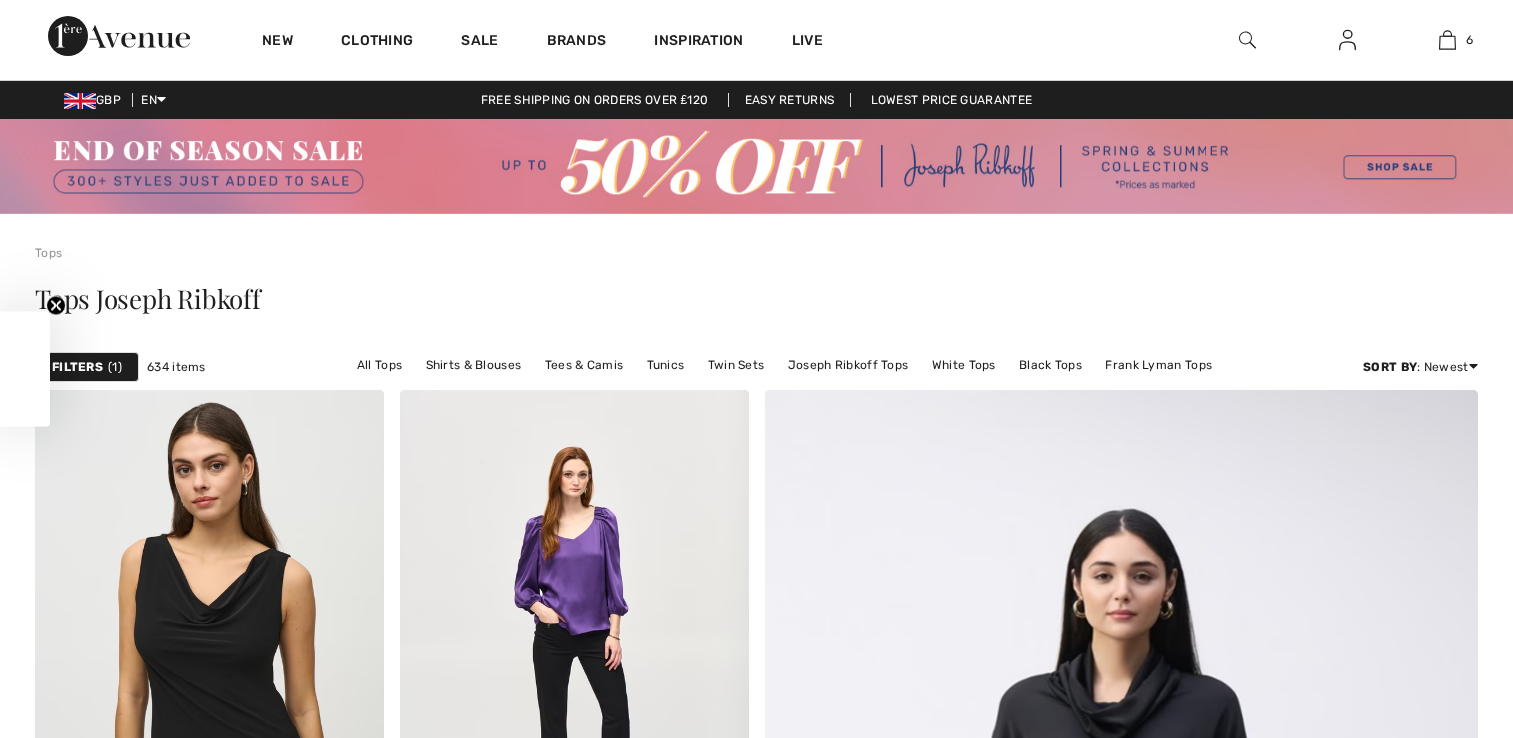 scroll, scrollTop: 0, scrollLeft: 0, axis: both 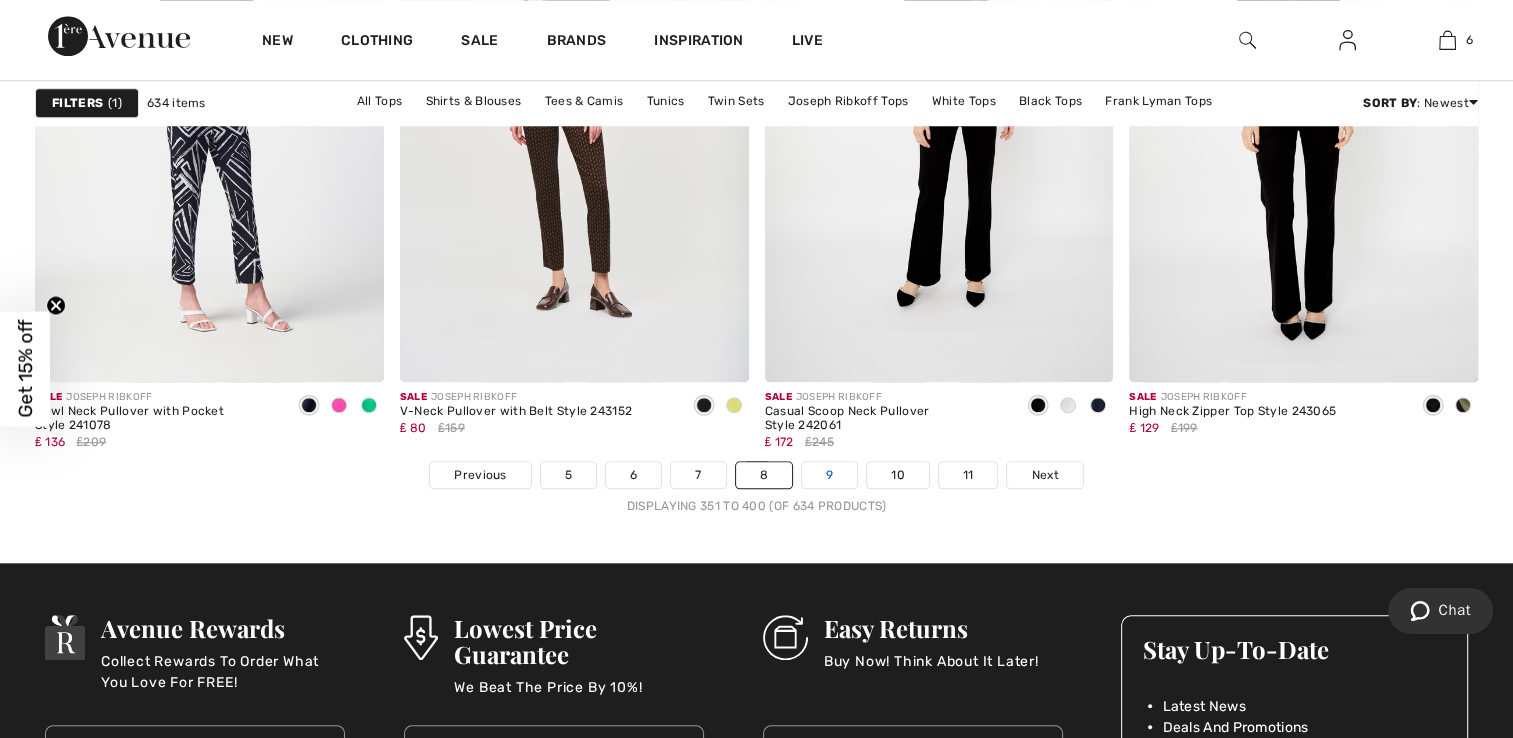 click on "9" at bounding box center (829, 475) 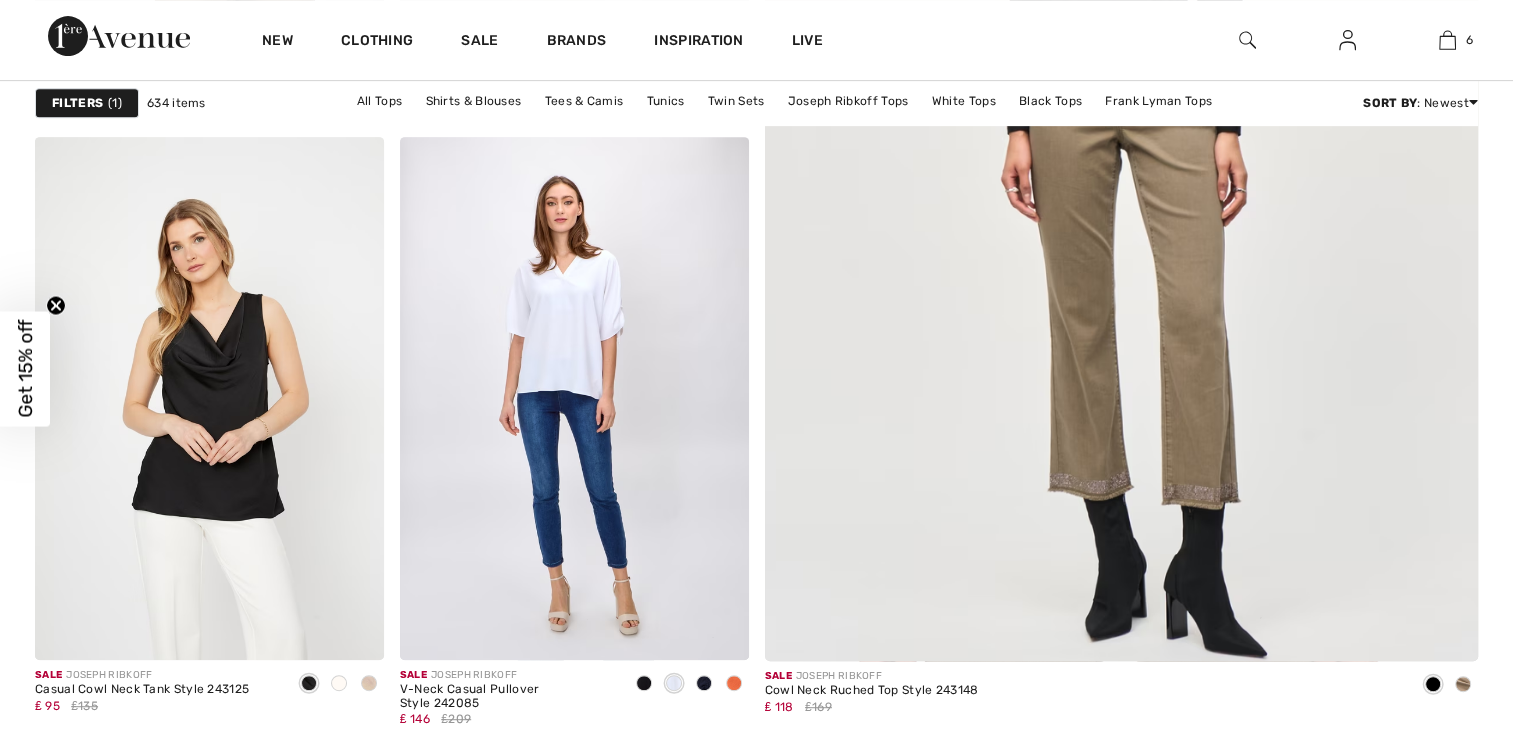 scroll, scrollTop: 871, scrollLeft: 0, axis: vertical 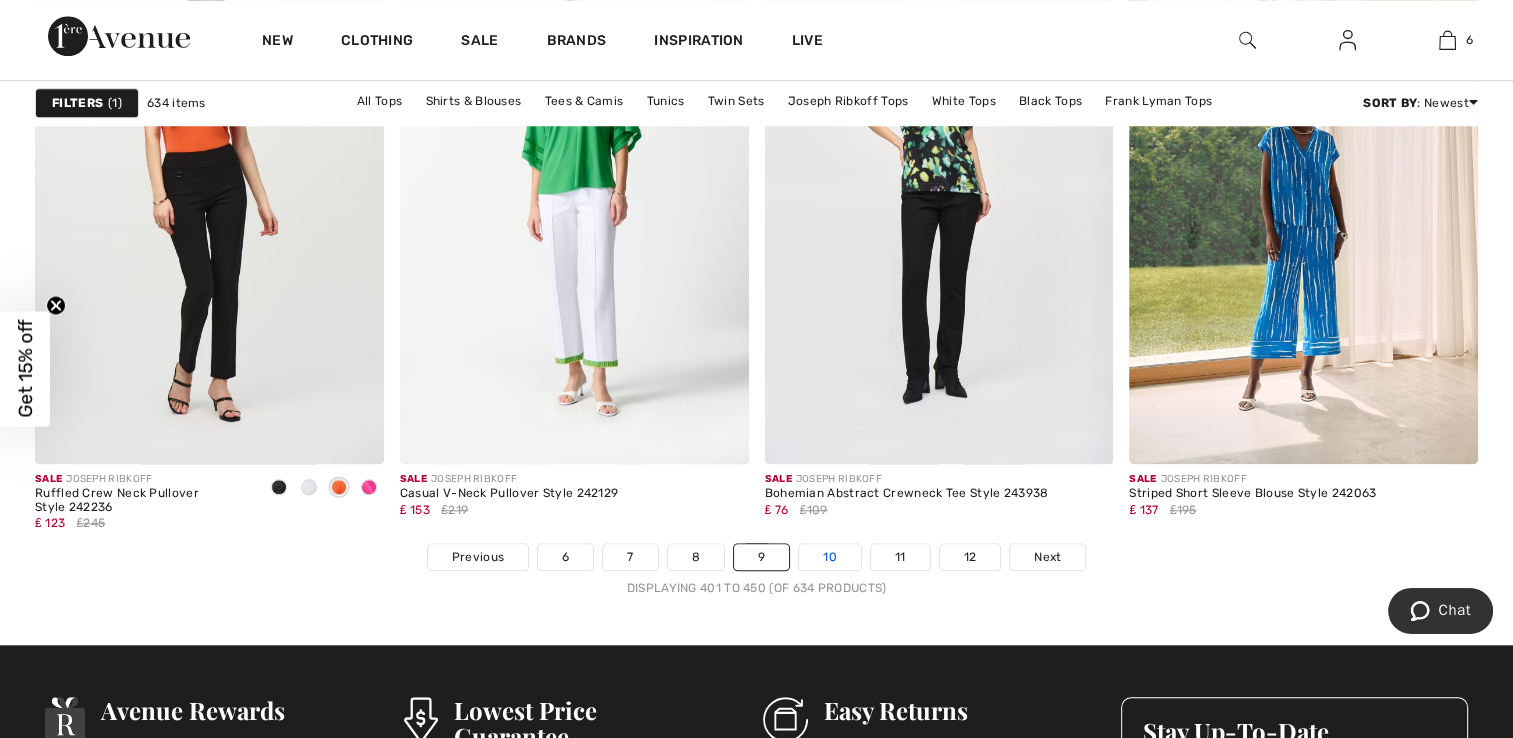 click on "10" at bounding box center (830, 557) 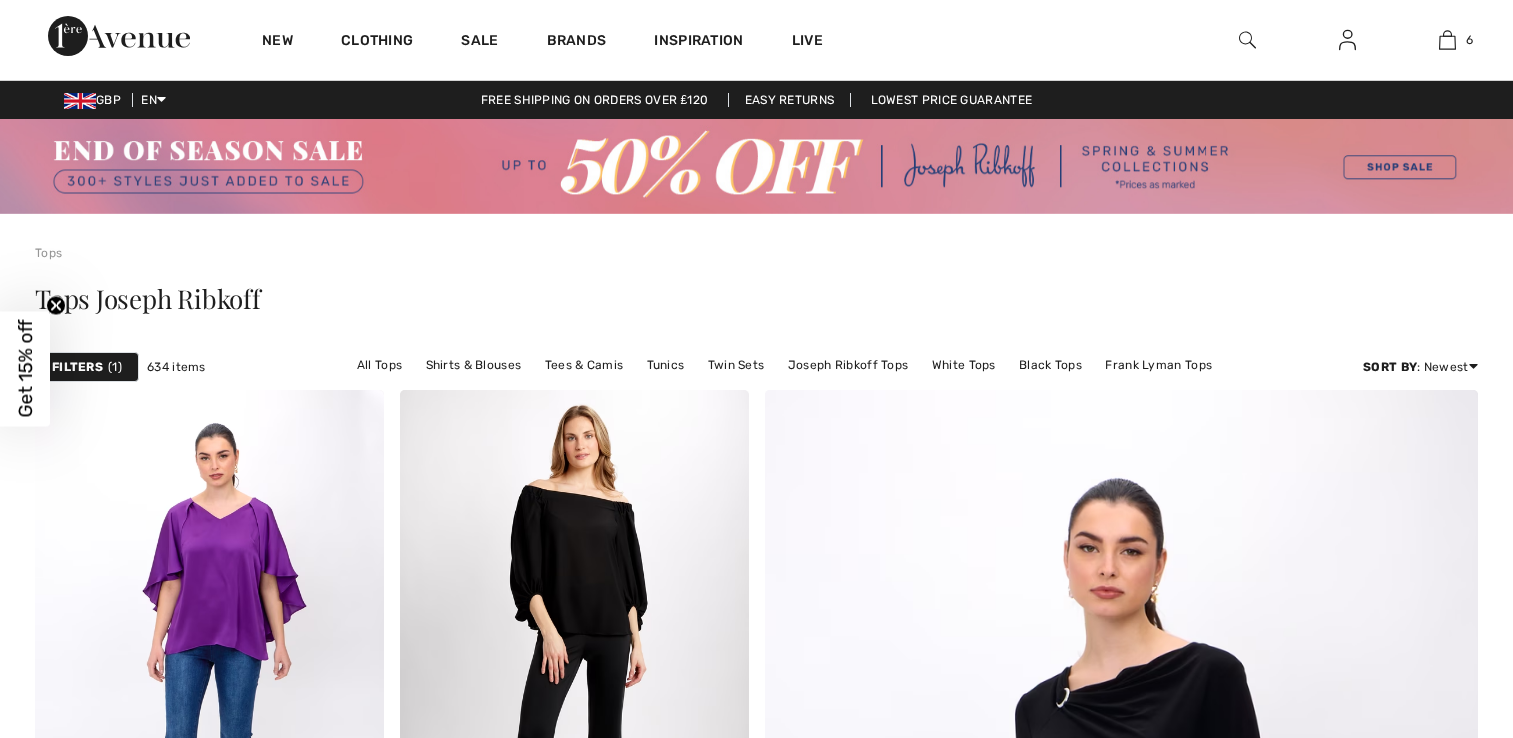 scroll, scrollTop: 0, scrollLeft: 0, axis: both 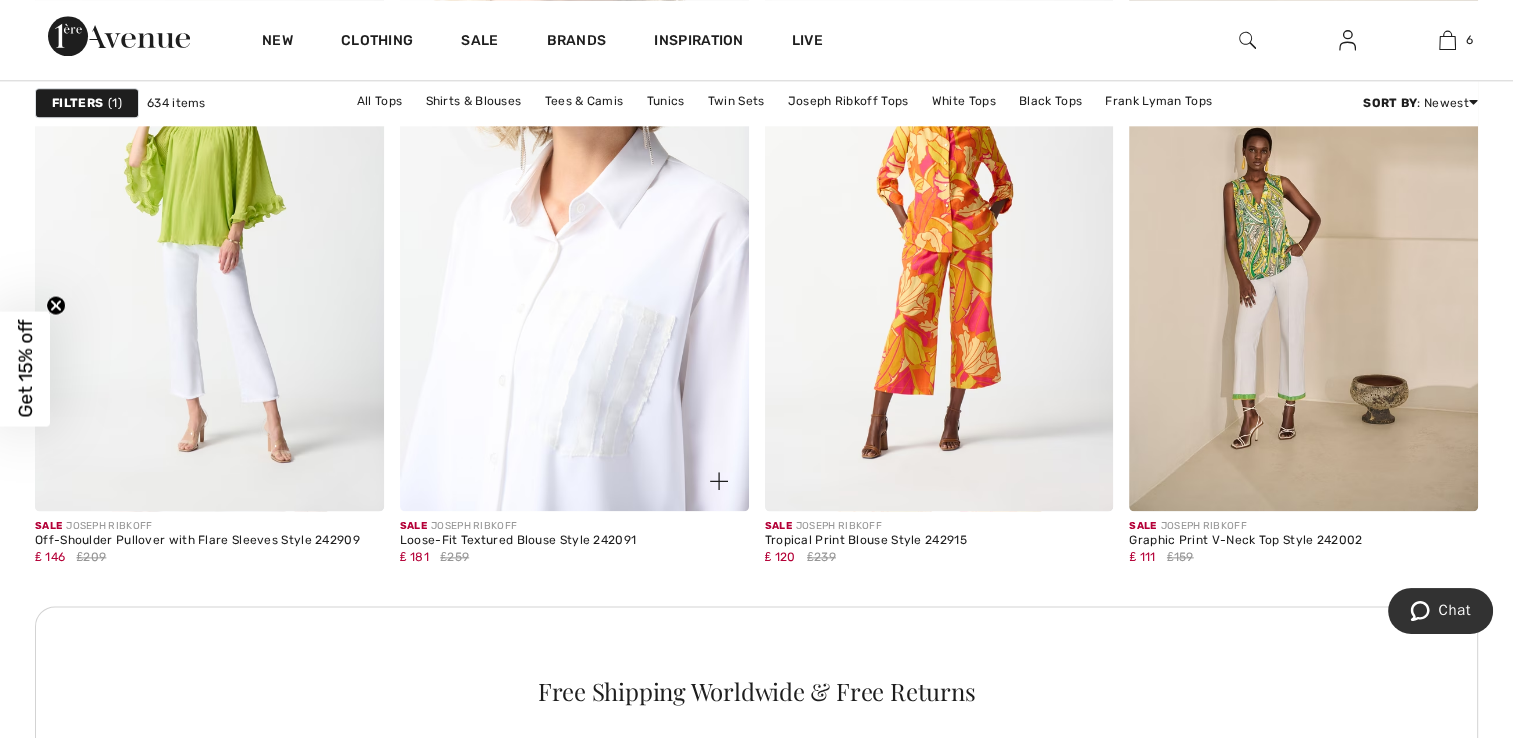 click at bounding box center [574, 249] 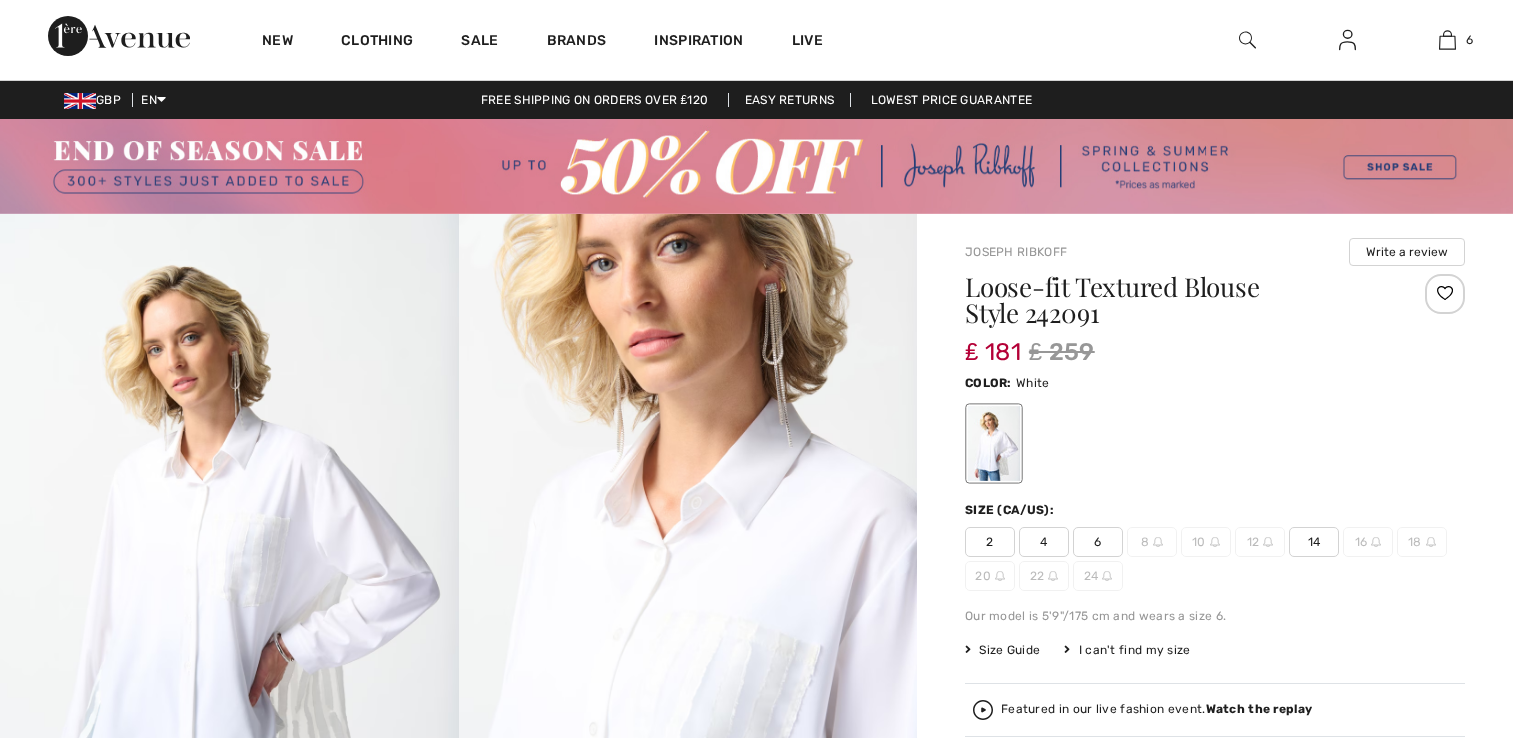 scroll, scrollTop: 0, scrollLeft: 0, axis: both 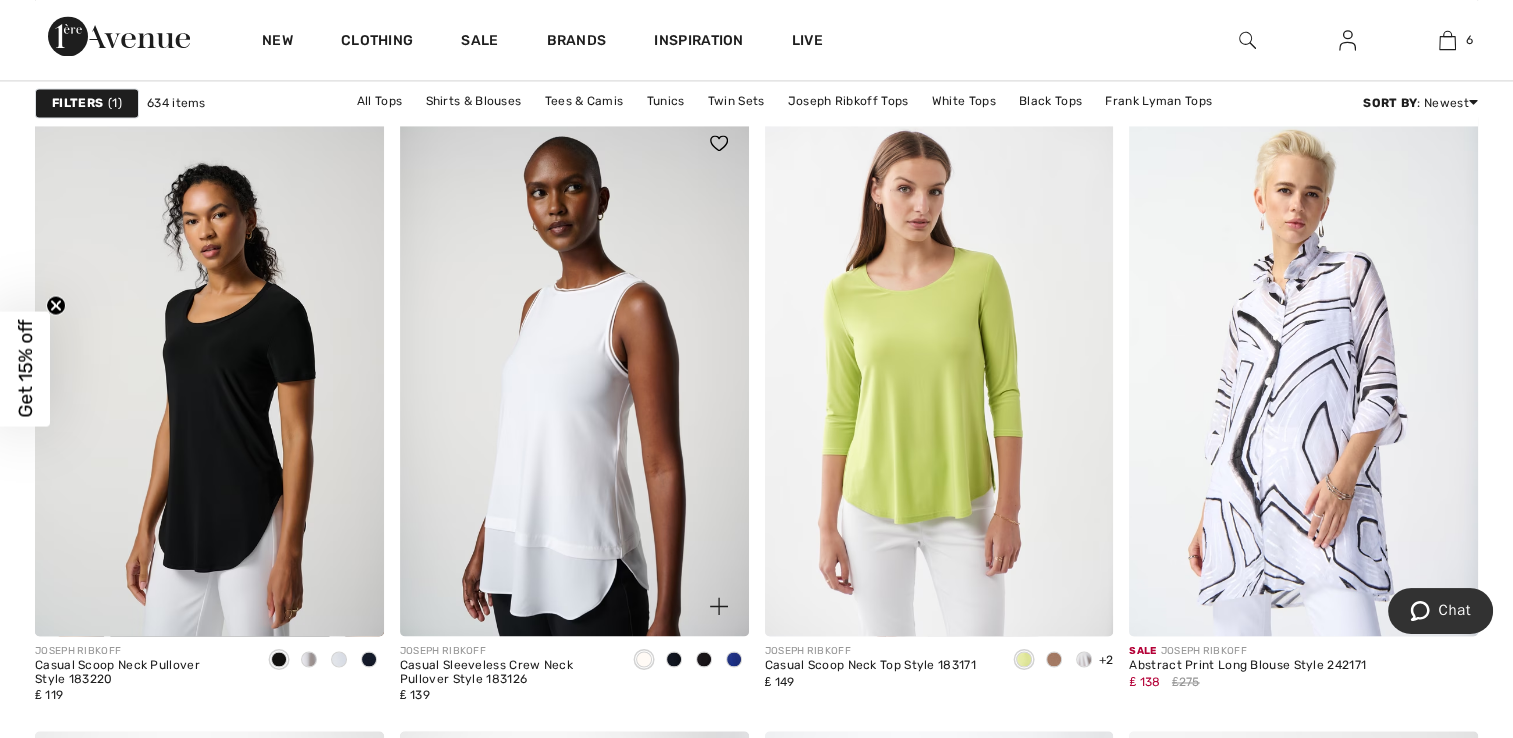 click at bounding box center (574, 374) 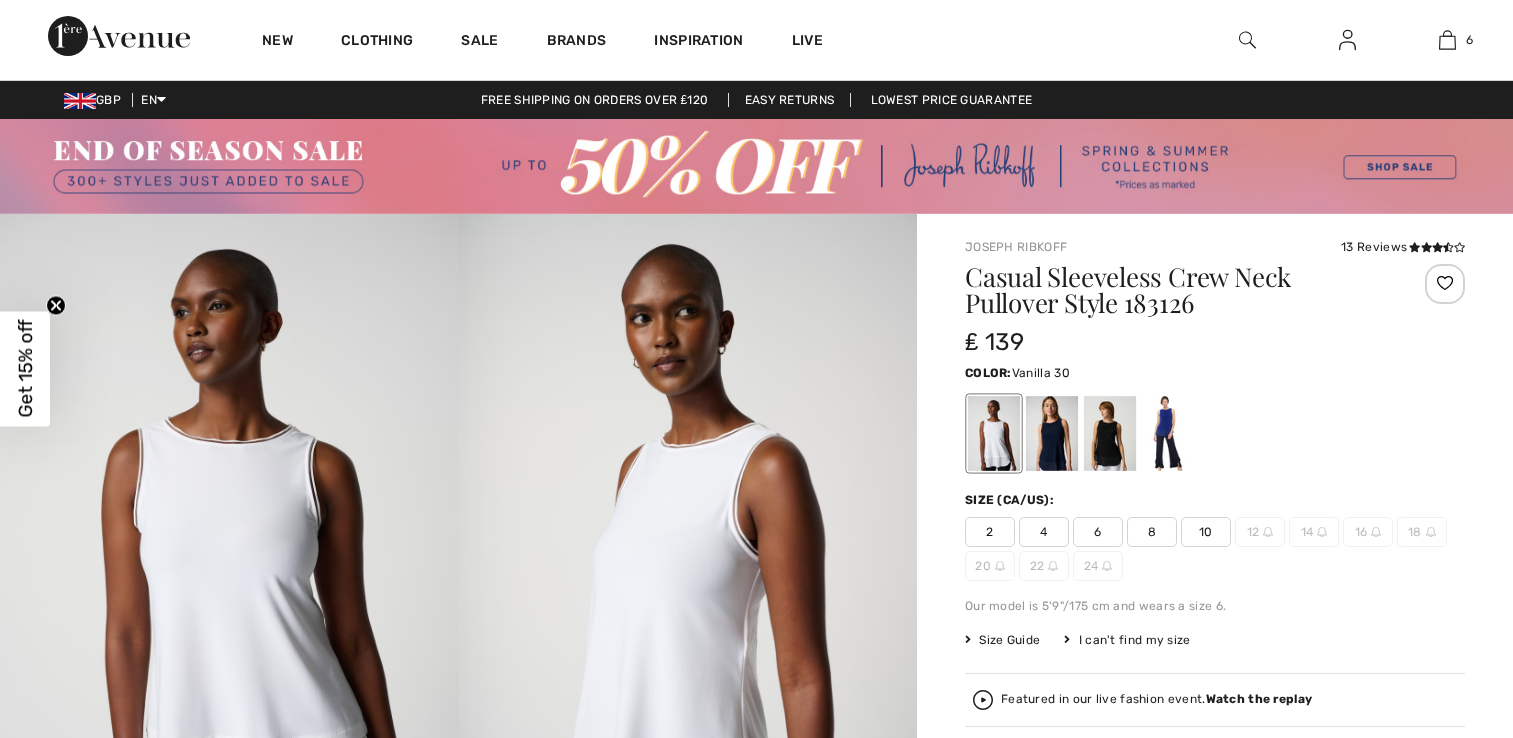 scroll, scrollTop: 0, scrollLeft: 0, axis: both 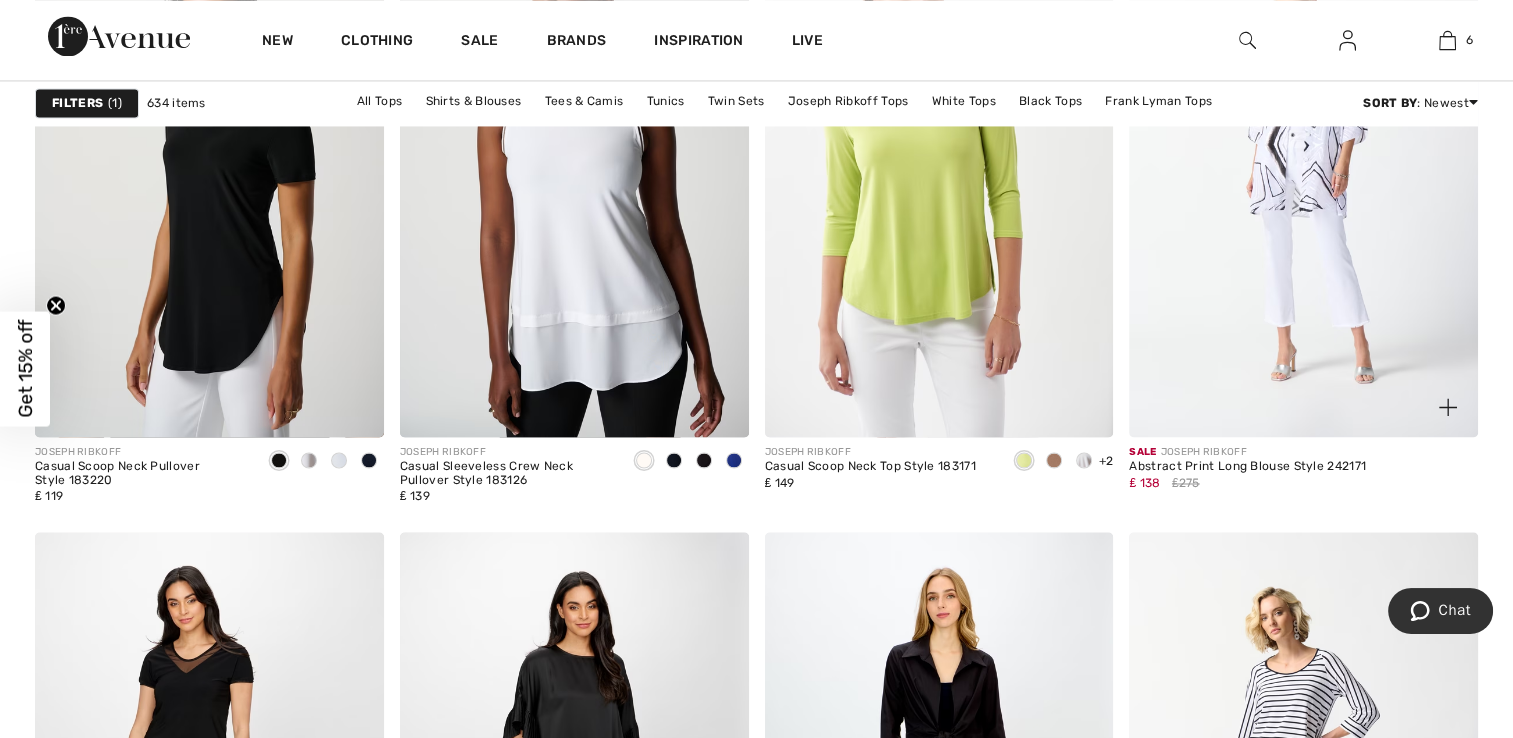 click at bounding box center (1303, 175) 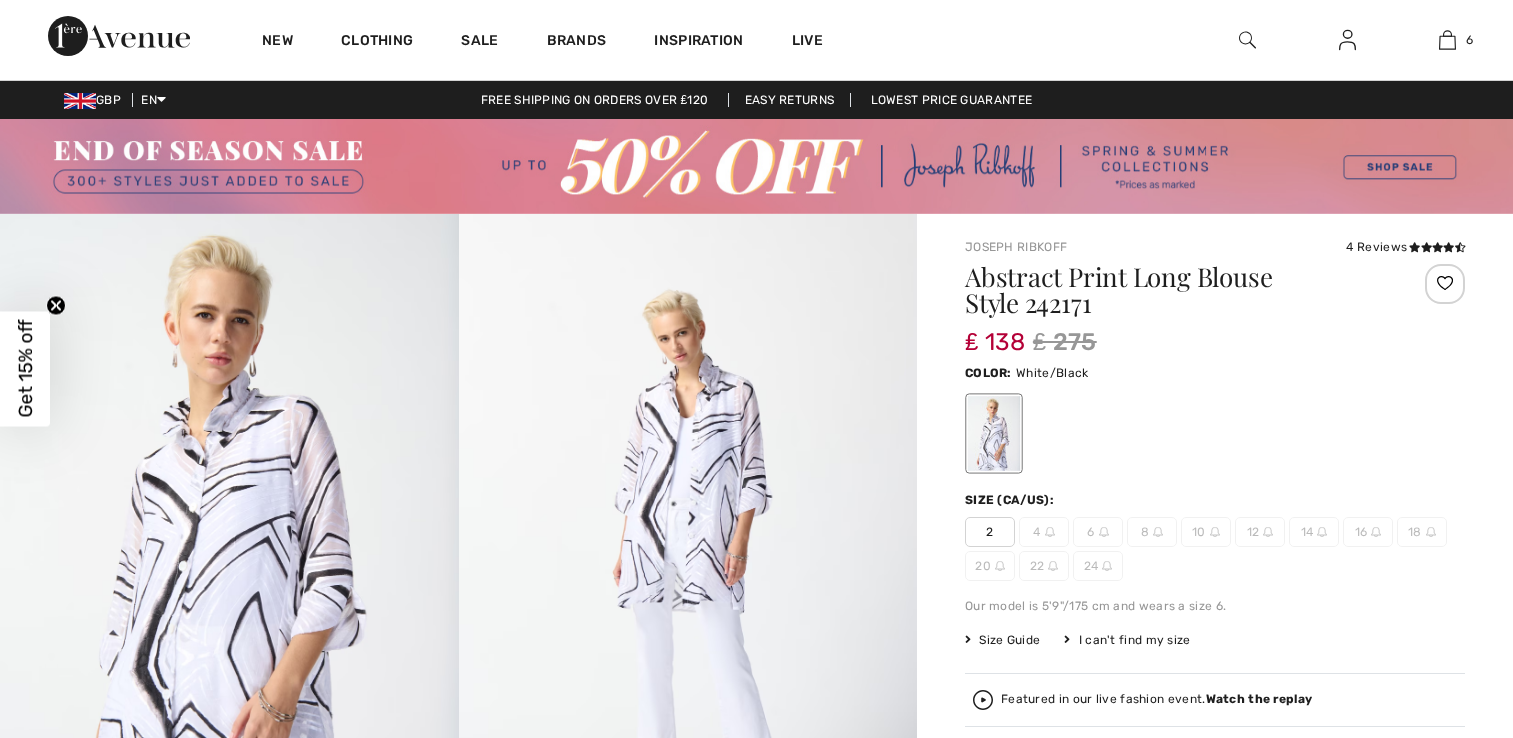 scroll, scrollTop: 0, scrollLeft: 0, axis: both 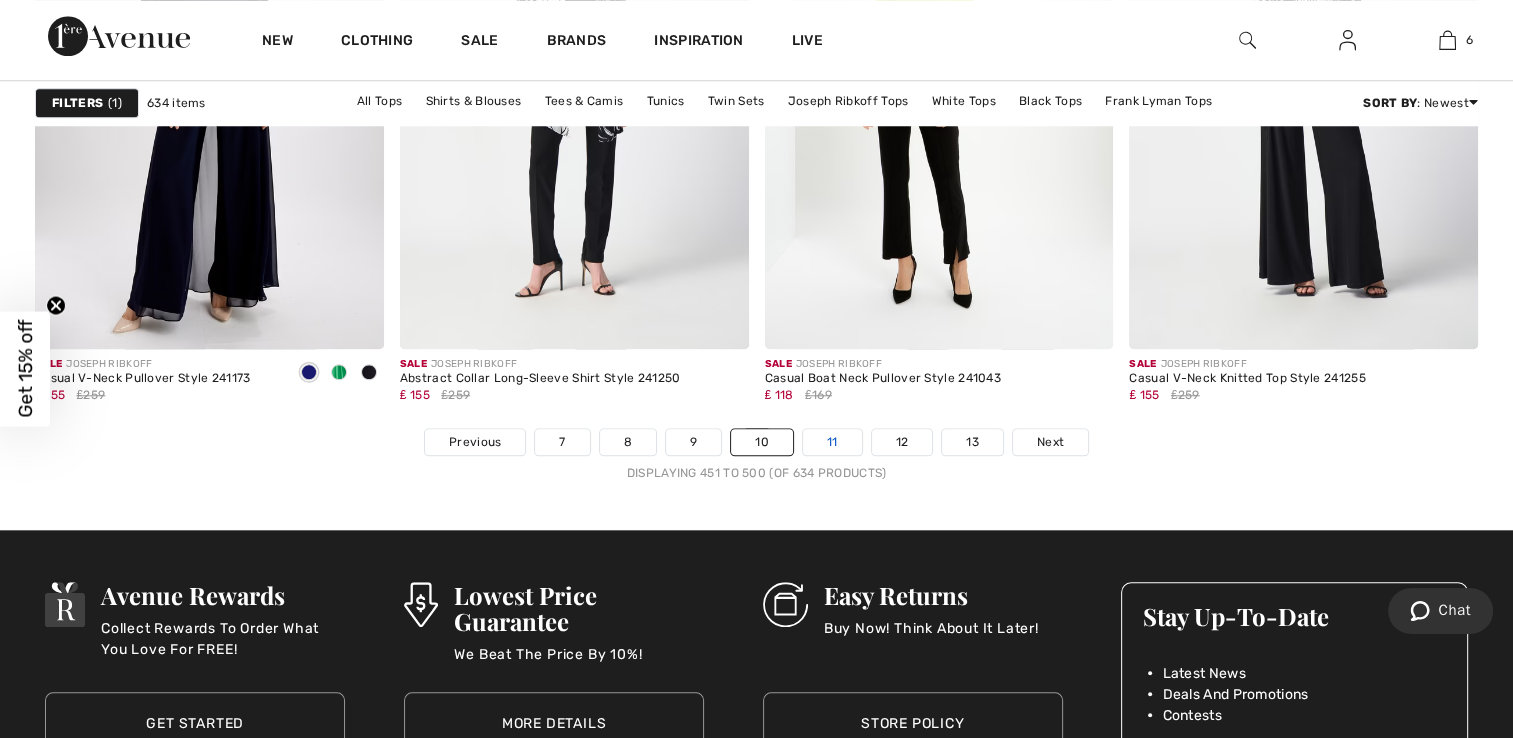 click on "11" at bounding box center (832, 442) 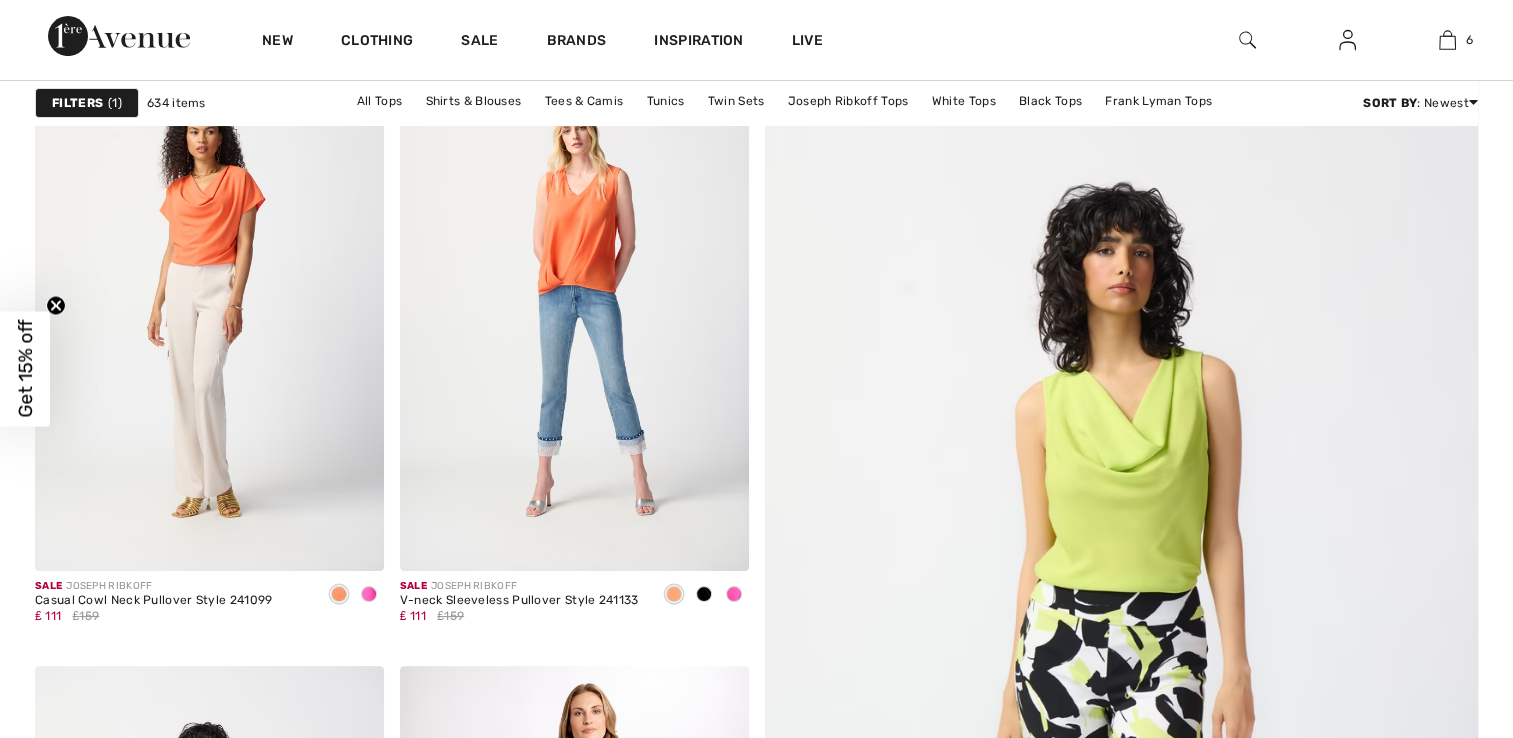 scroll, scrollTop: 782, scrollLeft: 0, axis: vertical 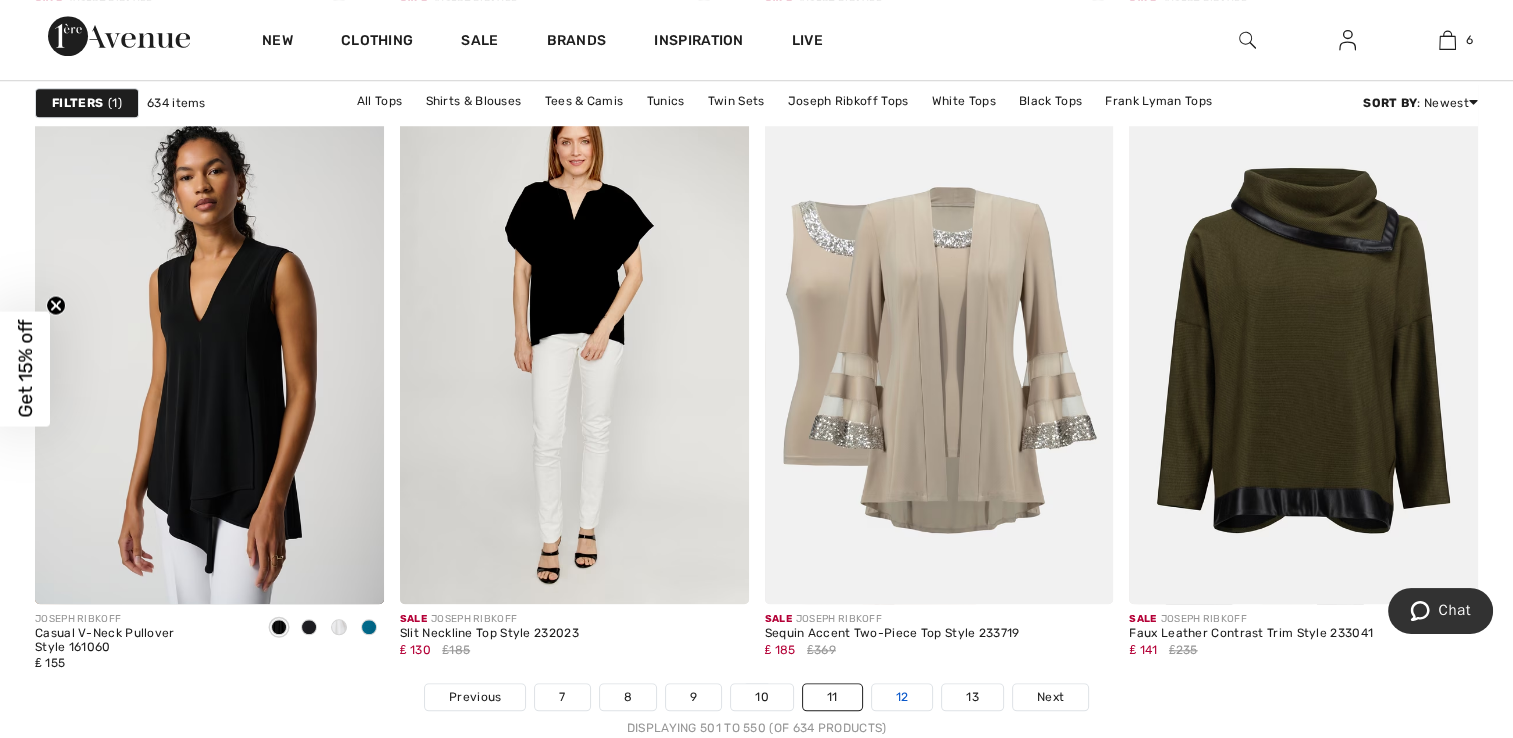 click on "12" at bounding box center (902, 697) 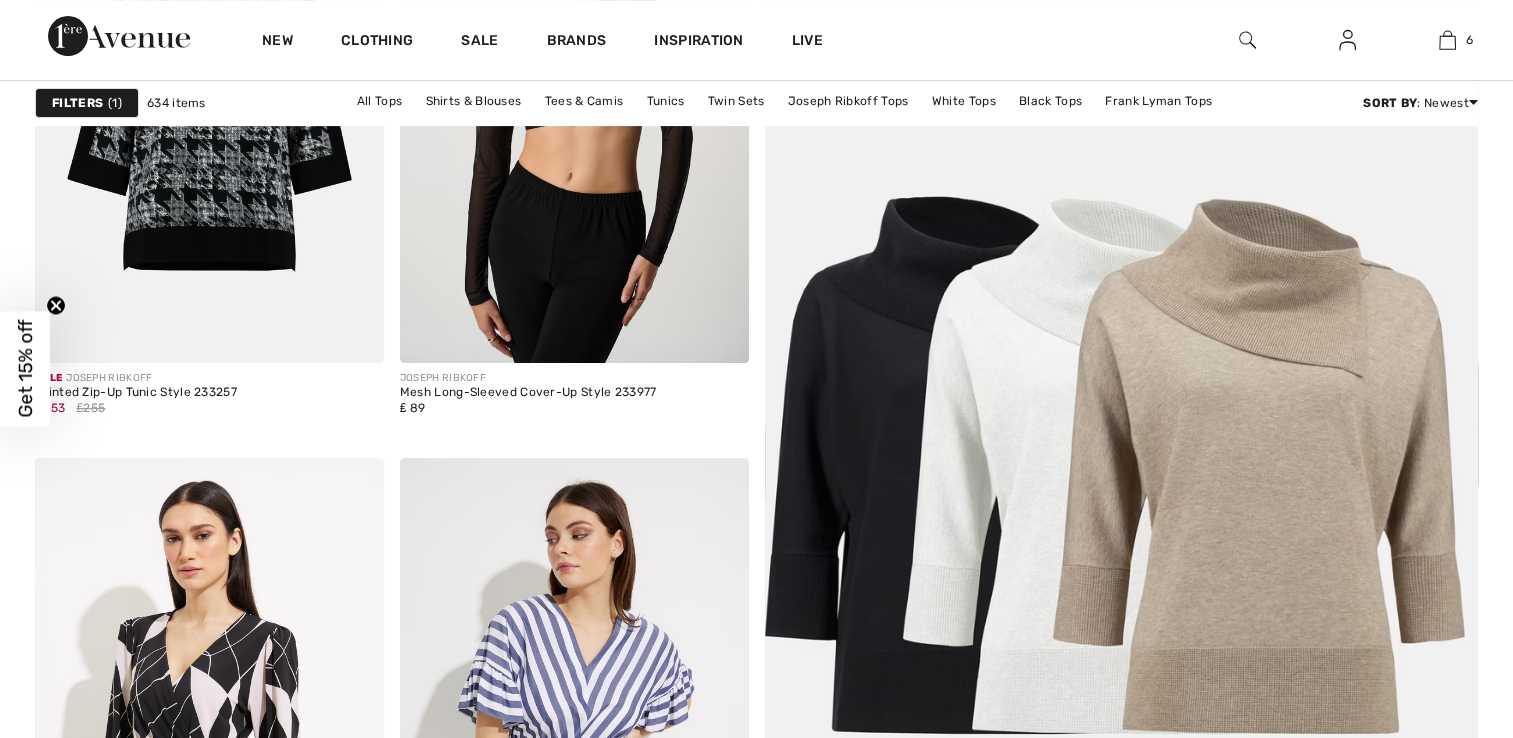 scroll, scrollTop: 574, scrollLeft: 0, axis: vertical 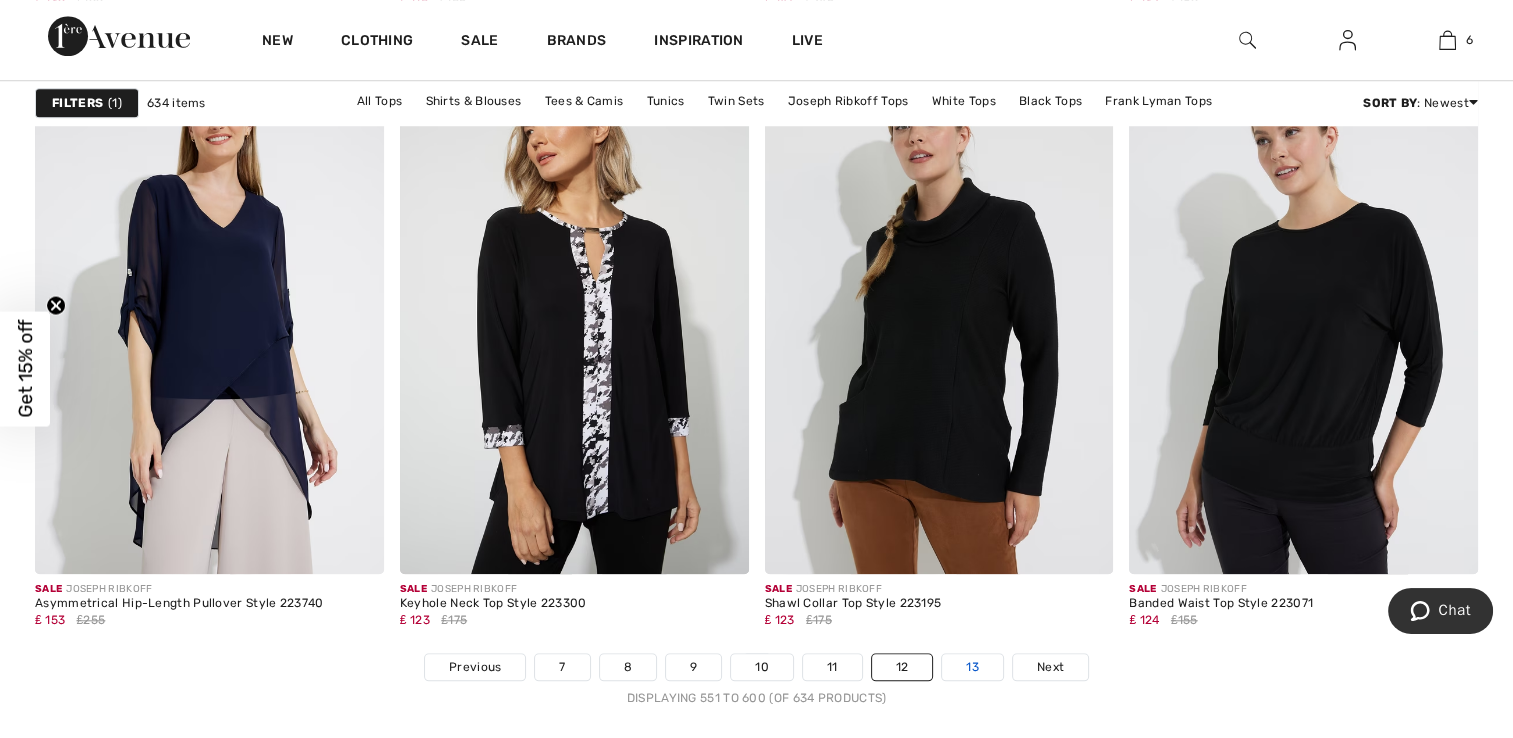 click on "13" at bounding box center [972, 667] 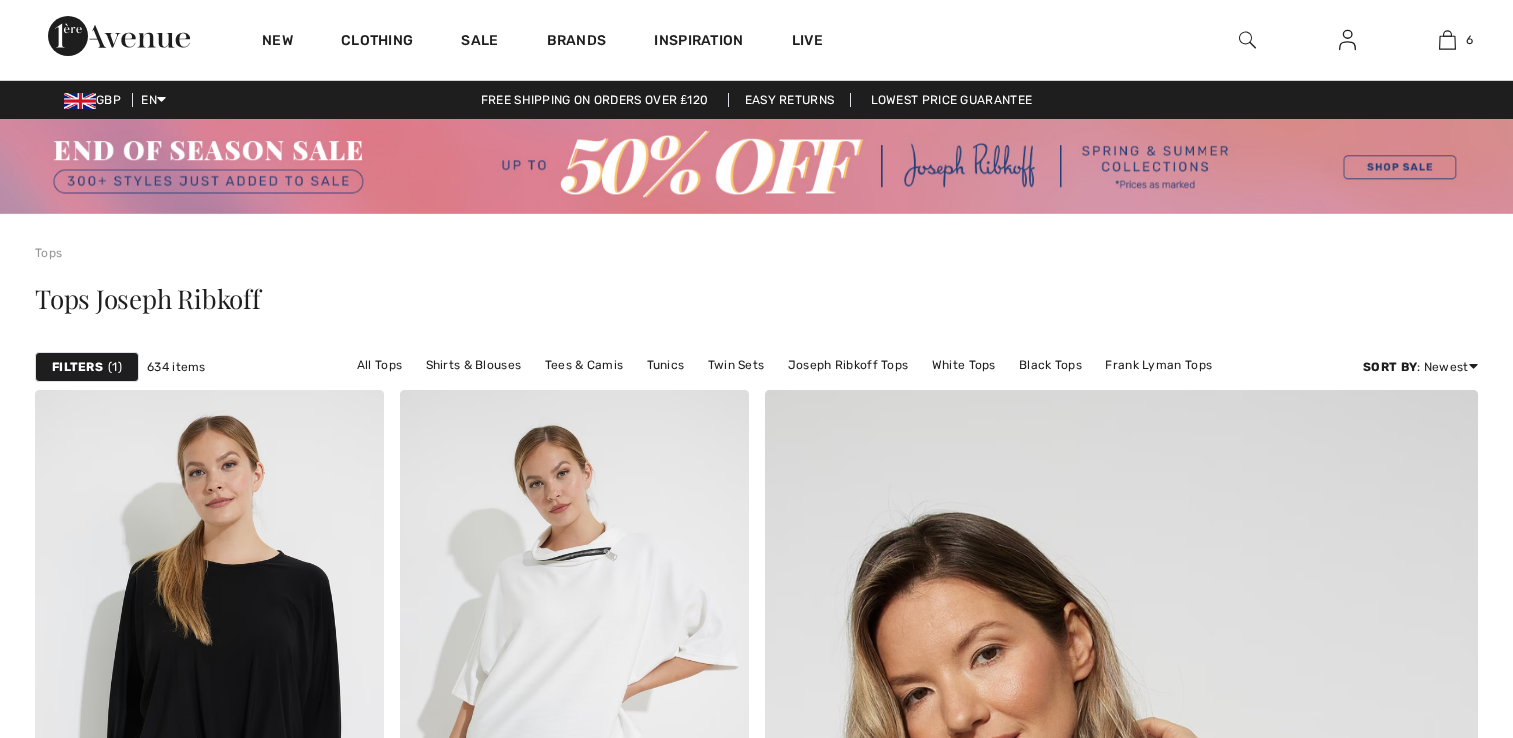 scroll, scrollTop: 0, scrollLeft: 0, axis: both 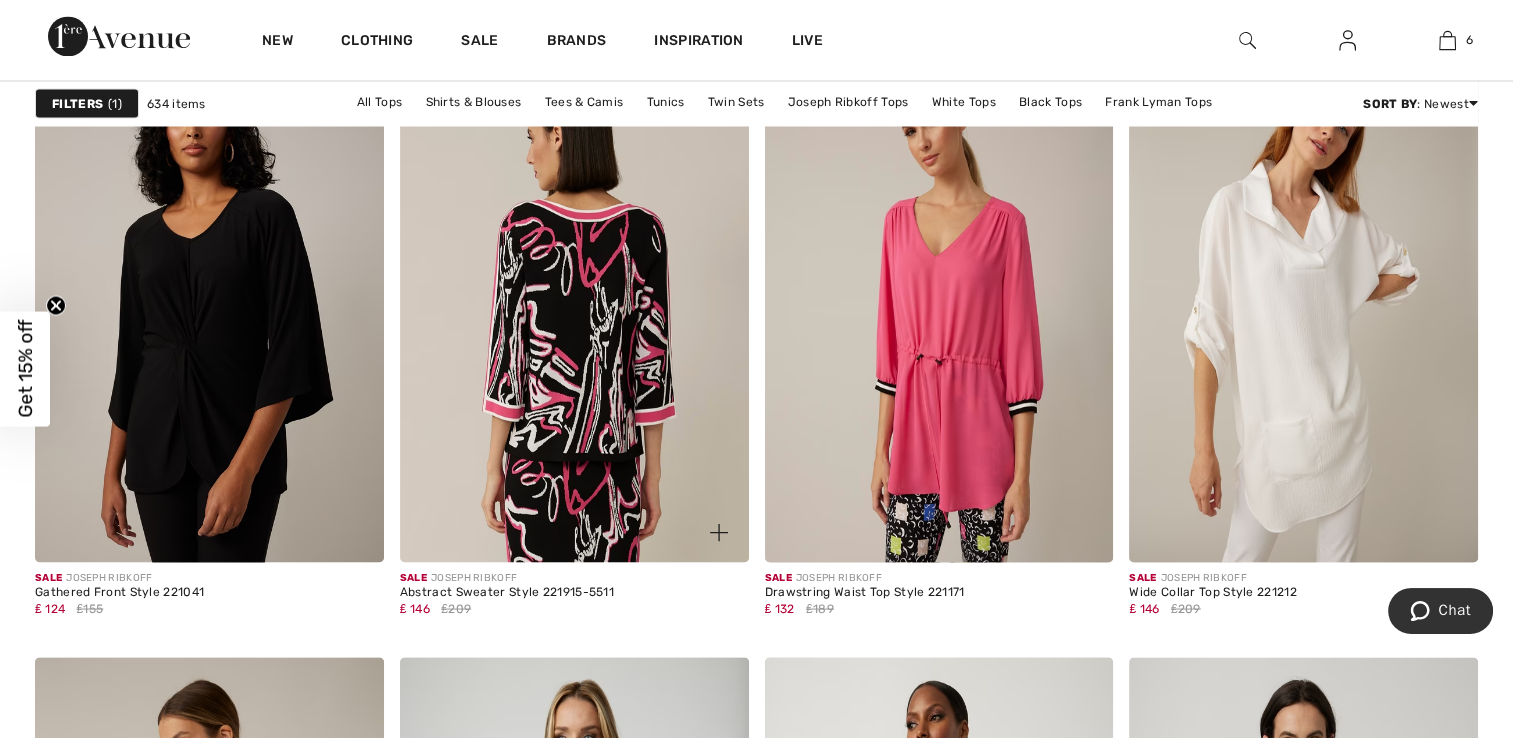 click at bounding box center (574, 300) 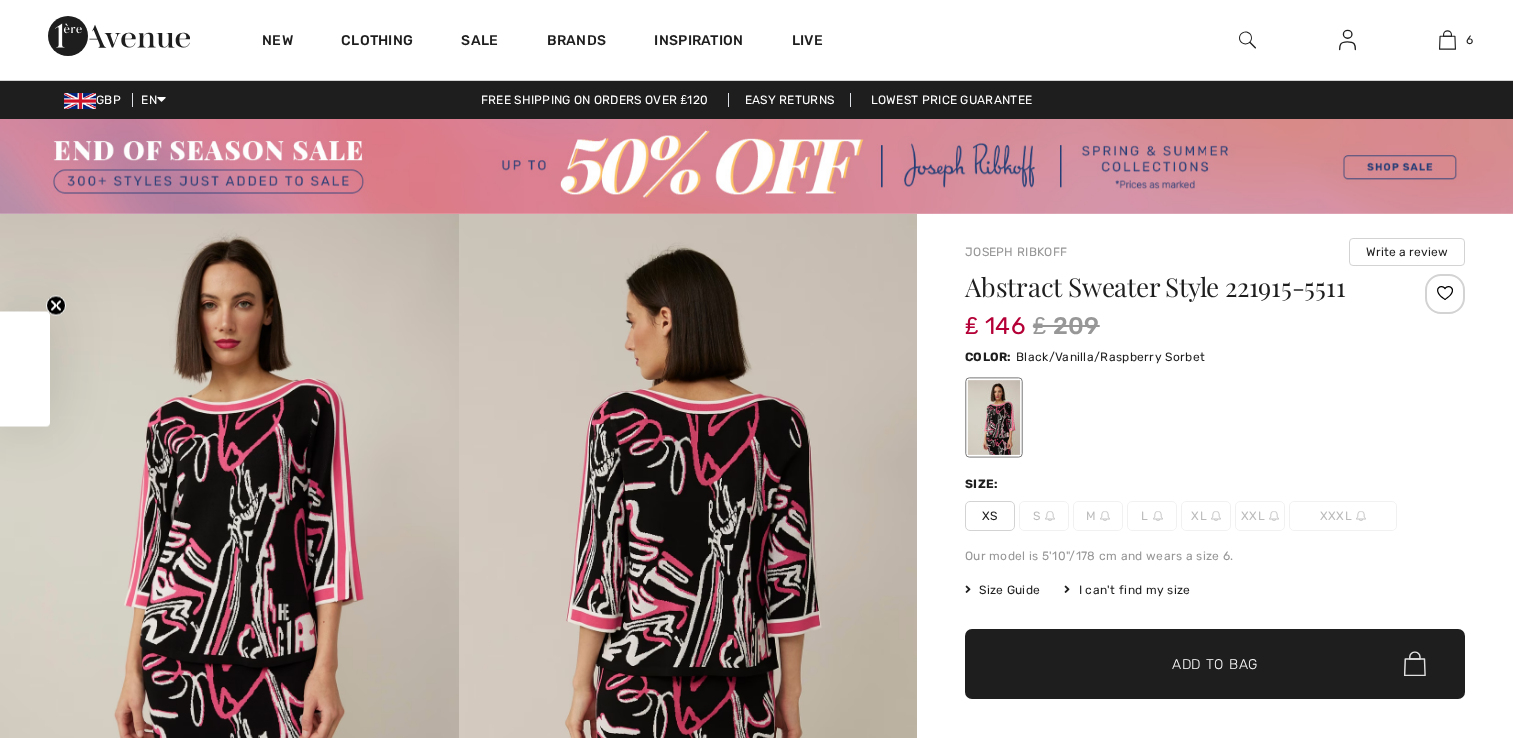 scroll, scrollTop: 0, scrollLeft: 0, axis: both 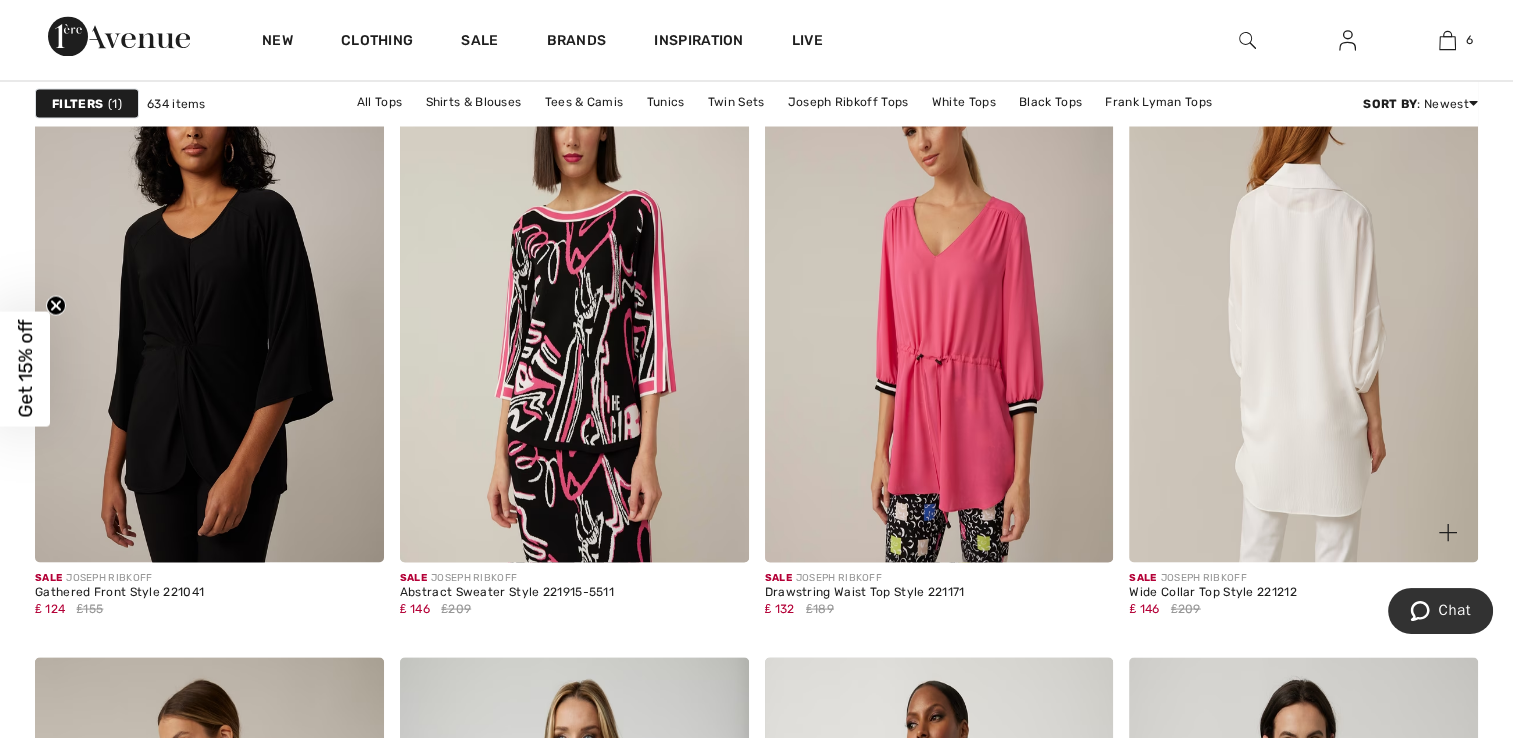 click at bounding box center (1303, 300) 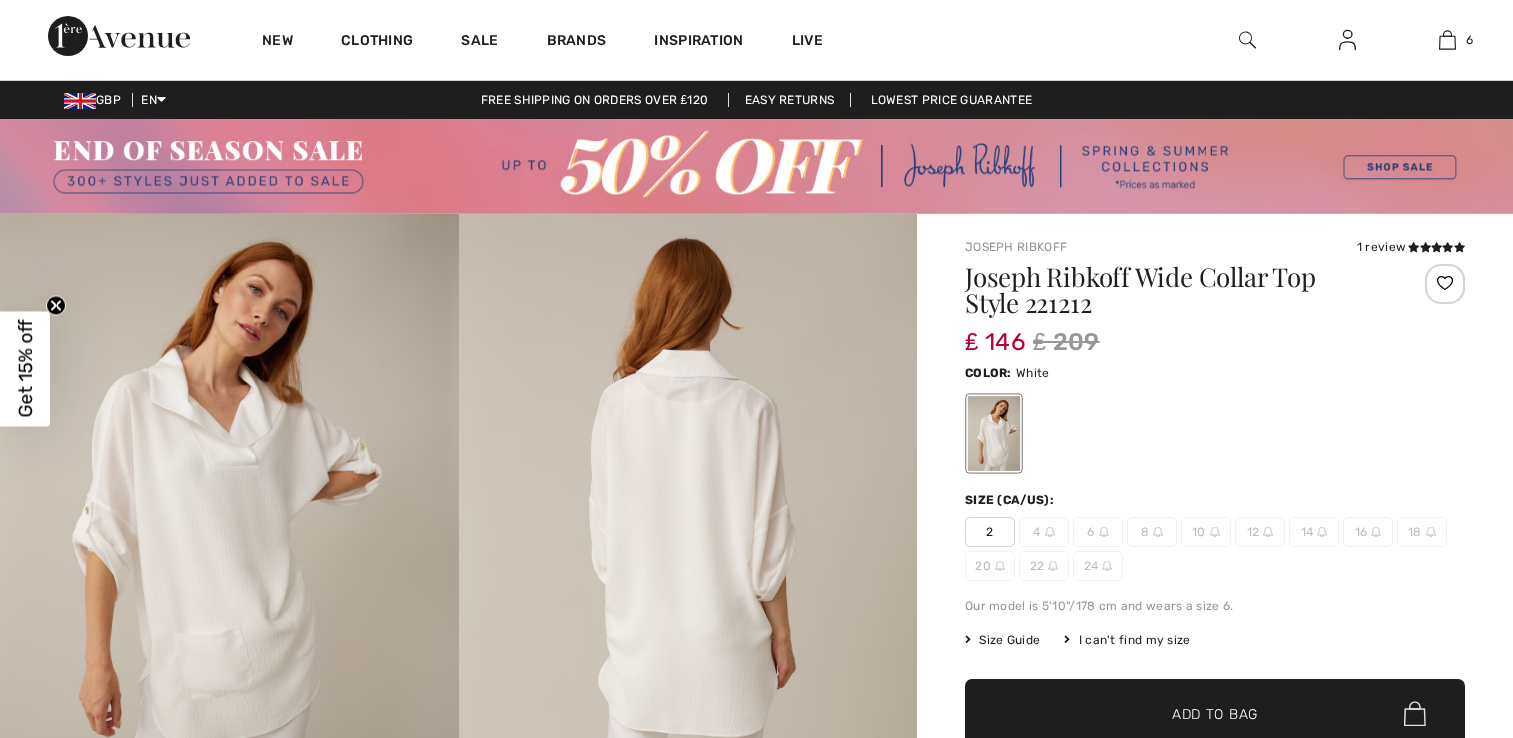 scroll, scrollTop: 0, scrollLeft: 0, axis: both 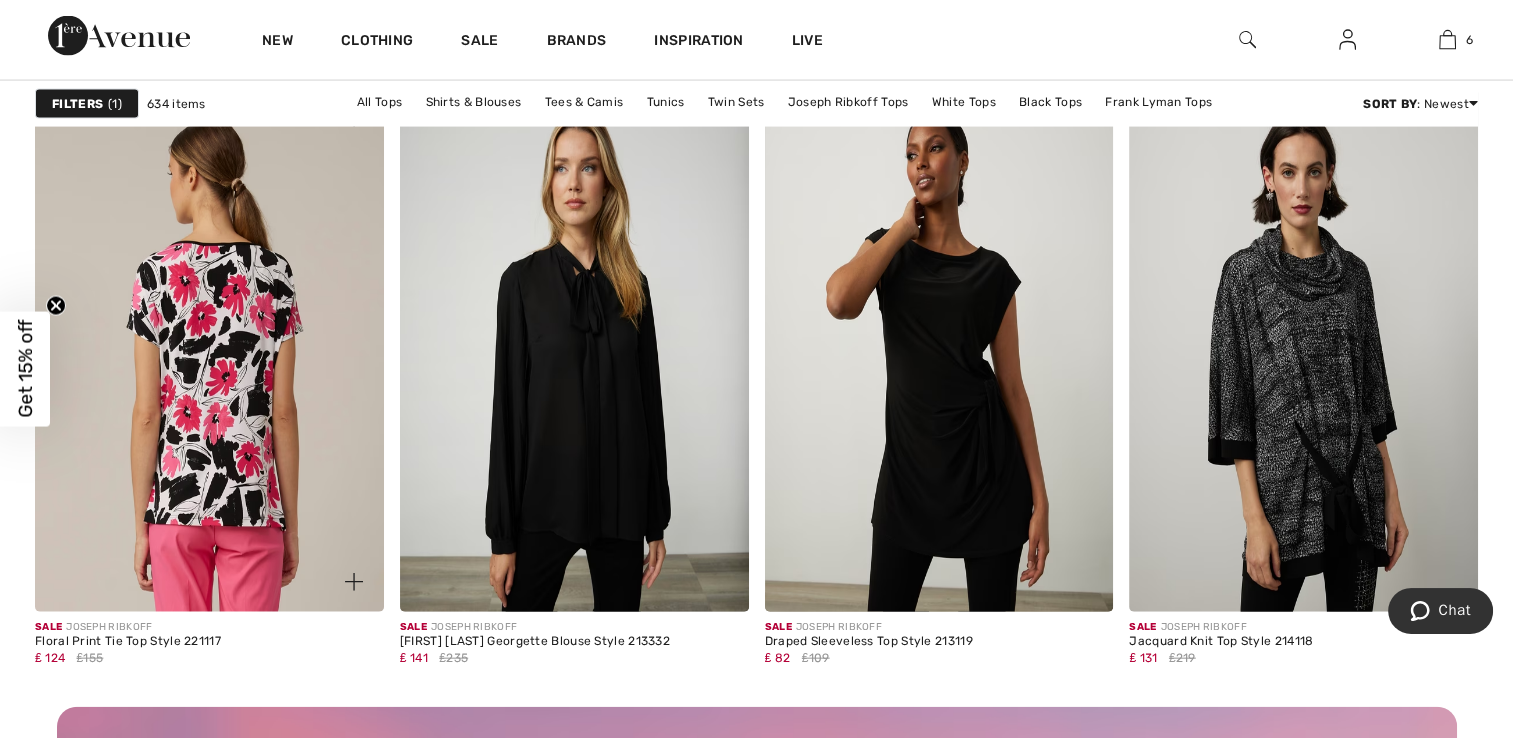 click at bounding box center [209, 350] 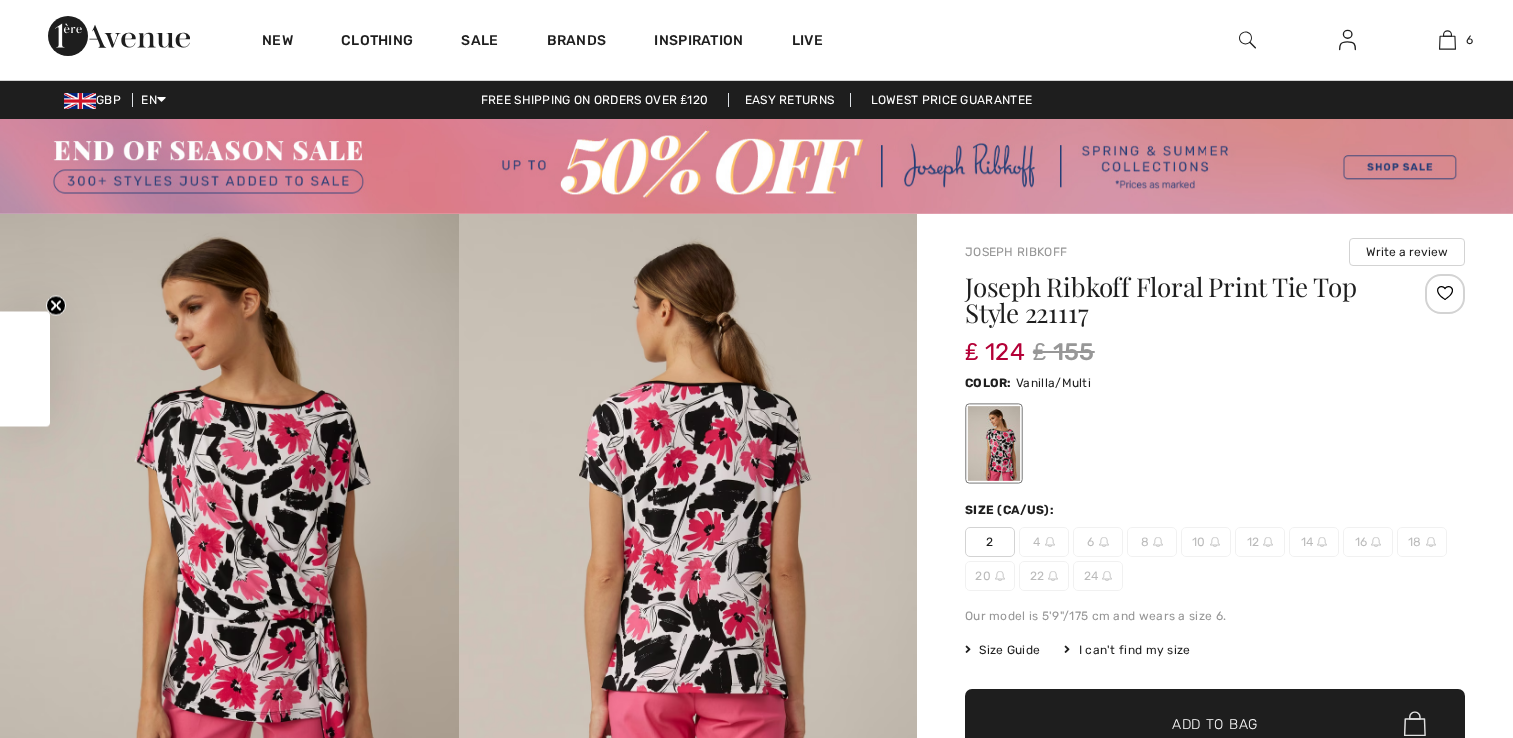 scroll, scrollTop: 0, scrollLeft: 0, axis: both 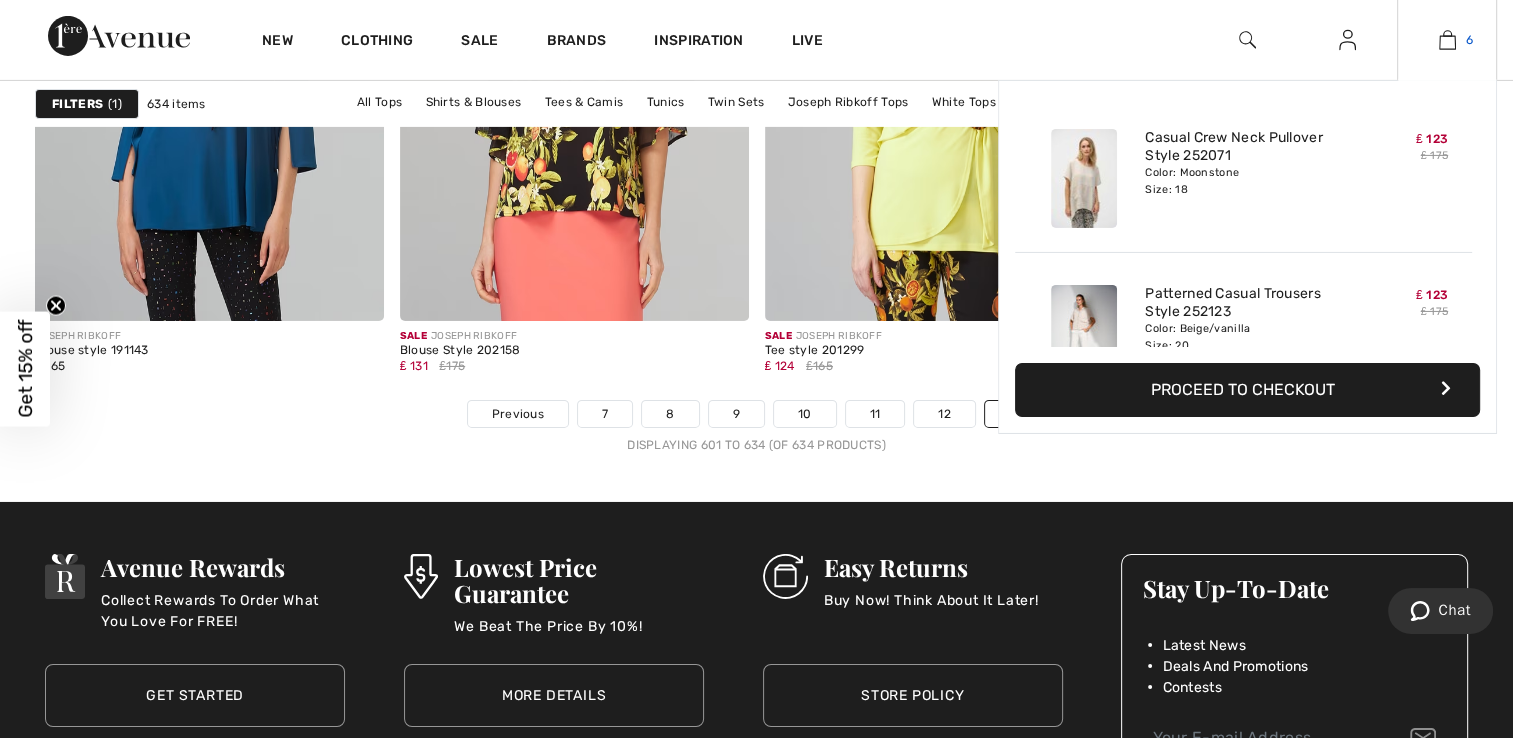 click at bounding box center [1447, 40] 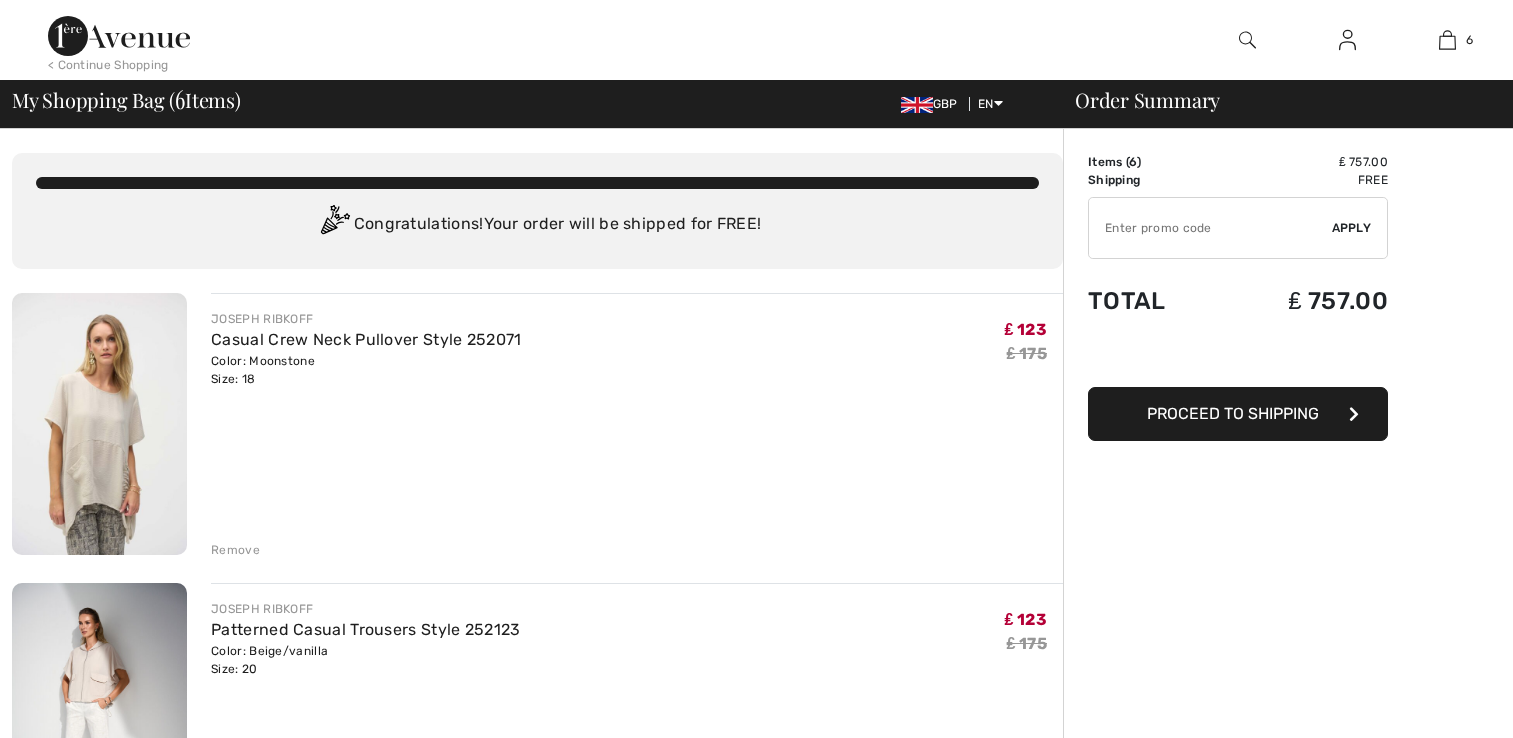 scroll, scrollTop: 0, scrollLeft: 0, axis: both 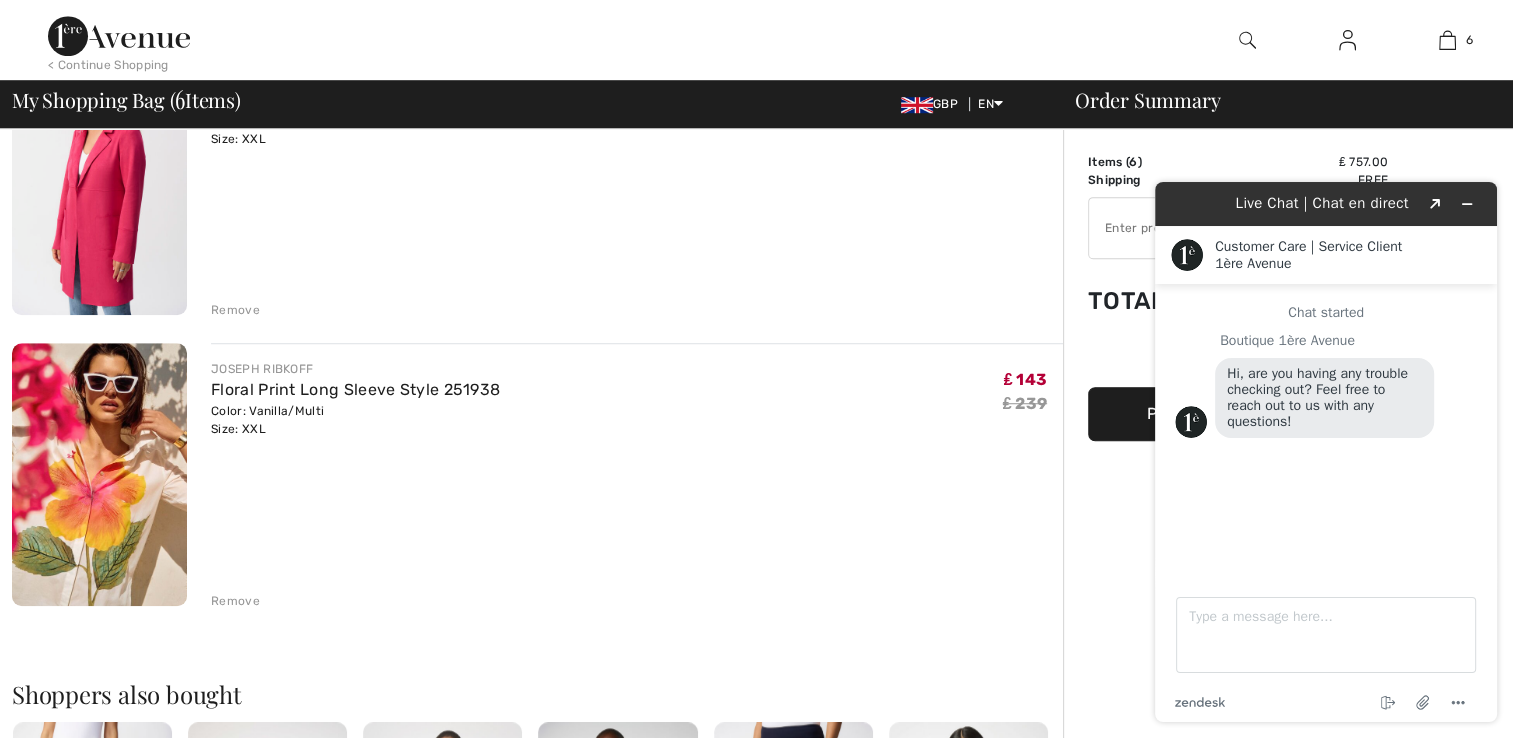 click at bounding box center (99, 184) 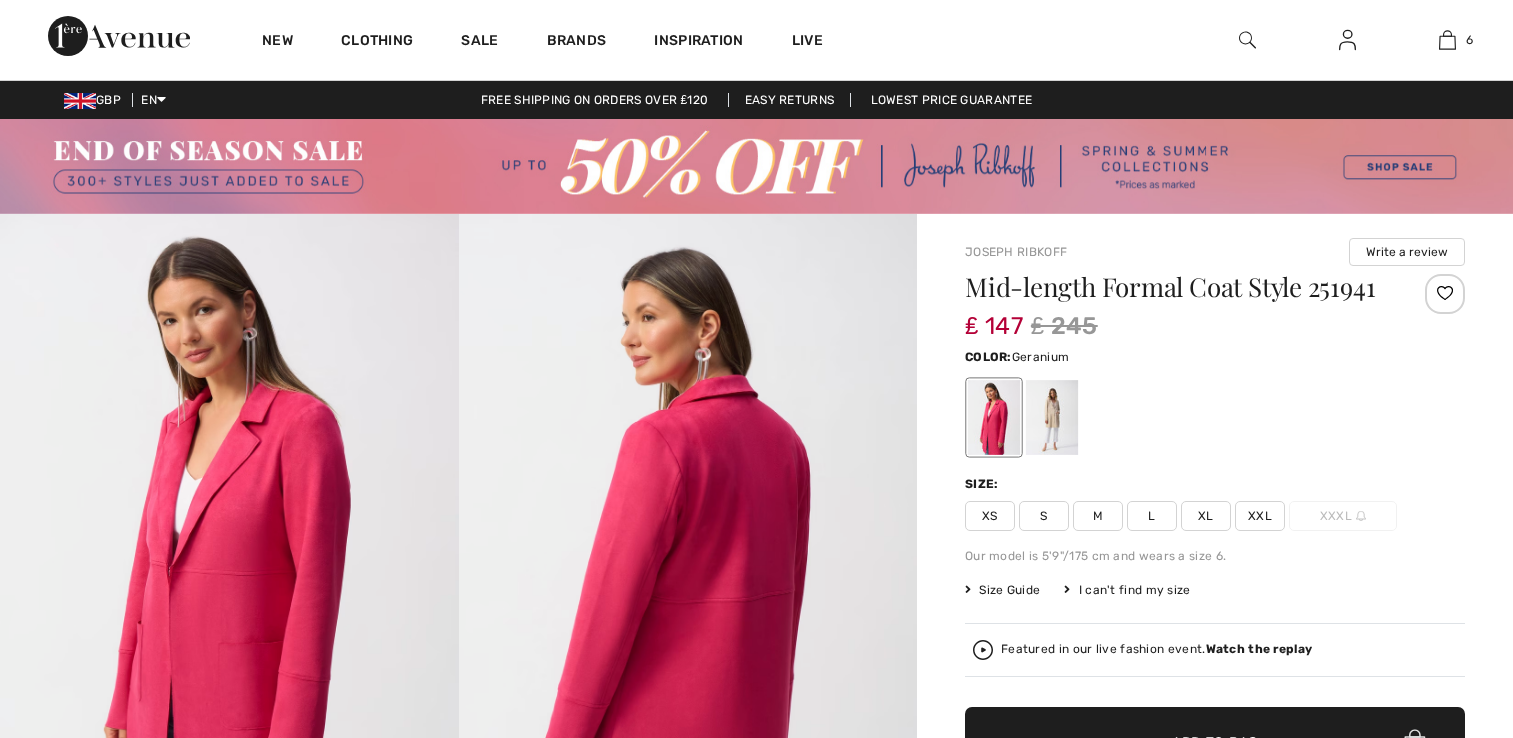 scroll, scrollTop: 0, scrollLeft: 0, axis: both 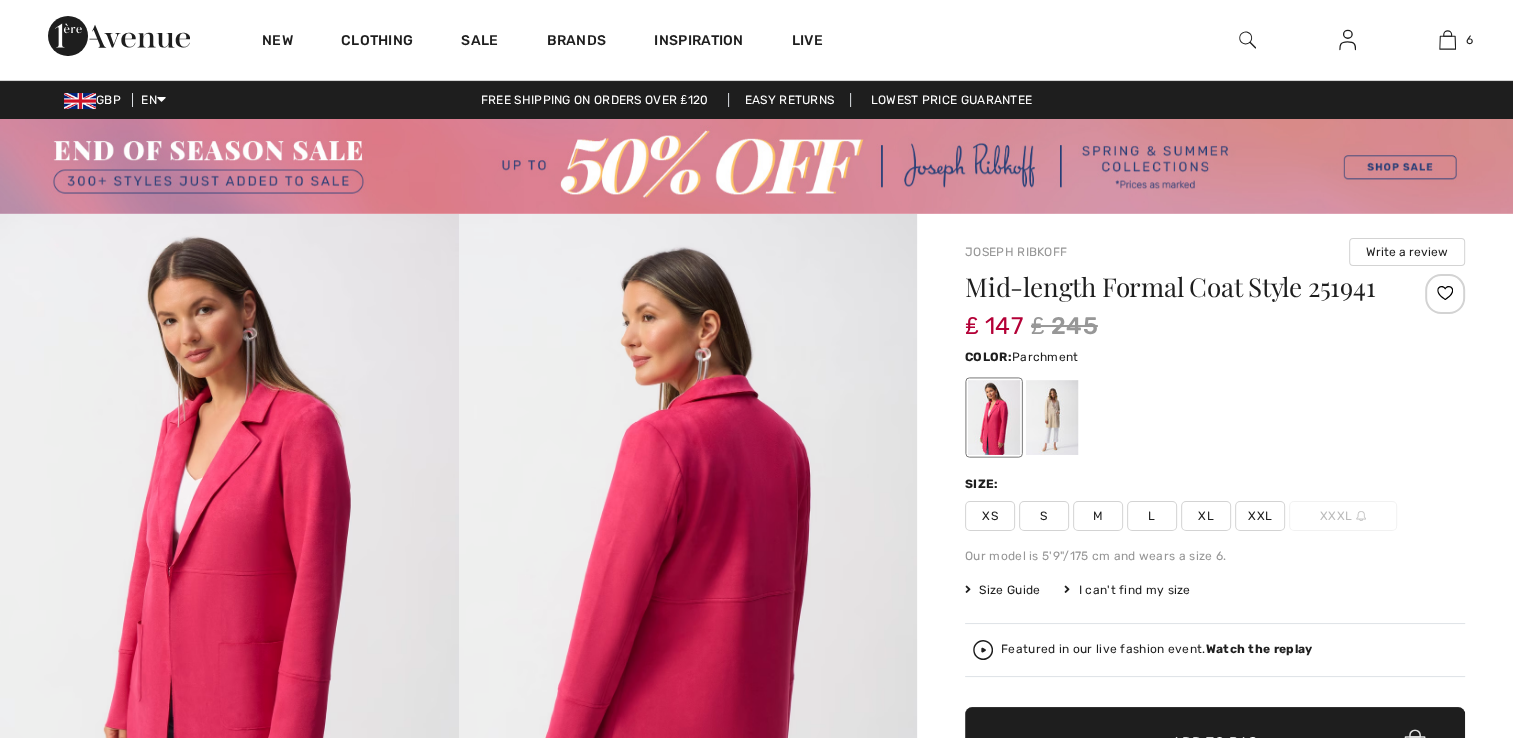 click at bounding box center (1052, 417) 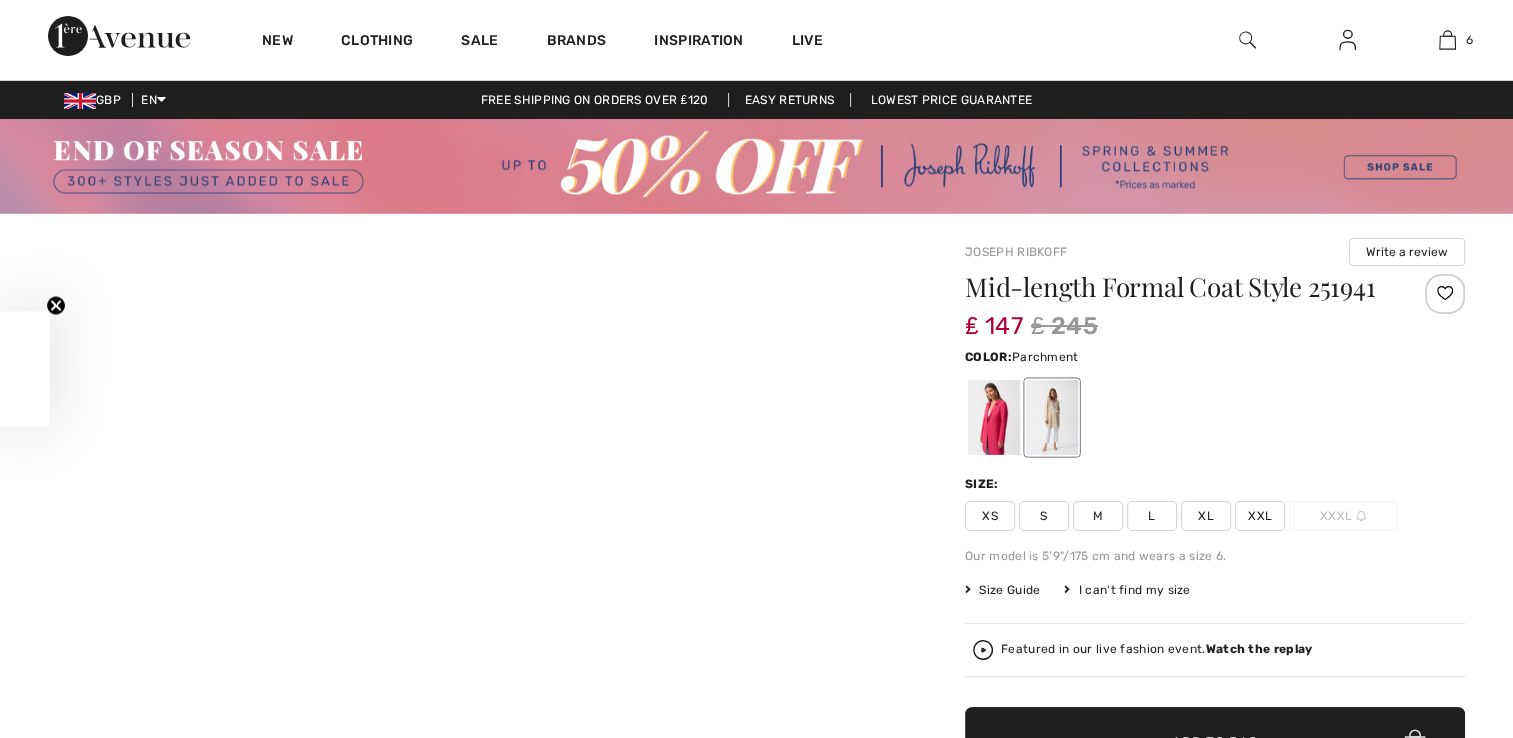 scroll, scrollTop: 0, scrollLeft: 0, axis: both 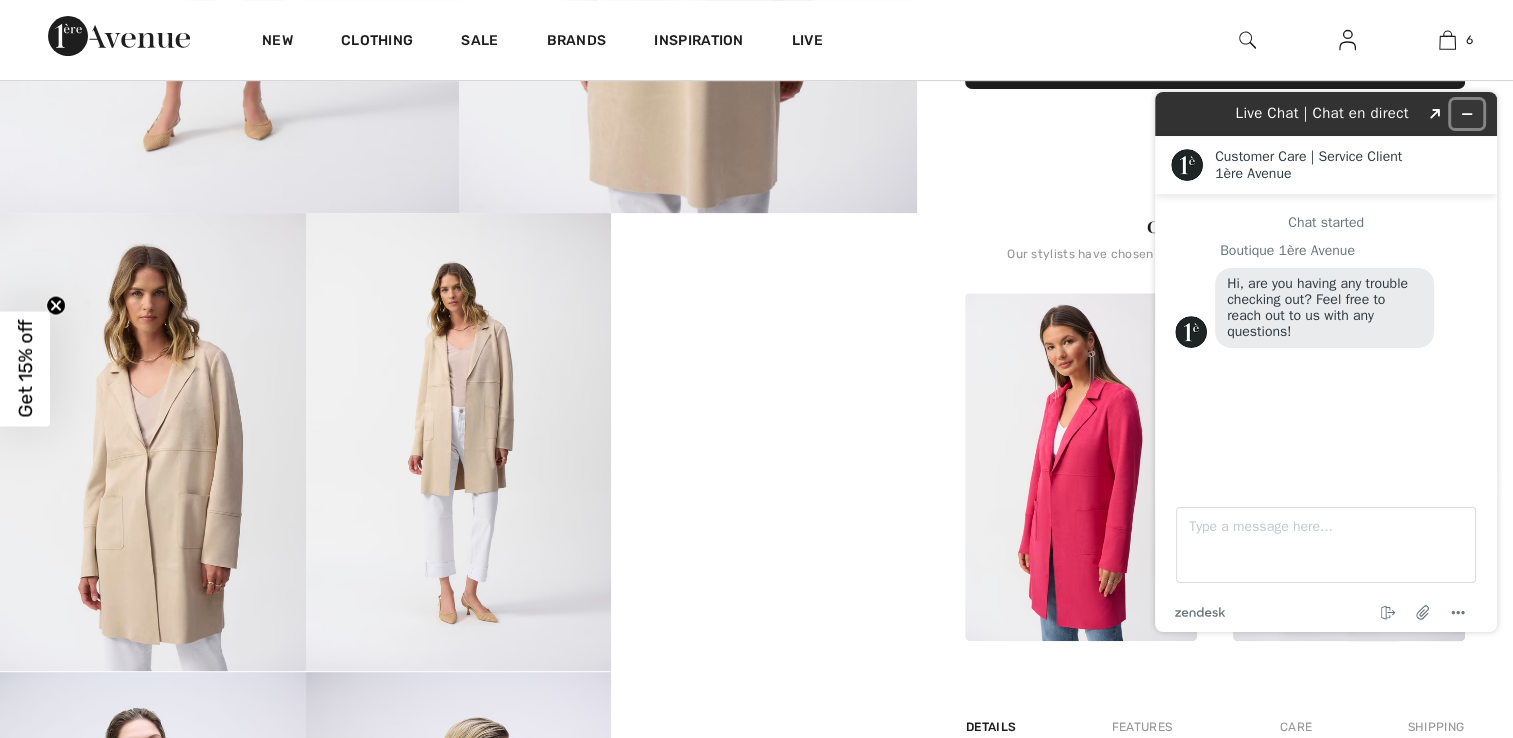 click 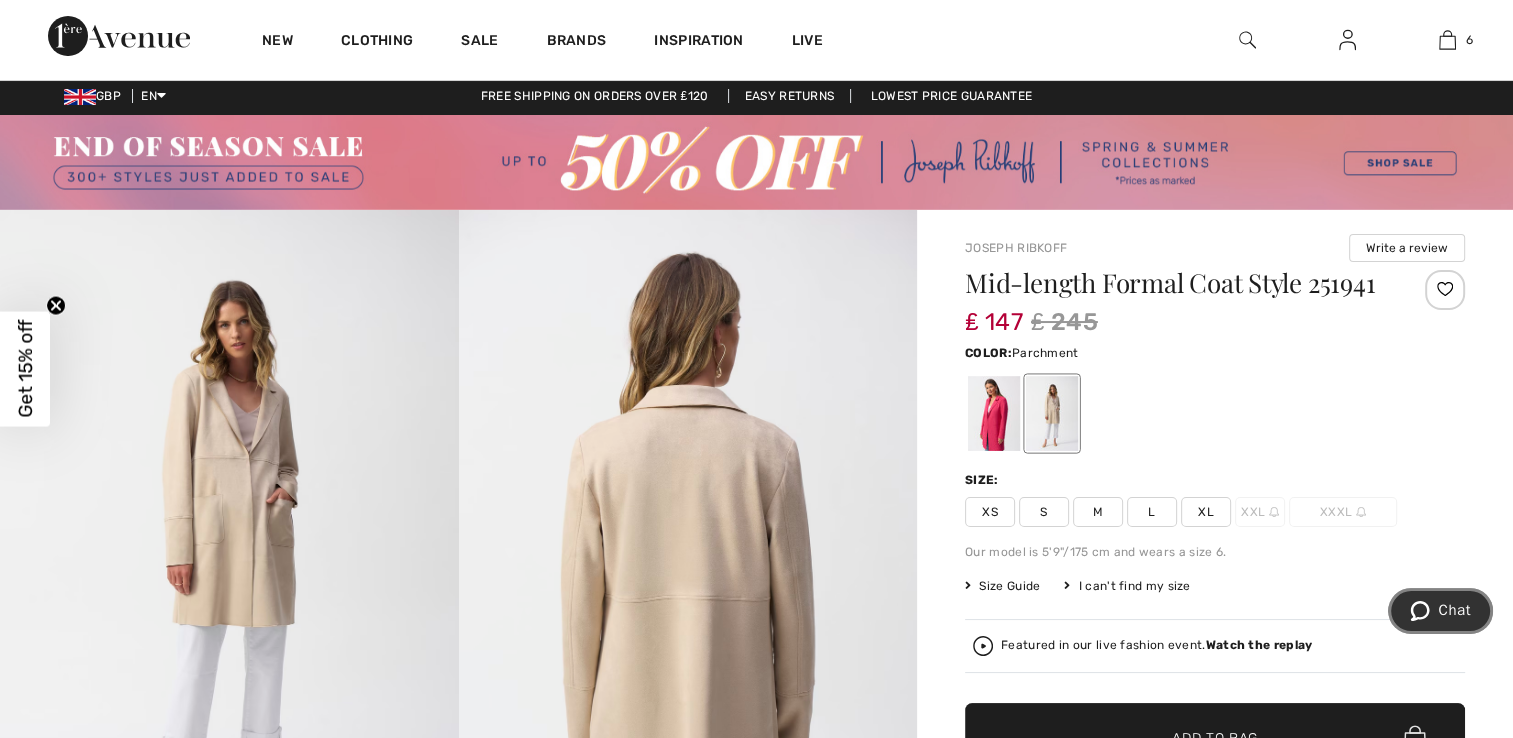 scroll, scrollTop: 0, scrollLeft: 0, axis: both 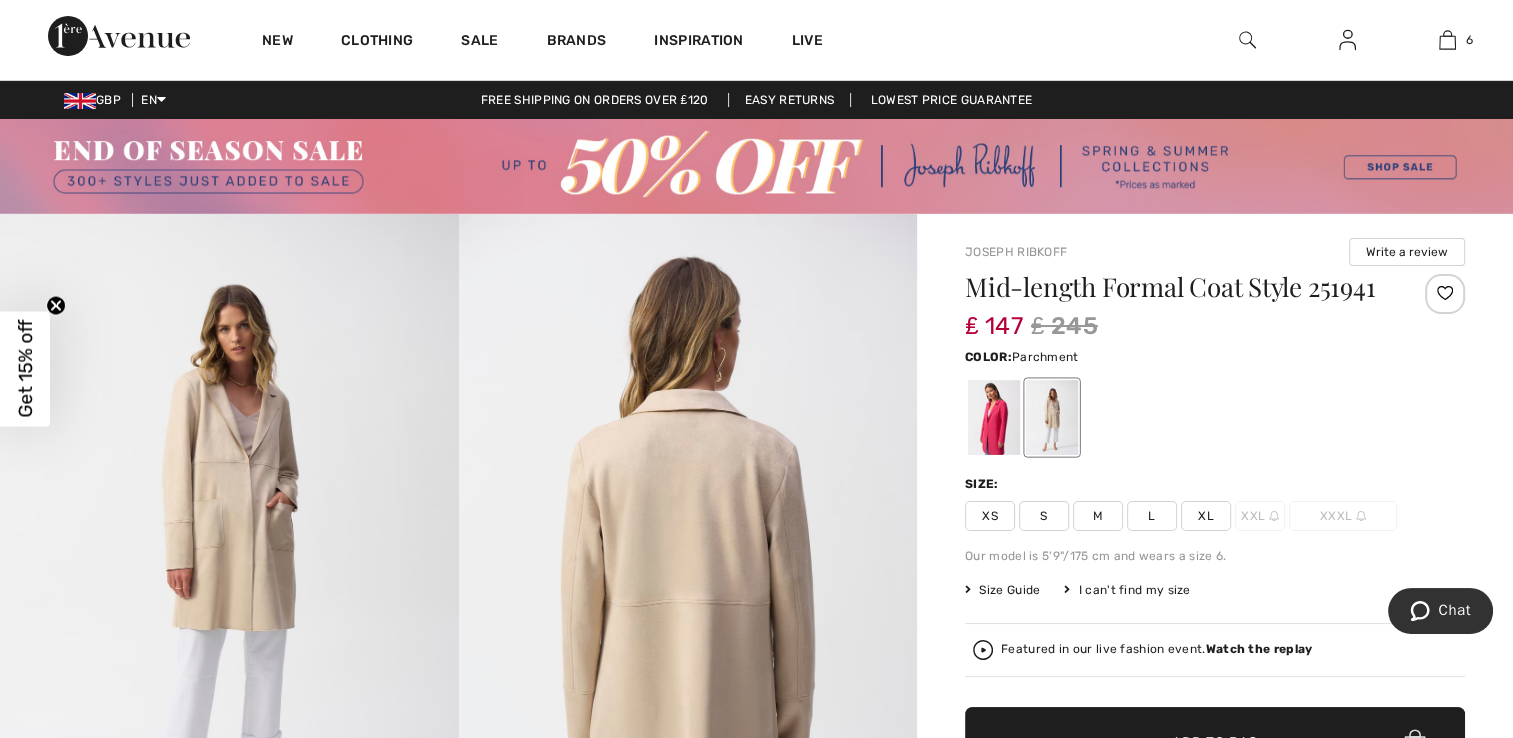 click at bounding box center [1052, 417] 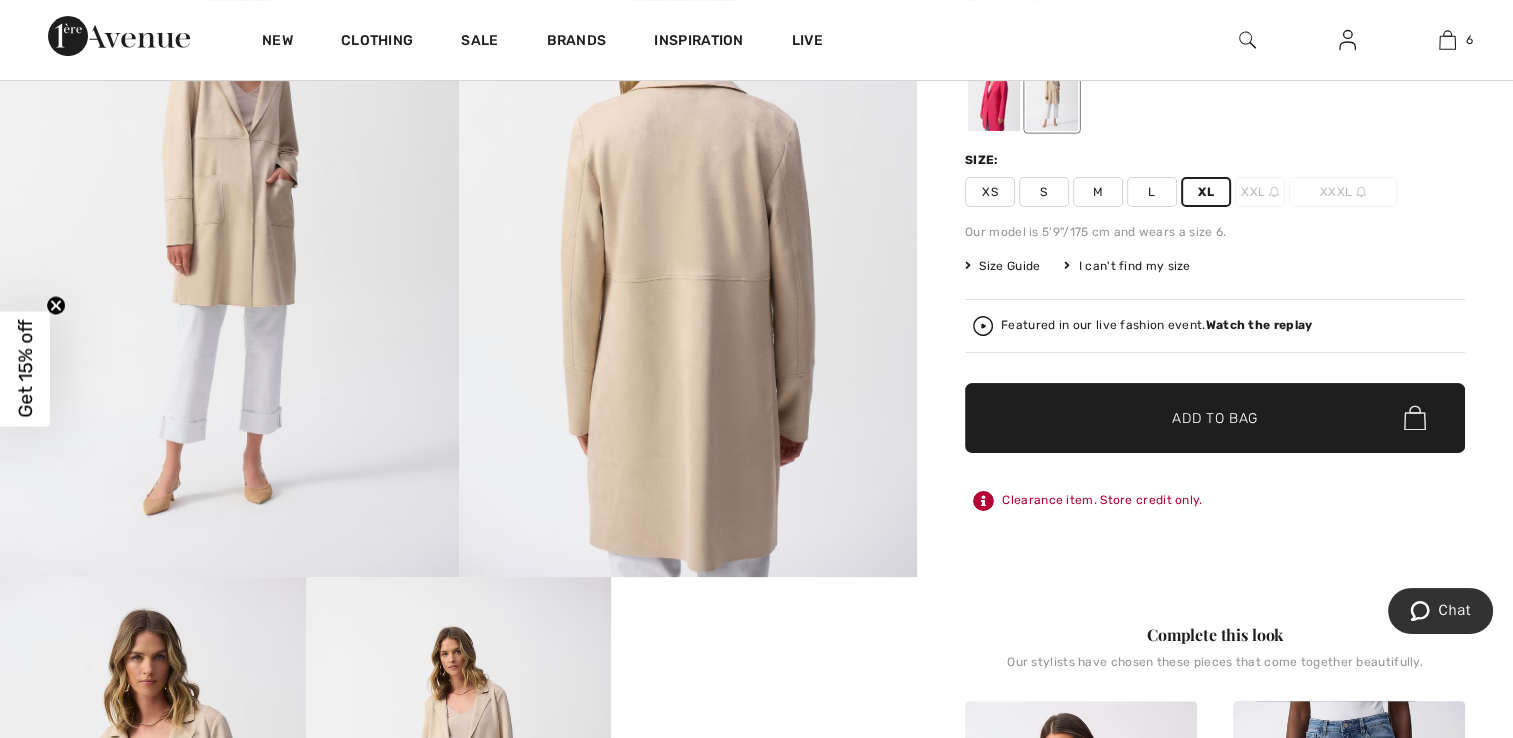 scroll, scrollTop: 324, scrollLeft: 0, axis: vertical 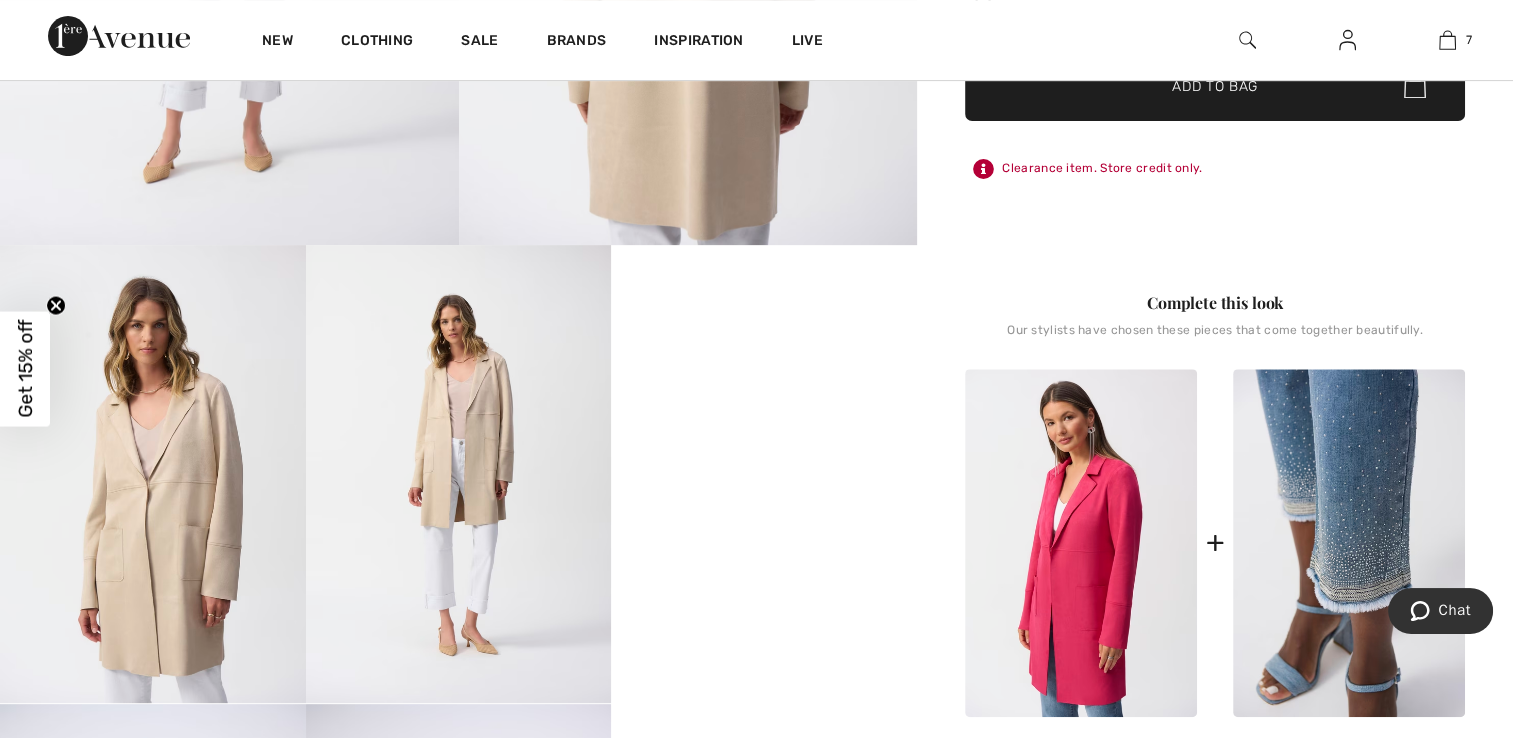 click at bounding box center (1349, 543) 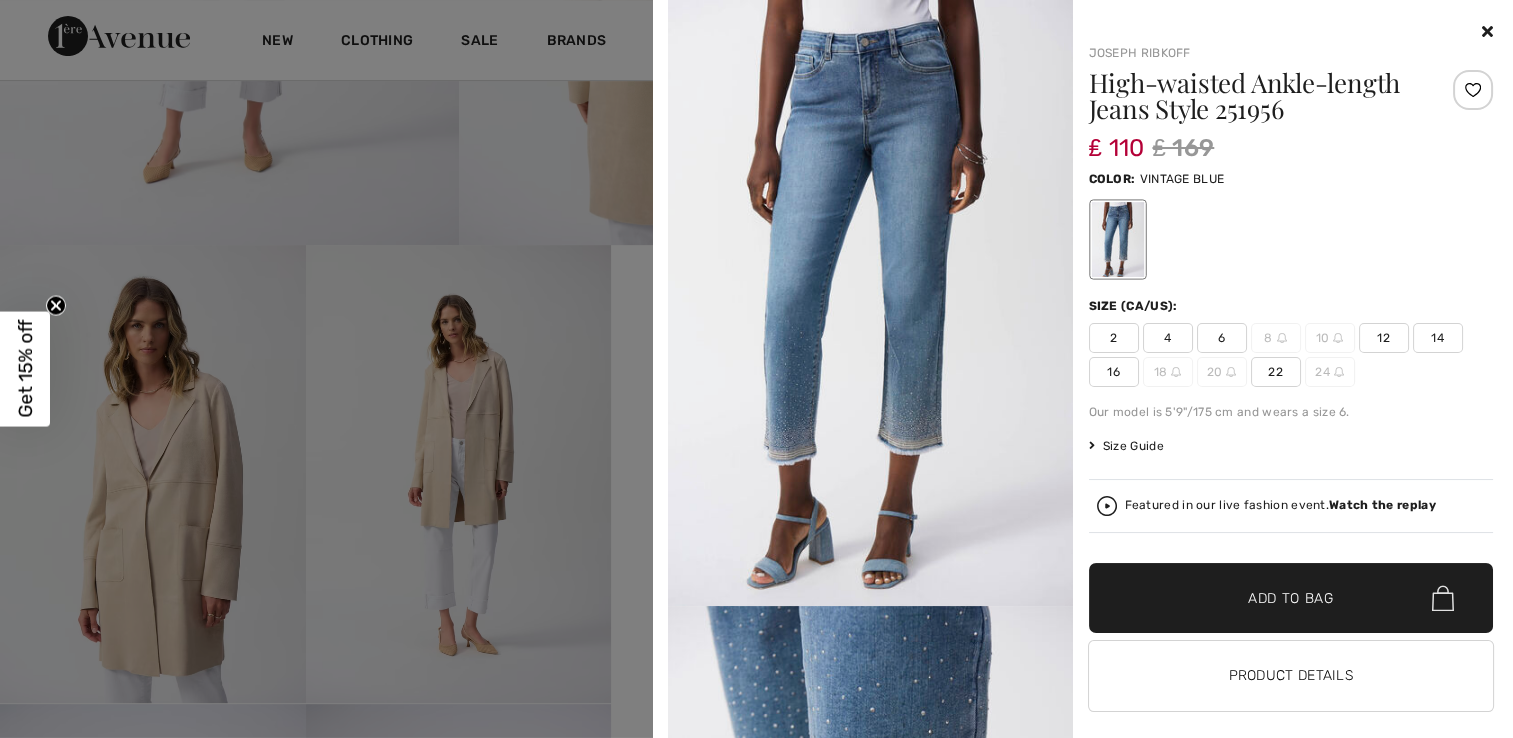click at bounding box center (1487, 31) 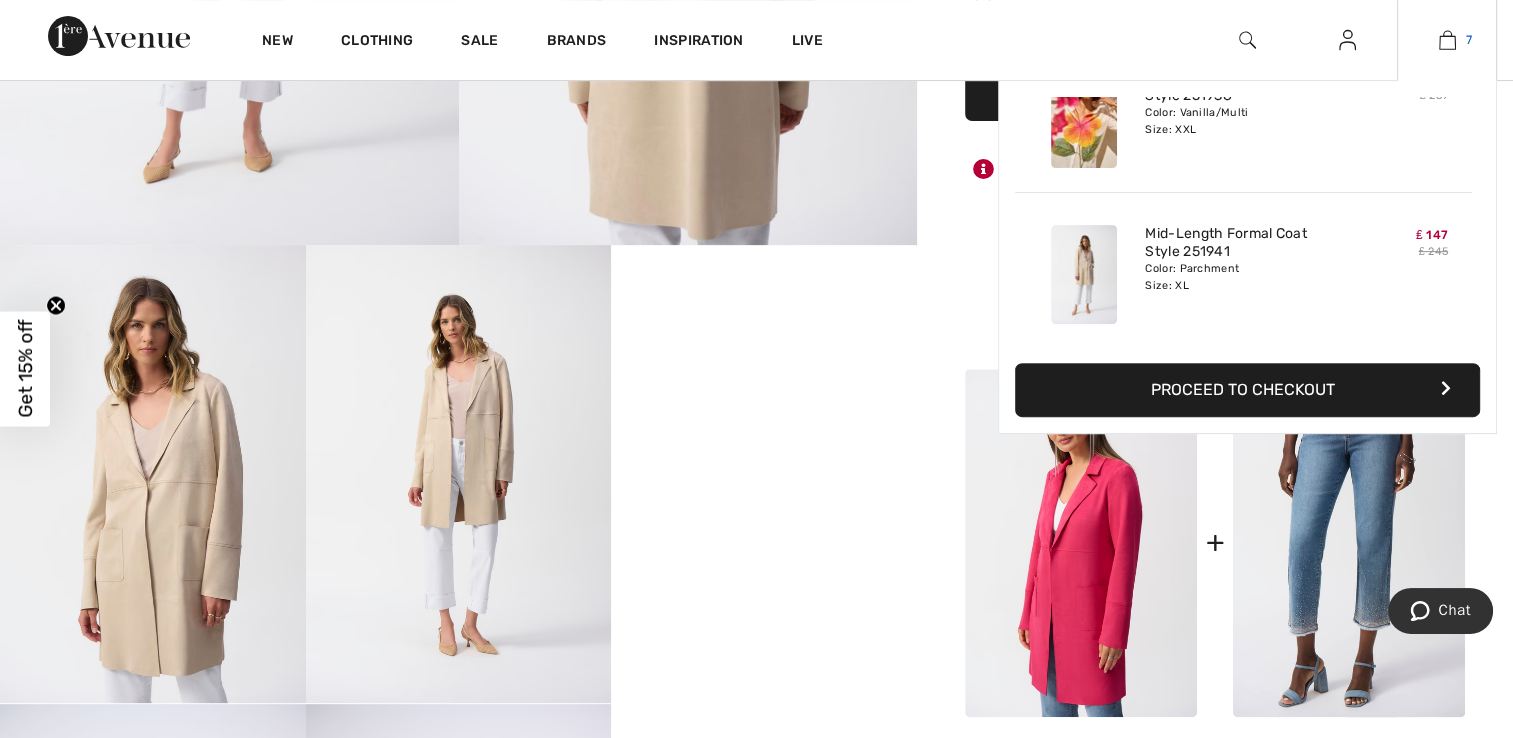 click at bounding box center (1447, 40) 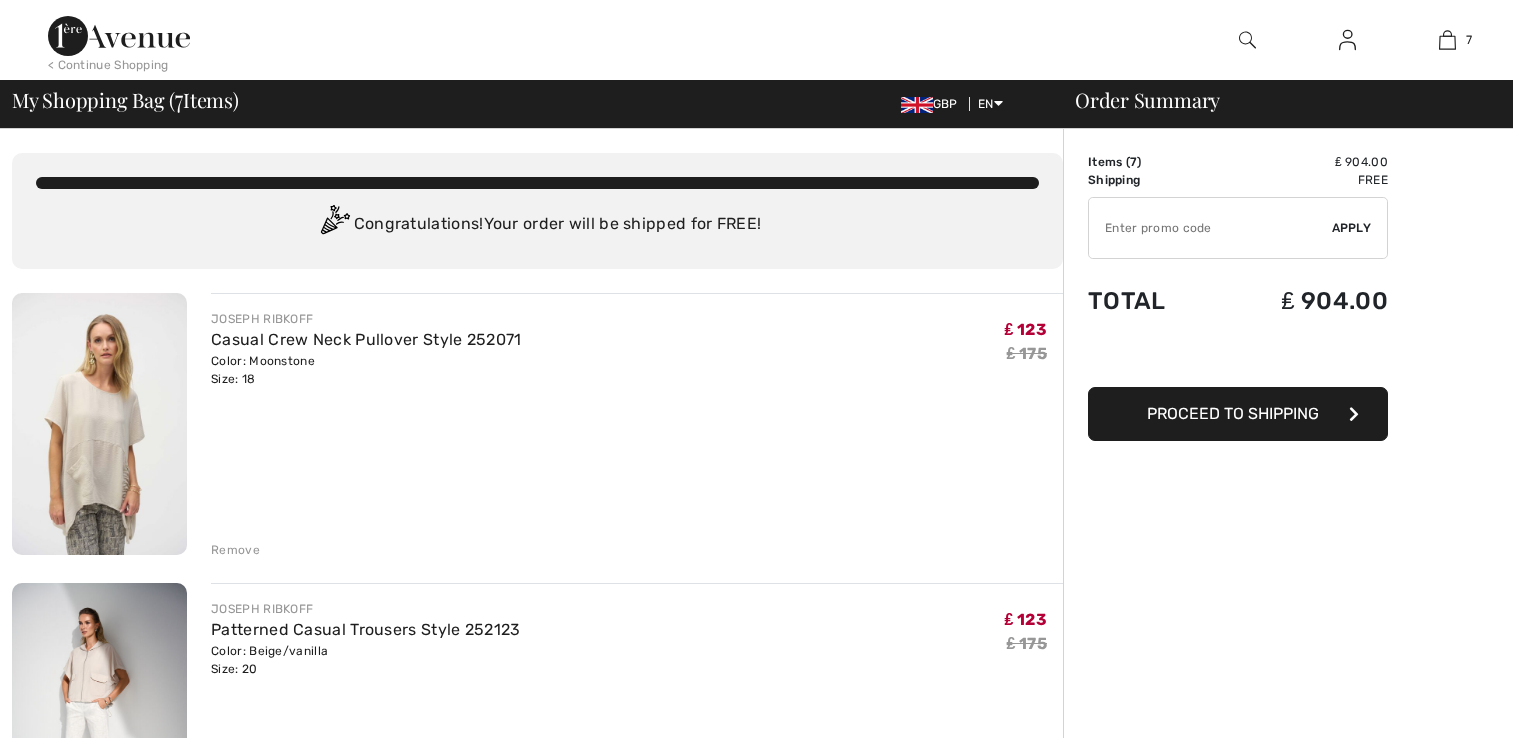 scroll, scrollTop: 0, scrollLeft: 0, axis: both 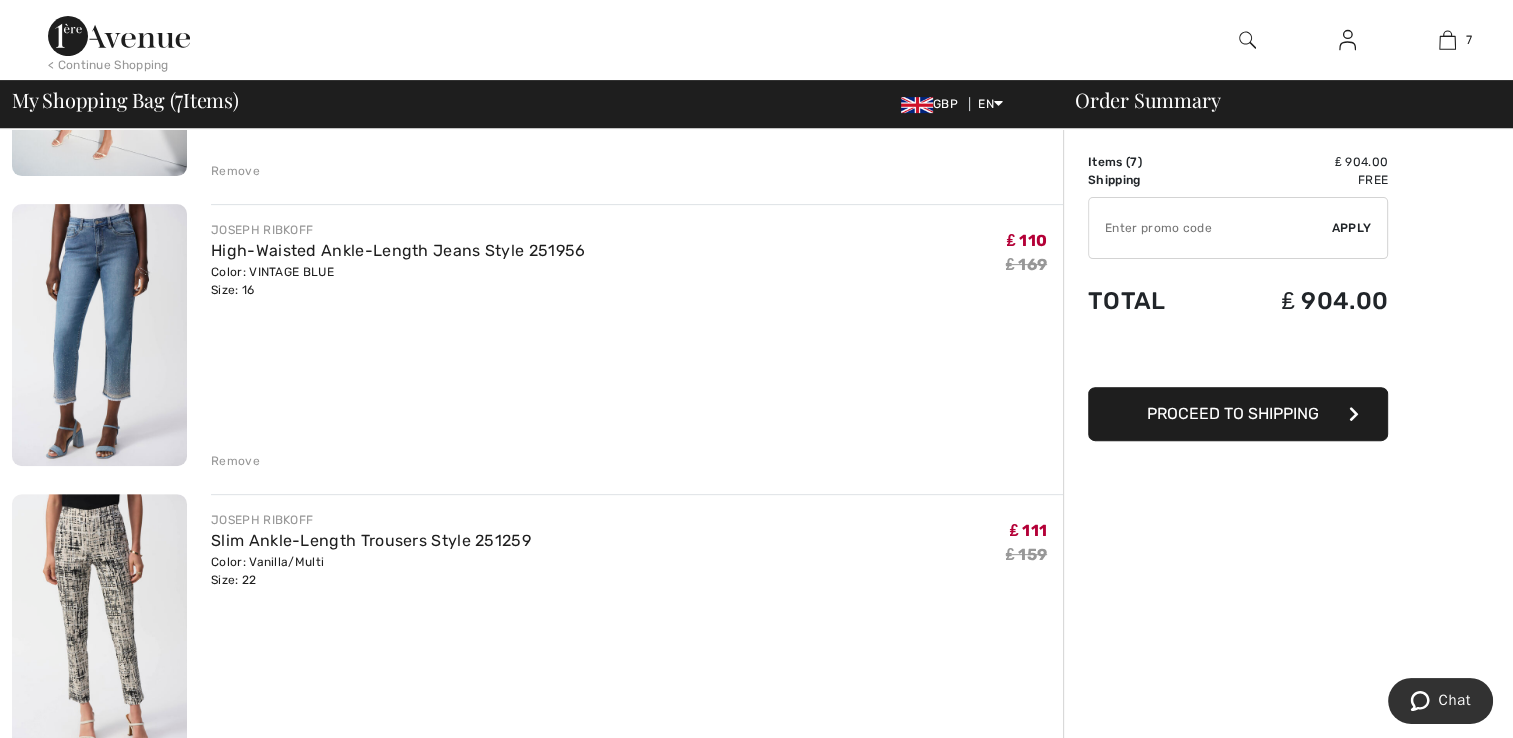 click at bounding box center (99, 335) 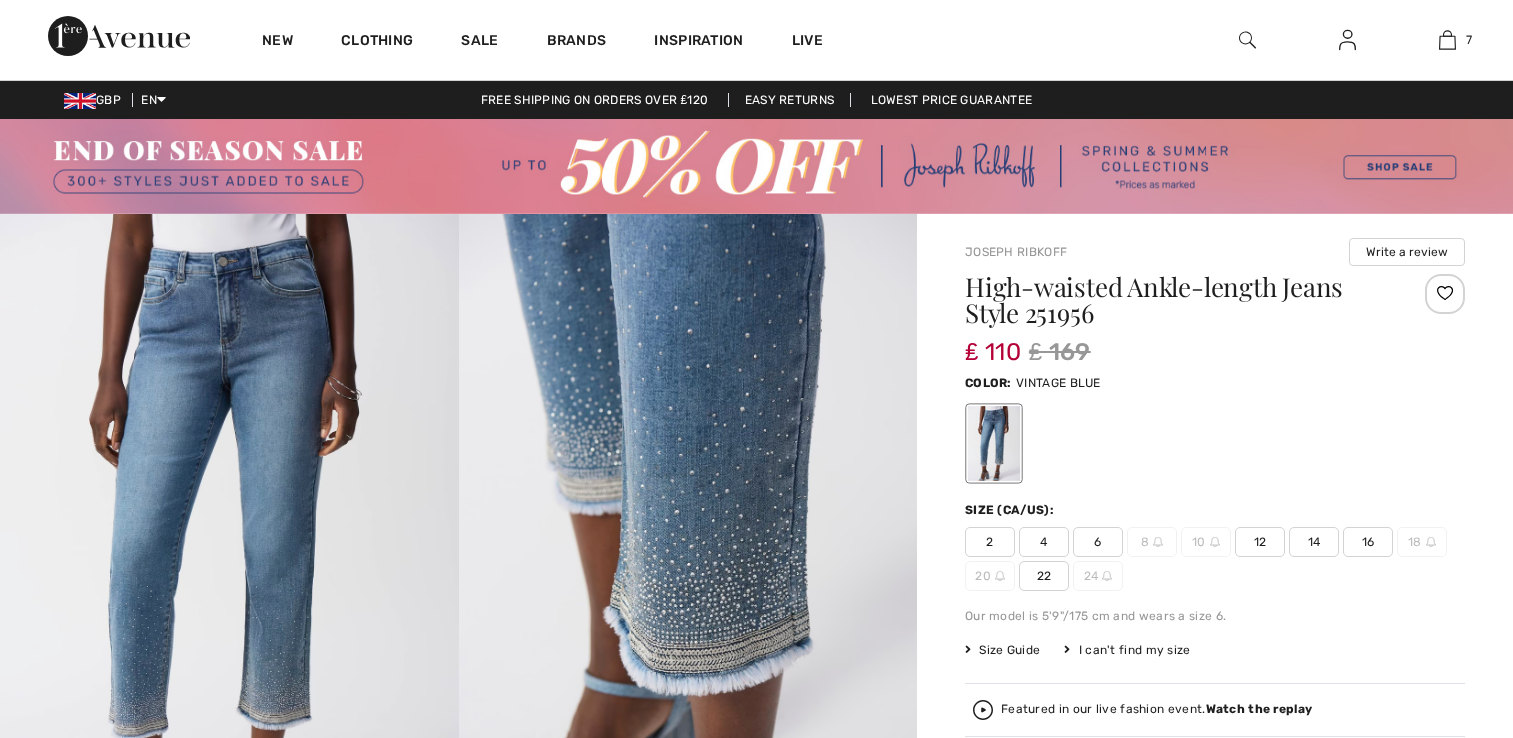scroll, scrollTop: 0, scrollLeft: 0, axis: both 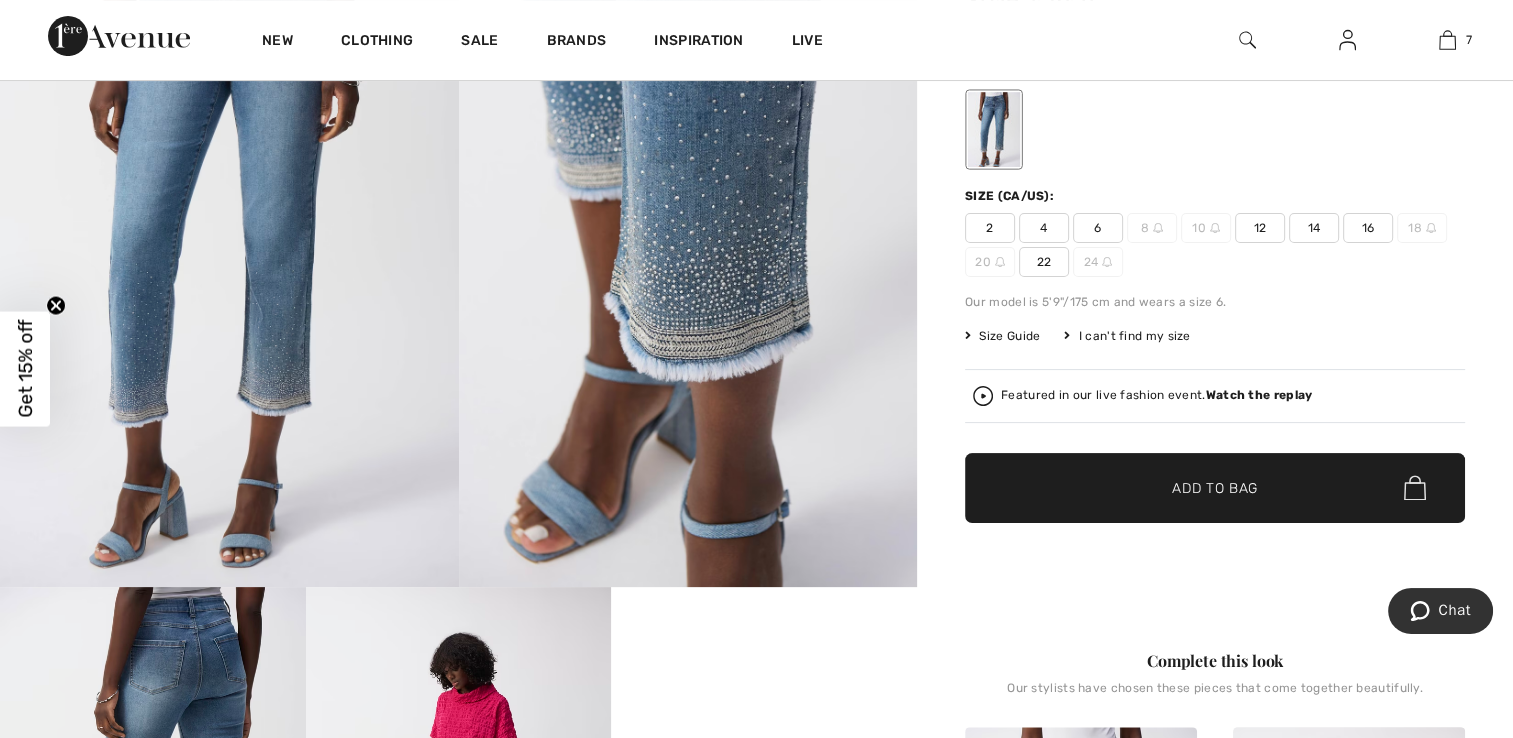 click on "22" at bounding box center [1044, 262] 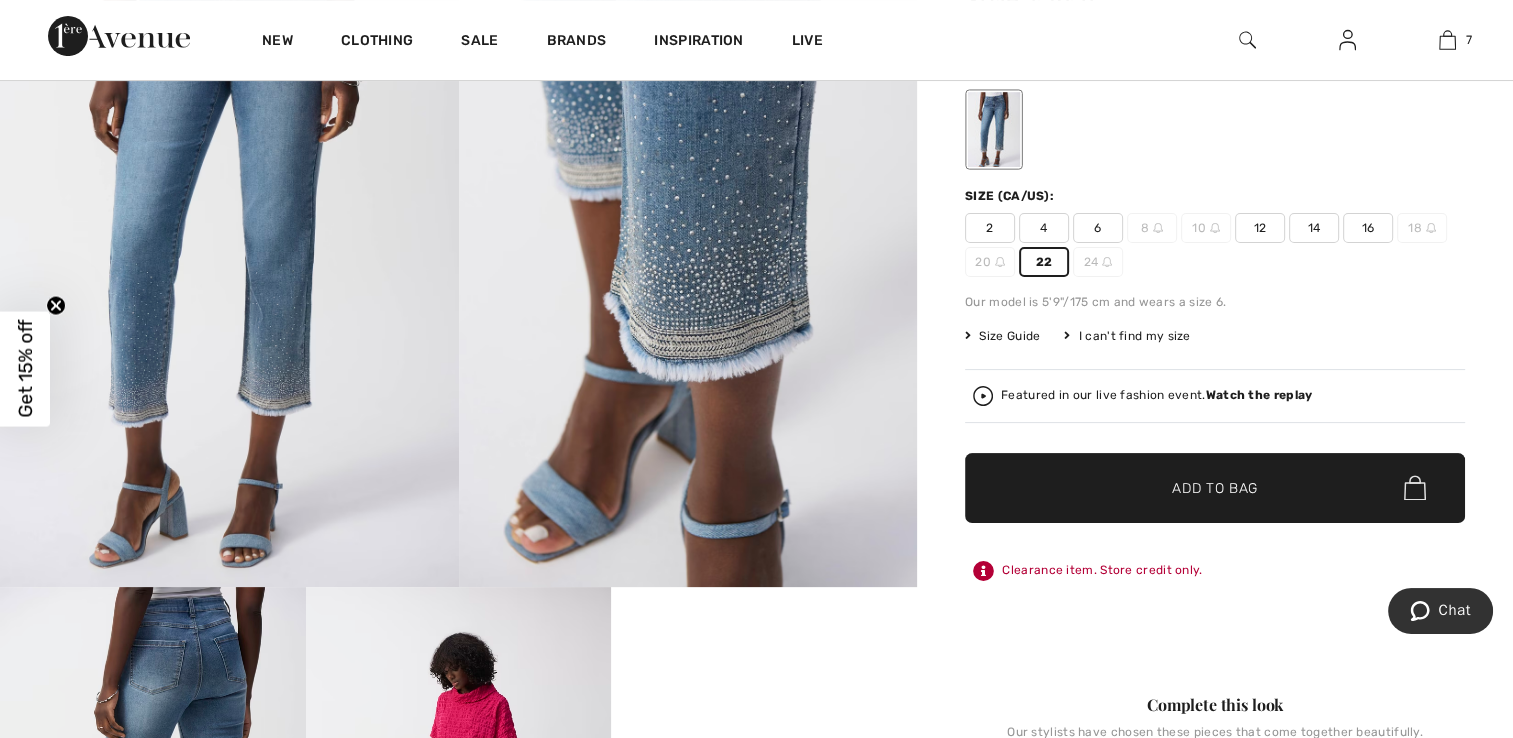 click on "Add to Bag" at bounding box center [1215, 487] 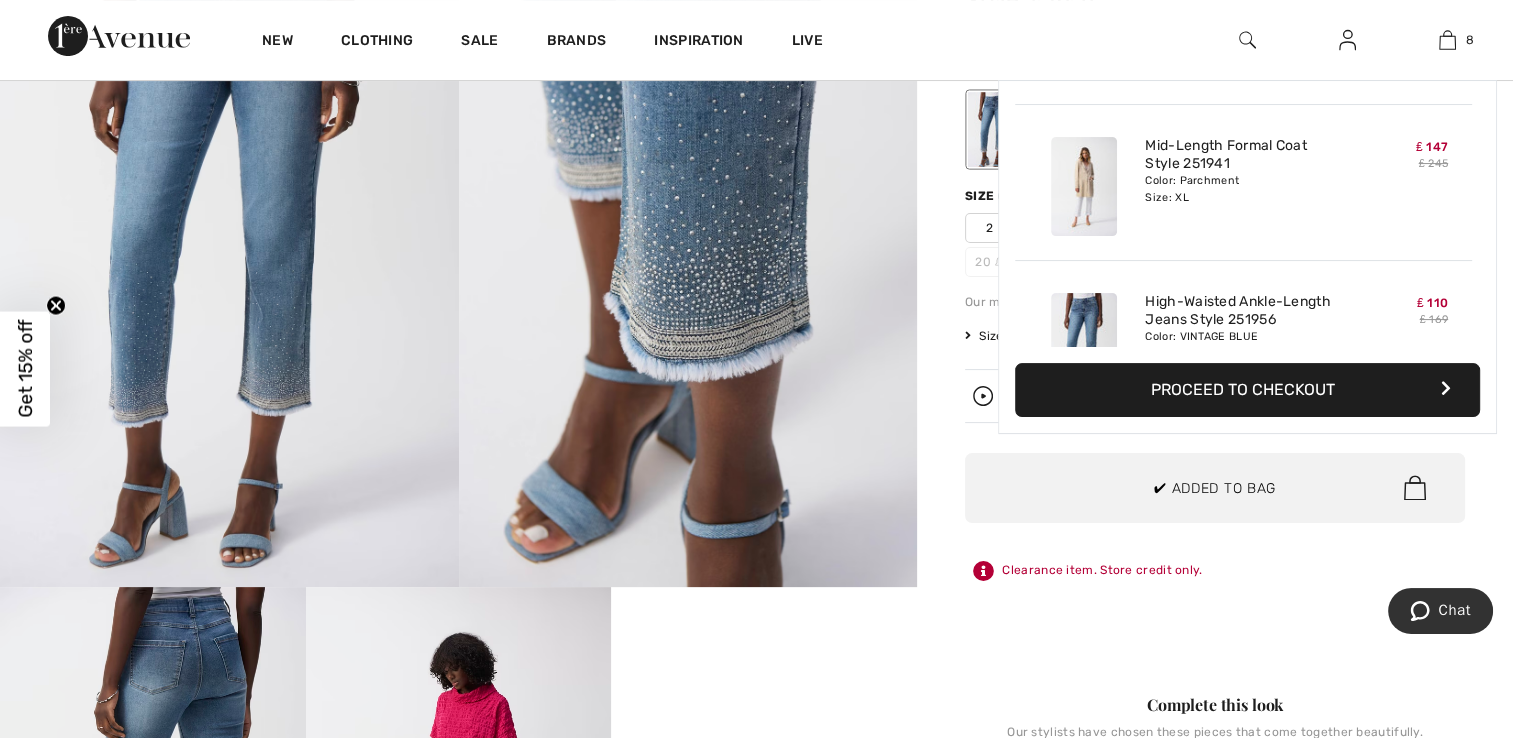 scroll, scrollTop: 996, scrollLeft: 0, axis: vertical 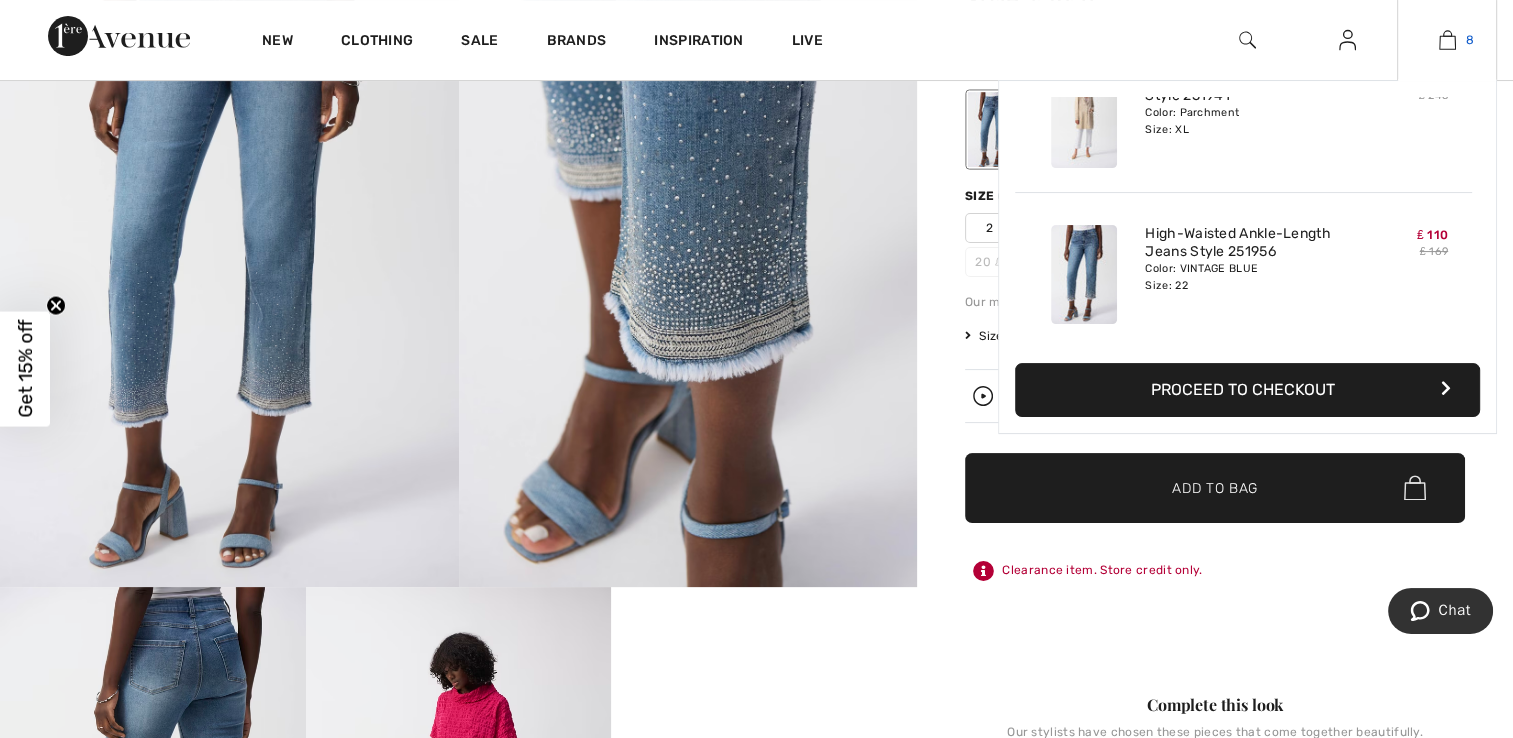 click at bounding box center [1447, 40] 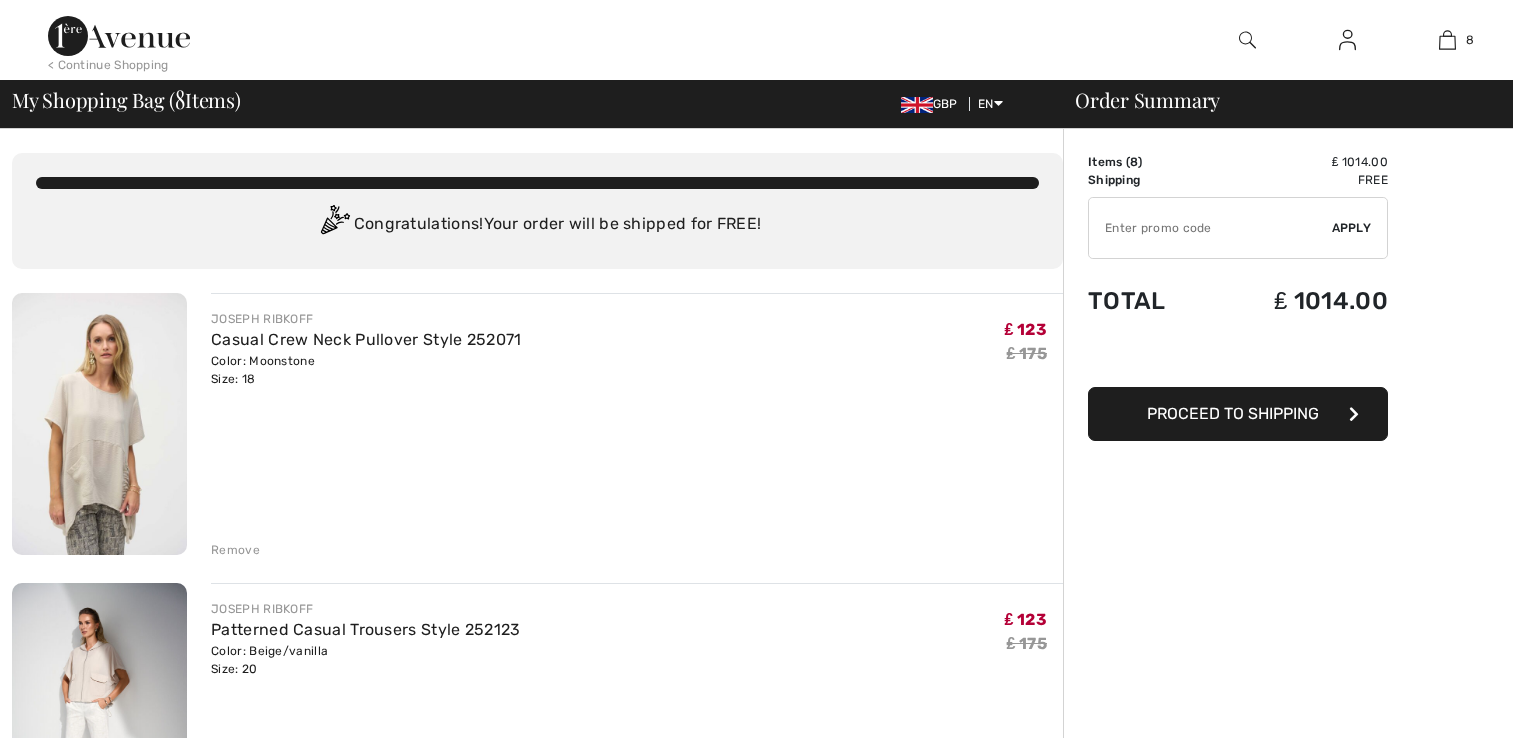 scroll, scrollTop: 0, scrollLeft: 0, axis: both 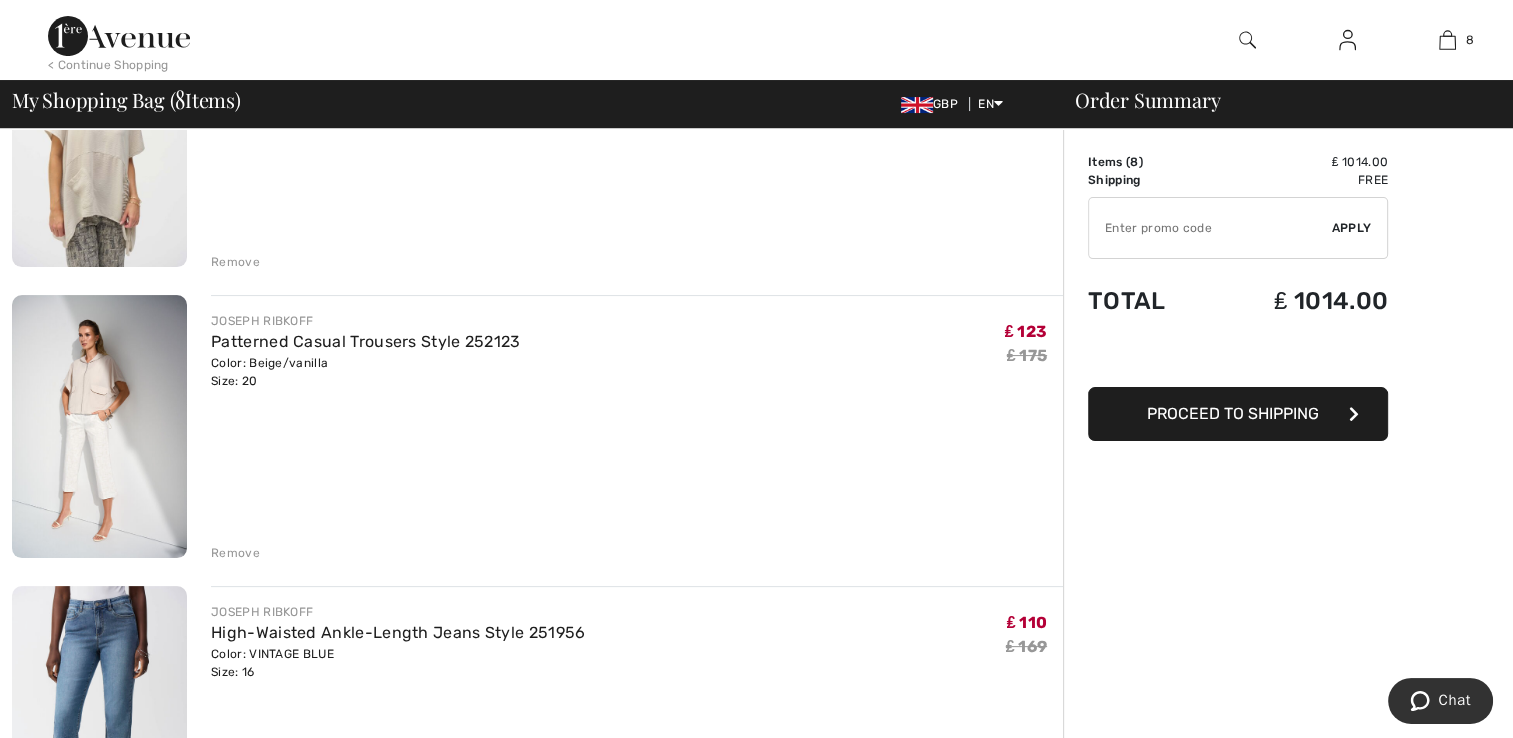 click on "Remove" at bounding box center (235, 553) 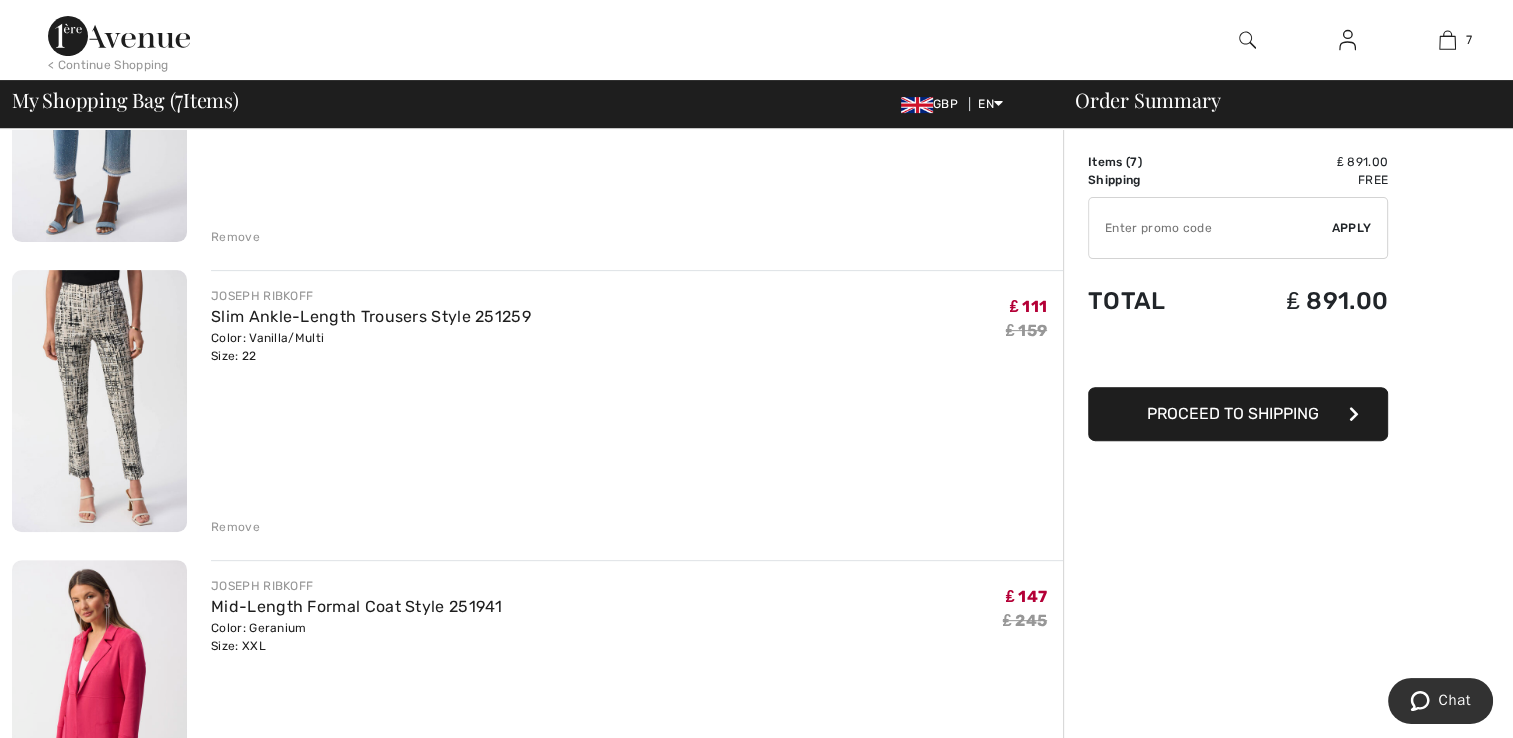 scroll, scrollTop: 604, scrollLeft: 0, axis: vertical 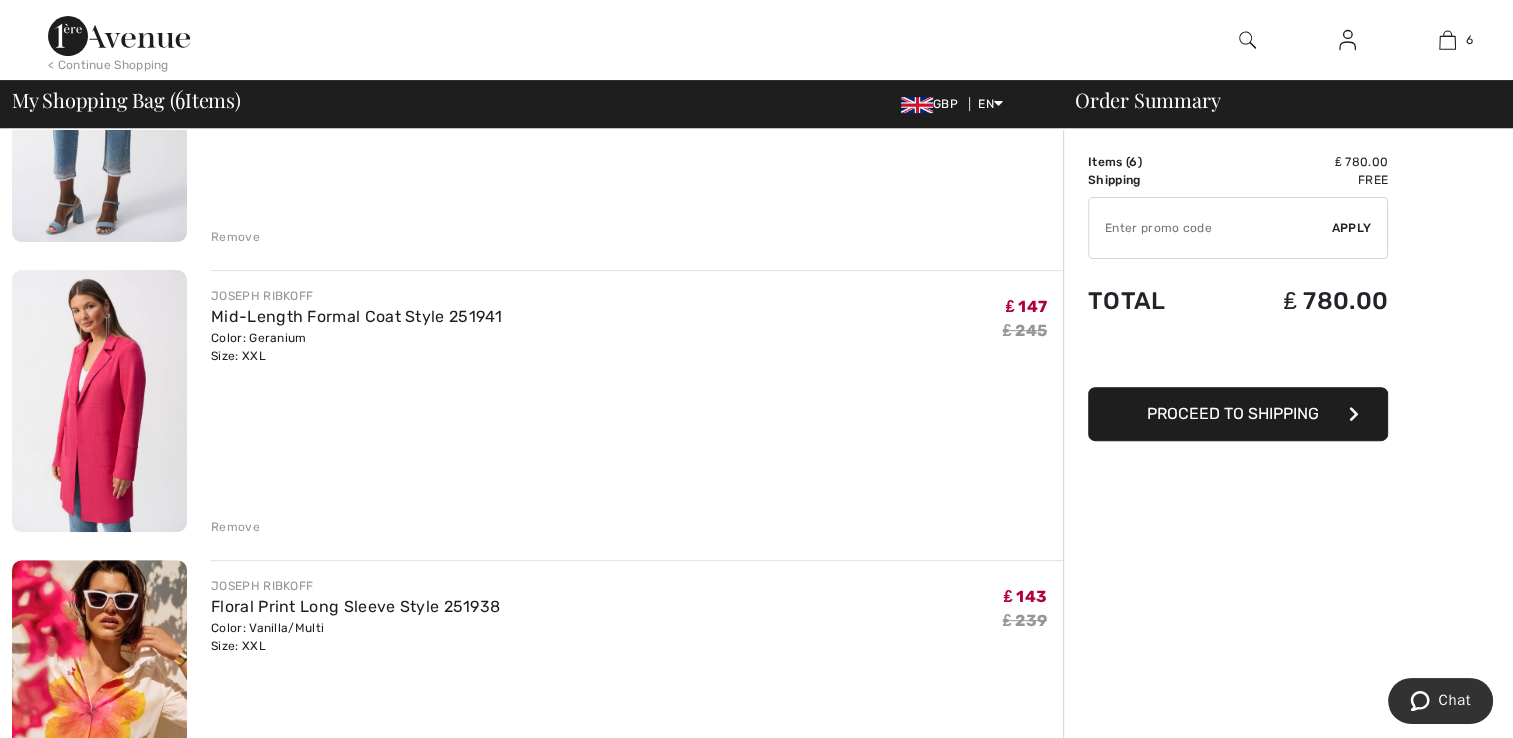 click on "Remove" at bounding box center (235, 527) 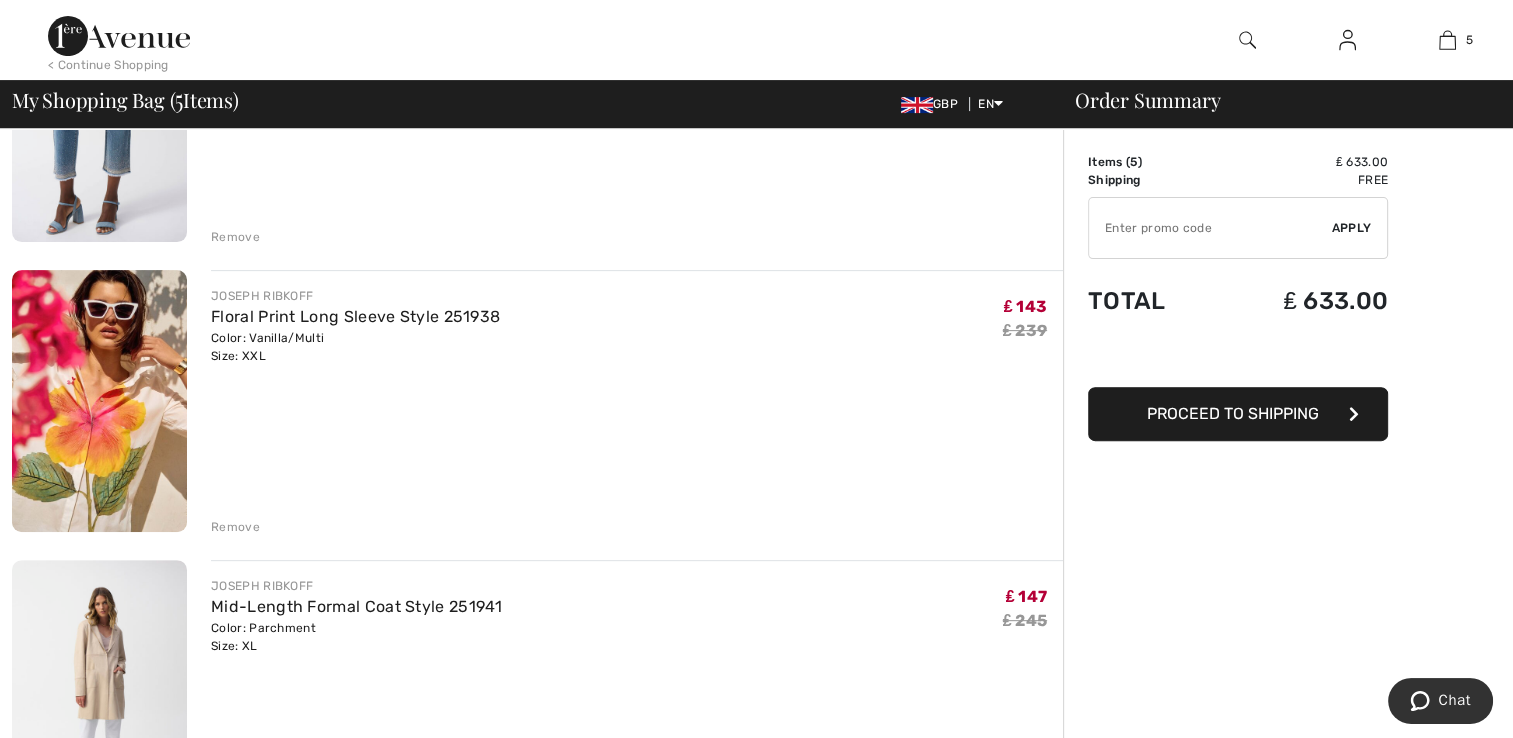 click on "Remove" at bounding box center (235, 527) 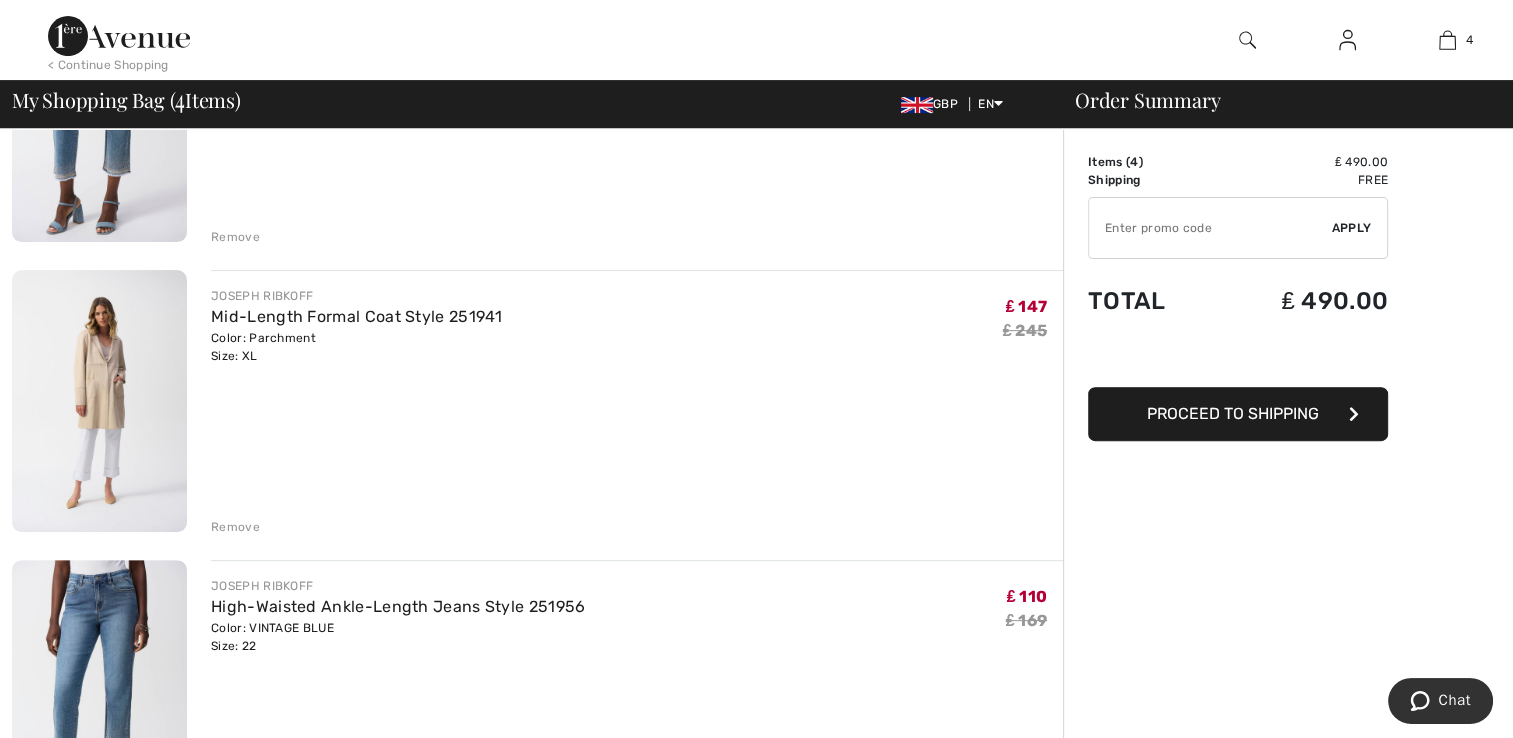 click on "Remove" at bounding box center (235, 237) 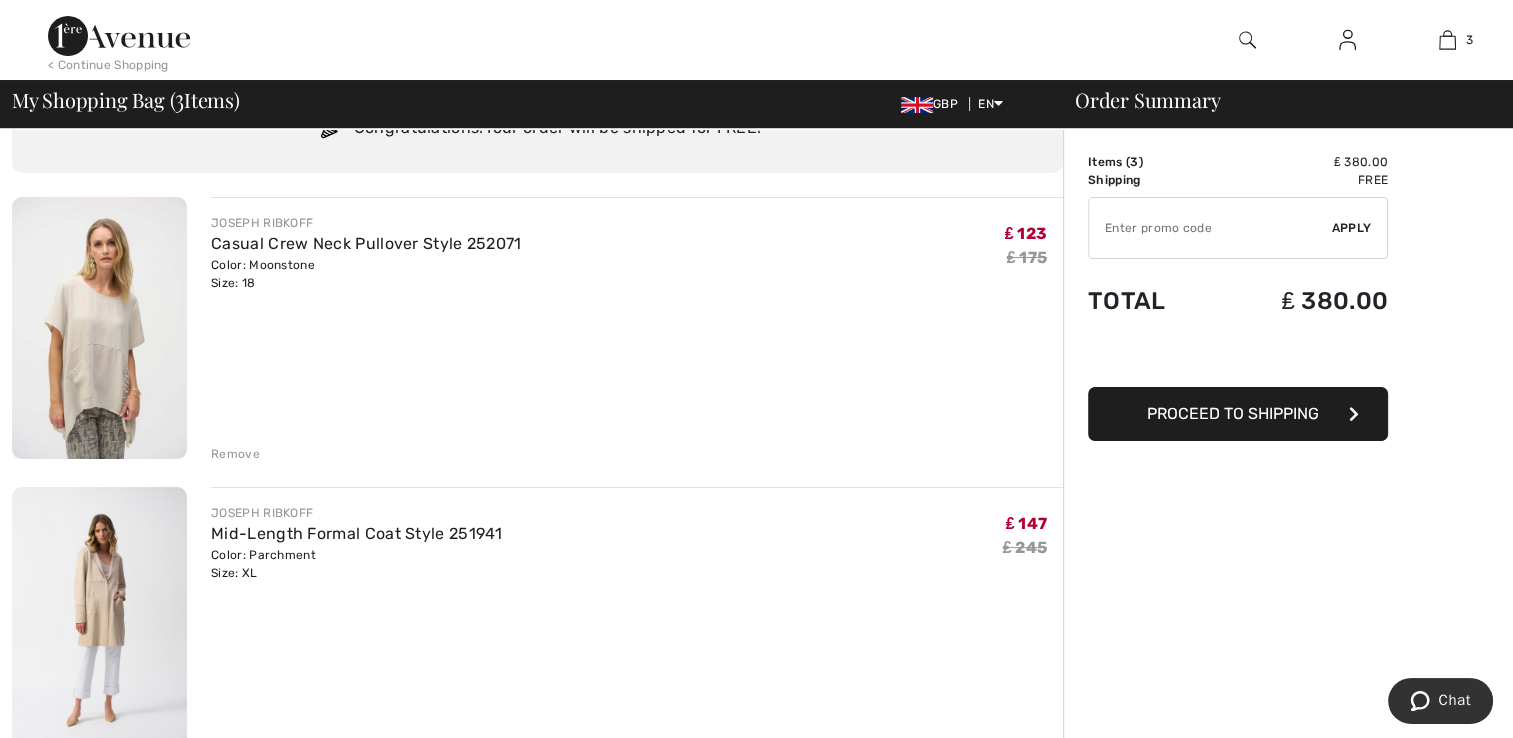scroll, scrollTop: 0, scrollLeft: 0, axis: both 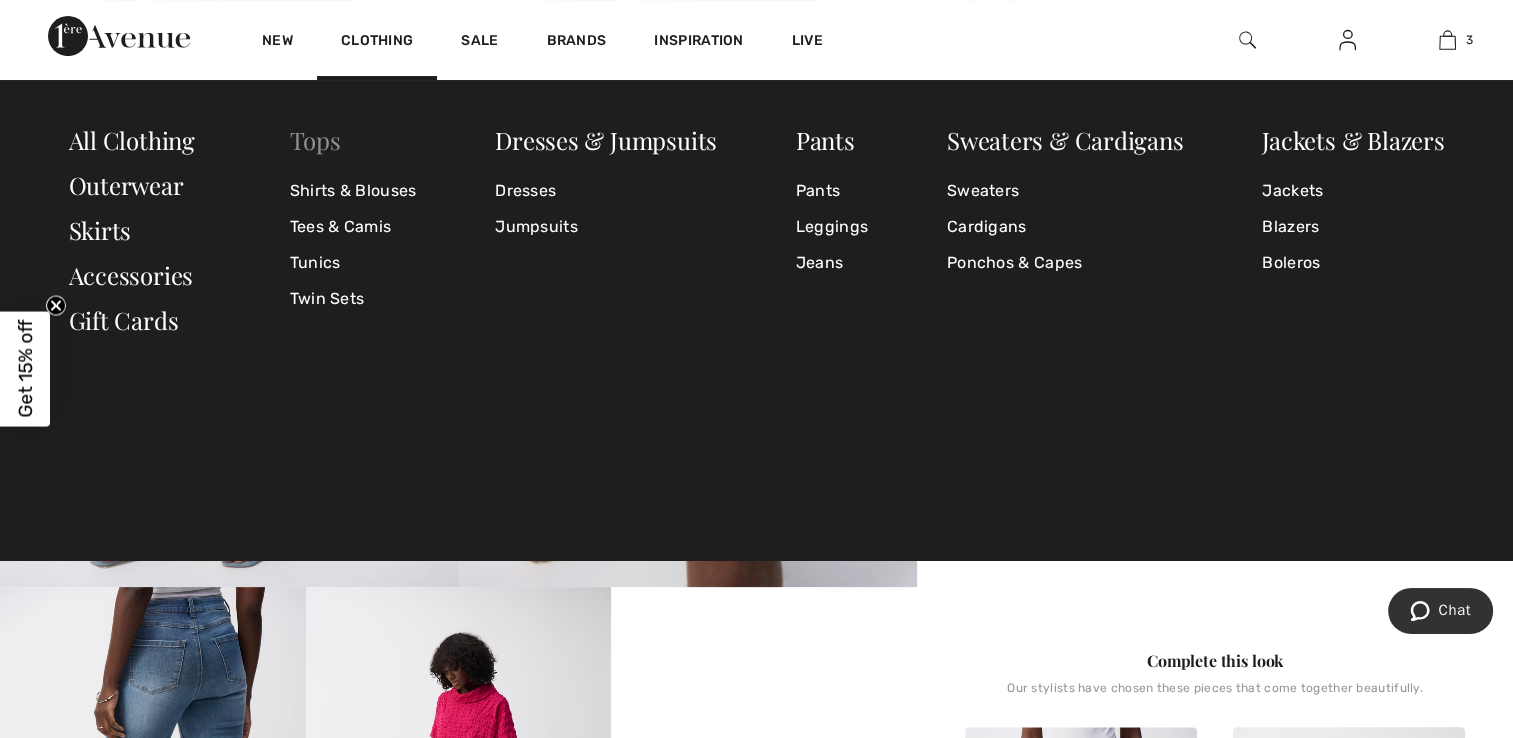 click on "Tops" at bounding box center [315, 140] 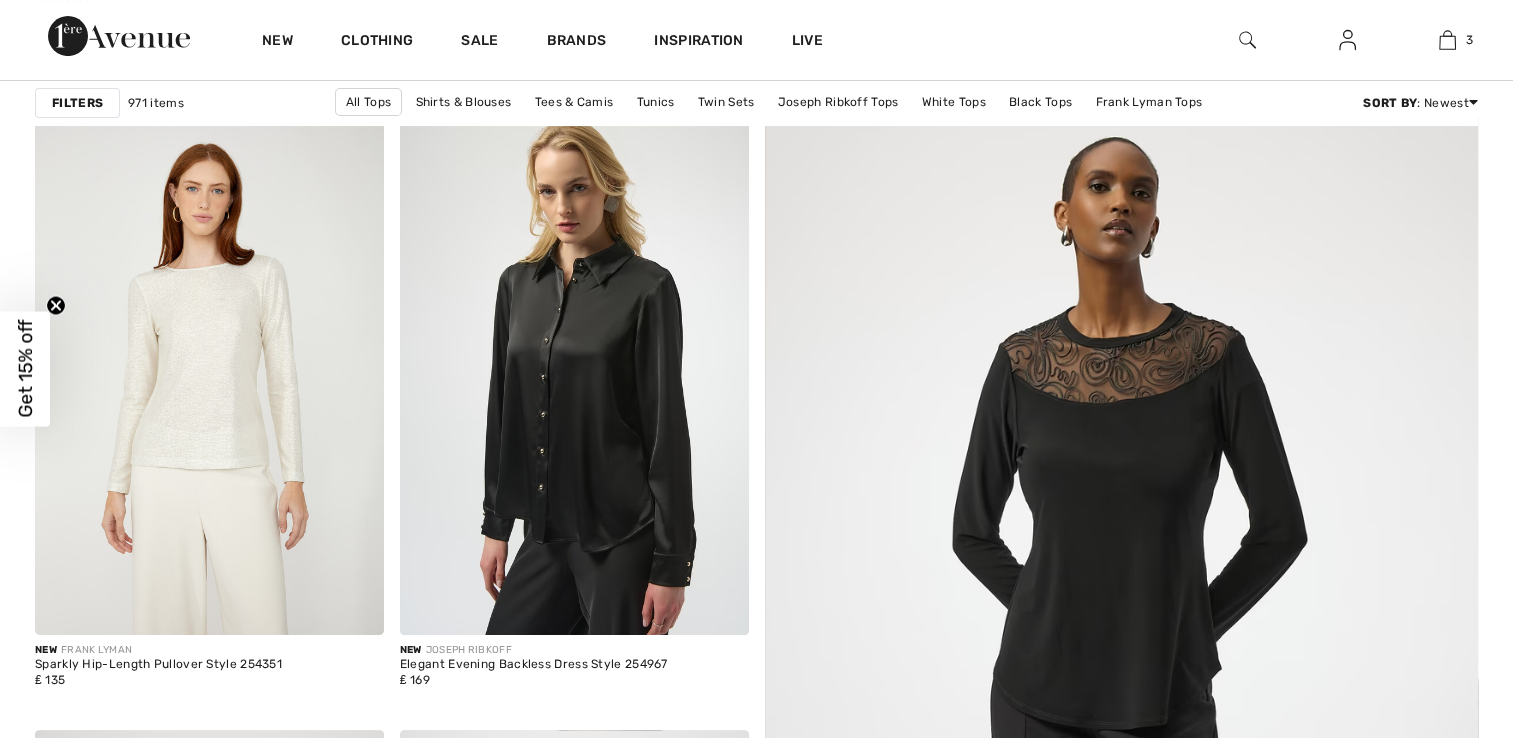 scroll, scrollTop: 288, scrollLeft: 0, axis: vertical 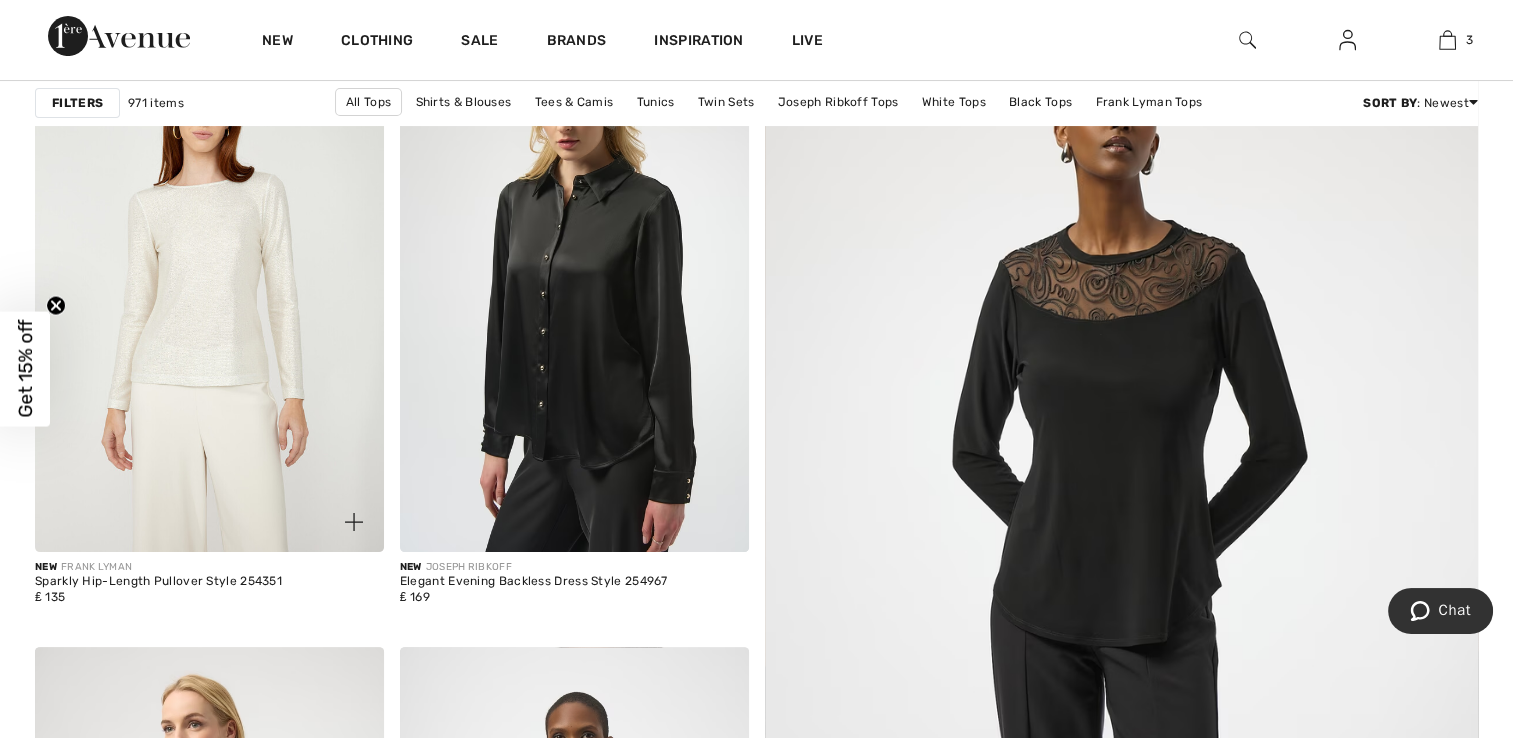 click at bounding box center (209, 290) 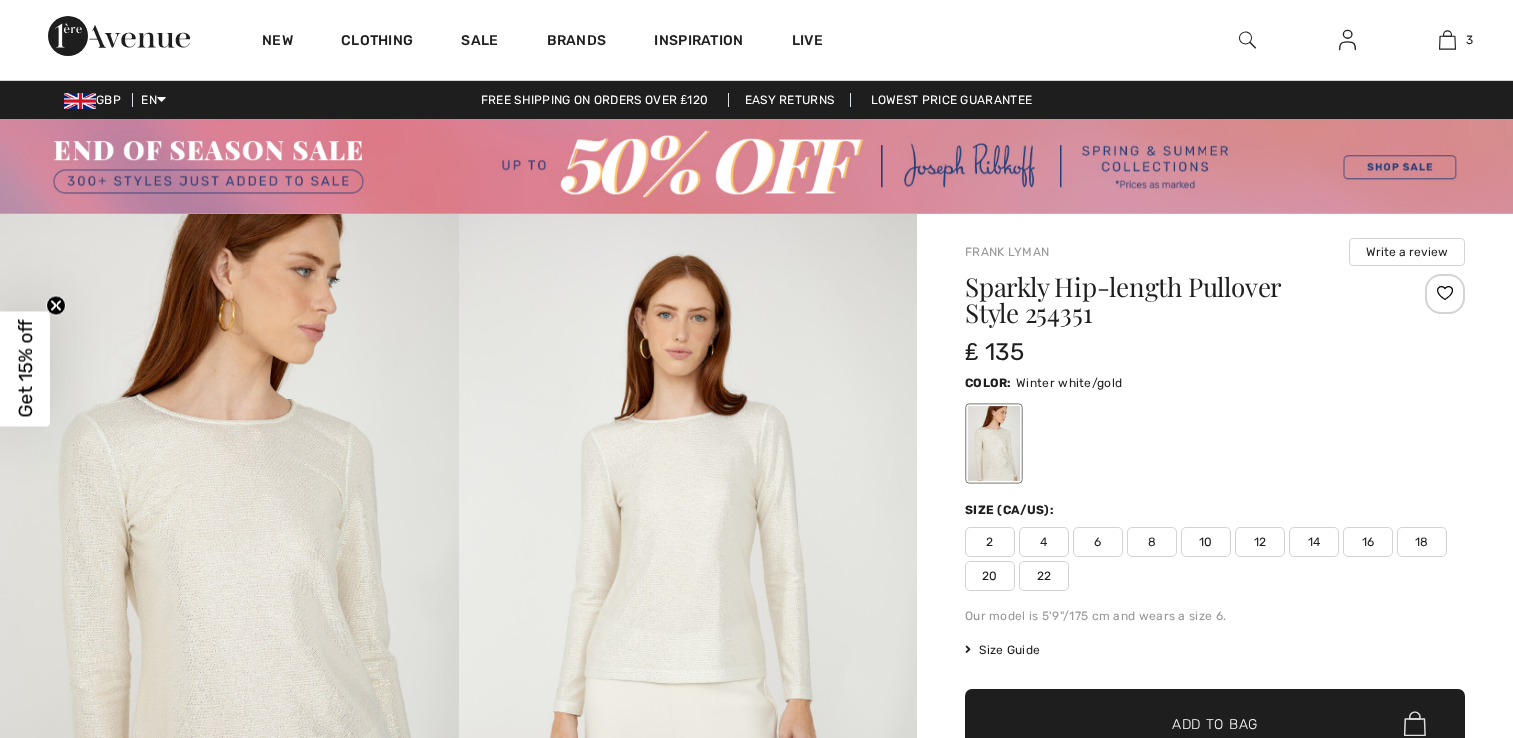 scroll, scrollTop: 0, scrollLeft: 0, axis: both 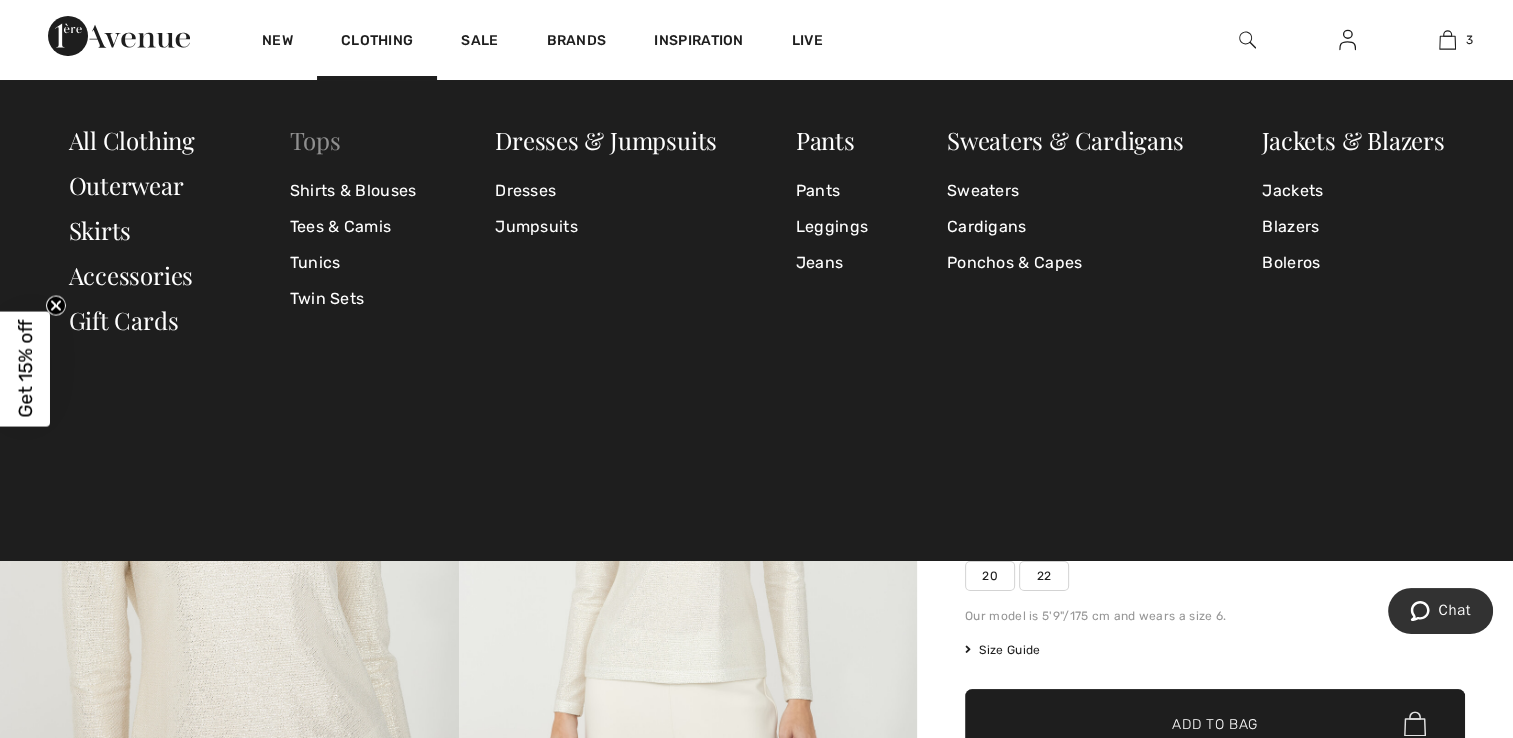 click on "Tops" at bounding box center [315, 140] 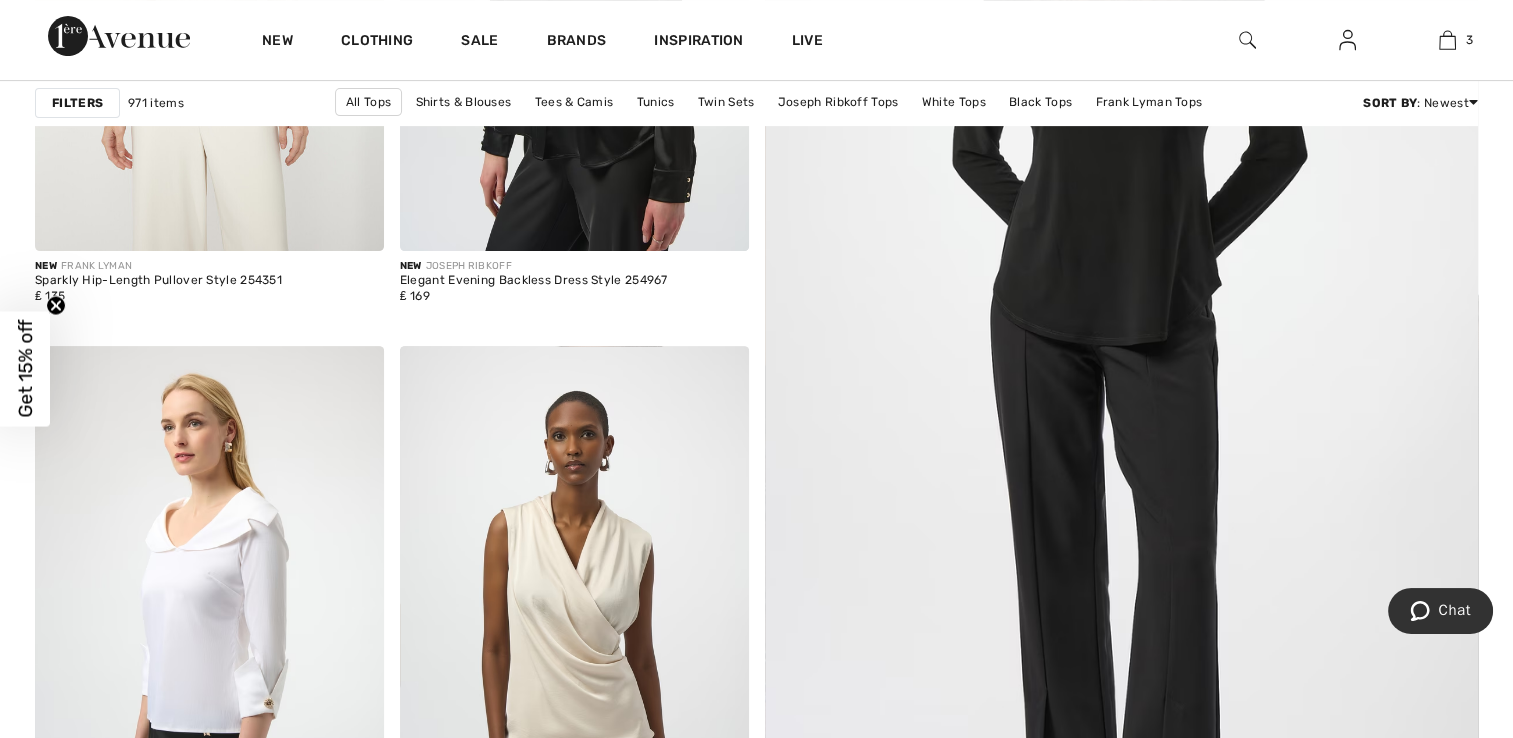 scroll, scrollTop: 672, scrollLeft: 0, axis: vertical 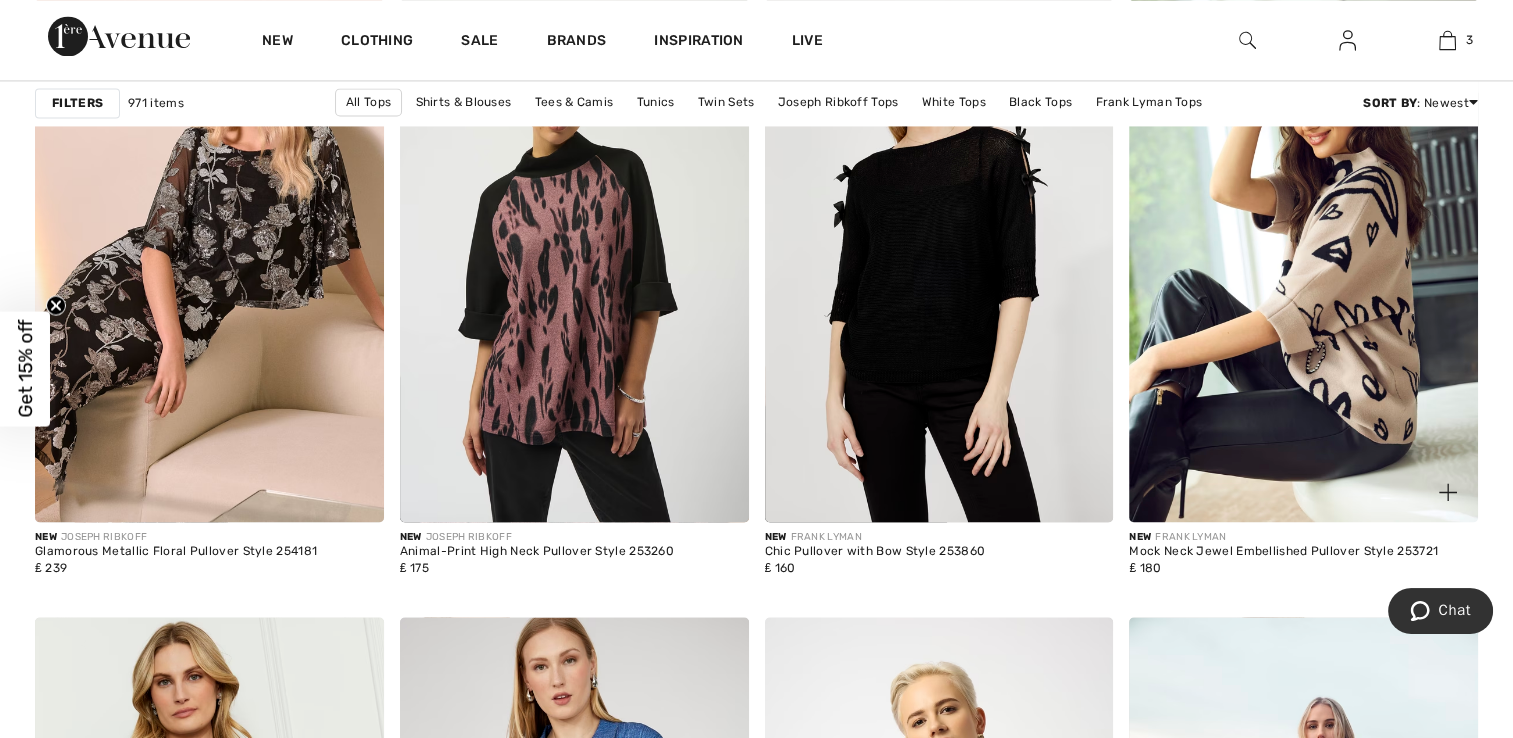 click at bounding box center [1303, 260] 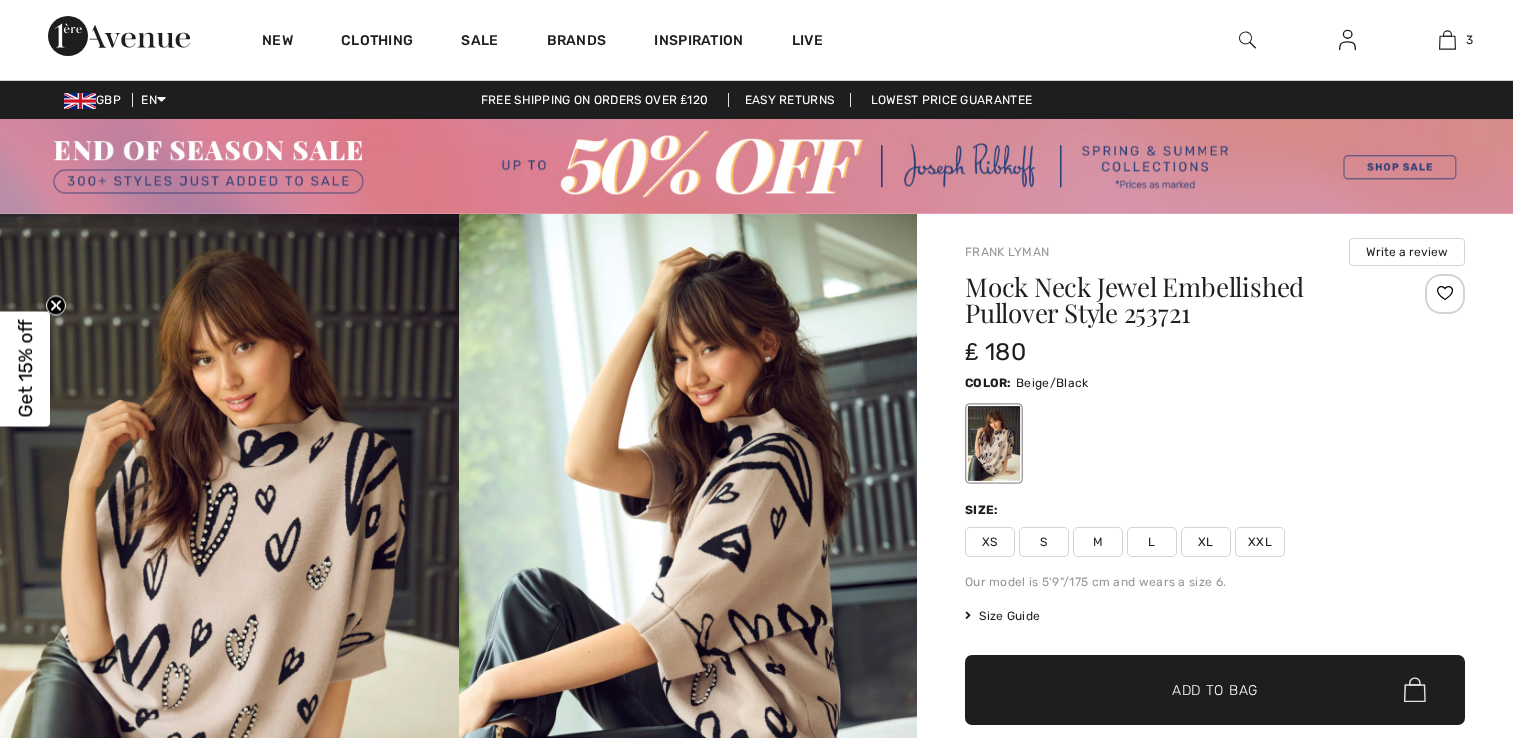 scroll, scrollTop: 0, scrollLeft: 0, axis: both 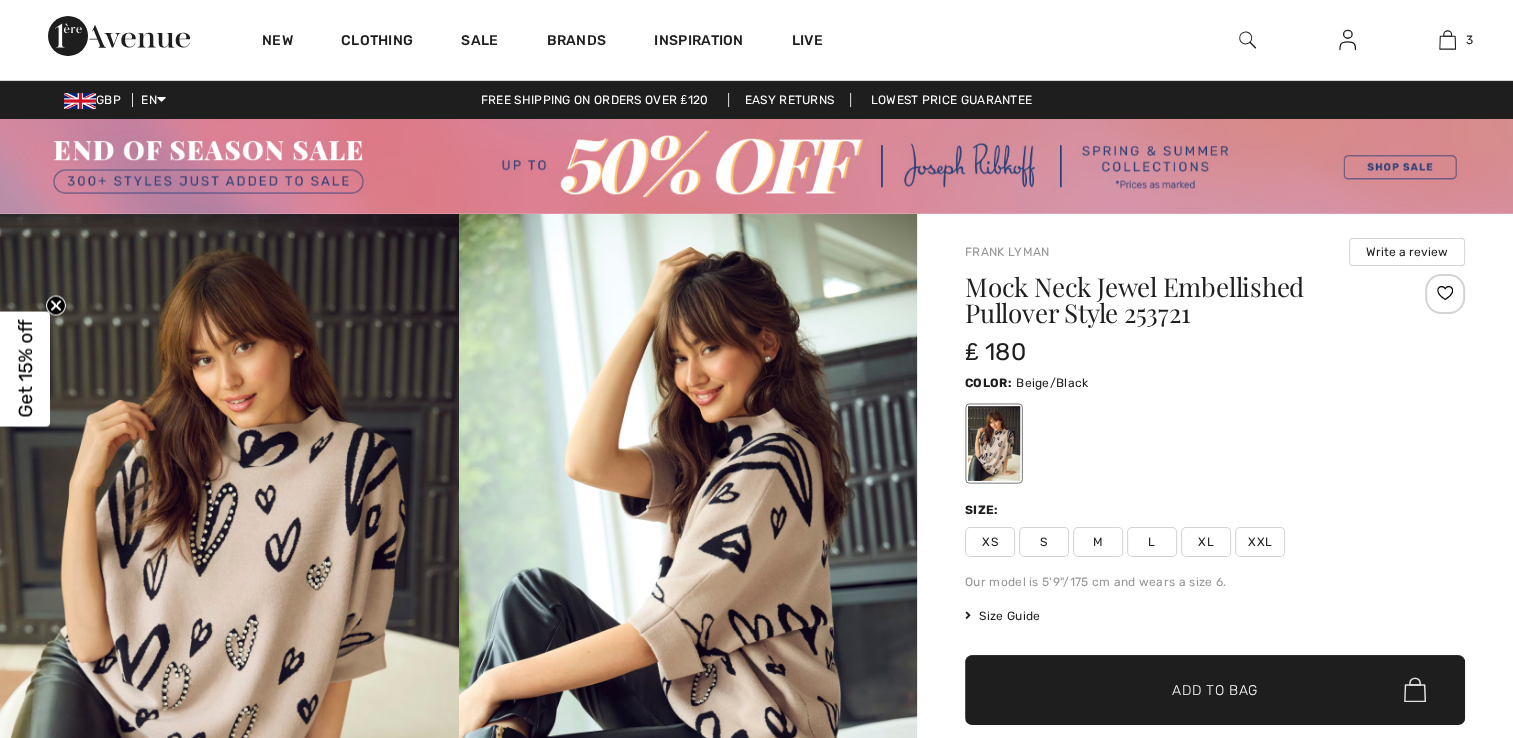 click at bounding box center [229, 558] 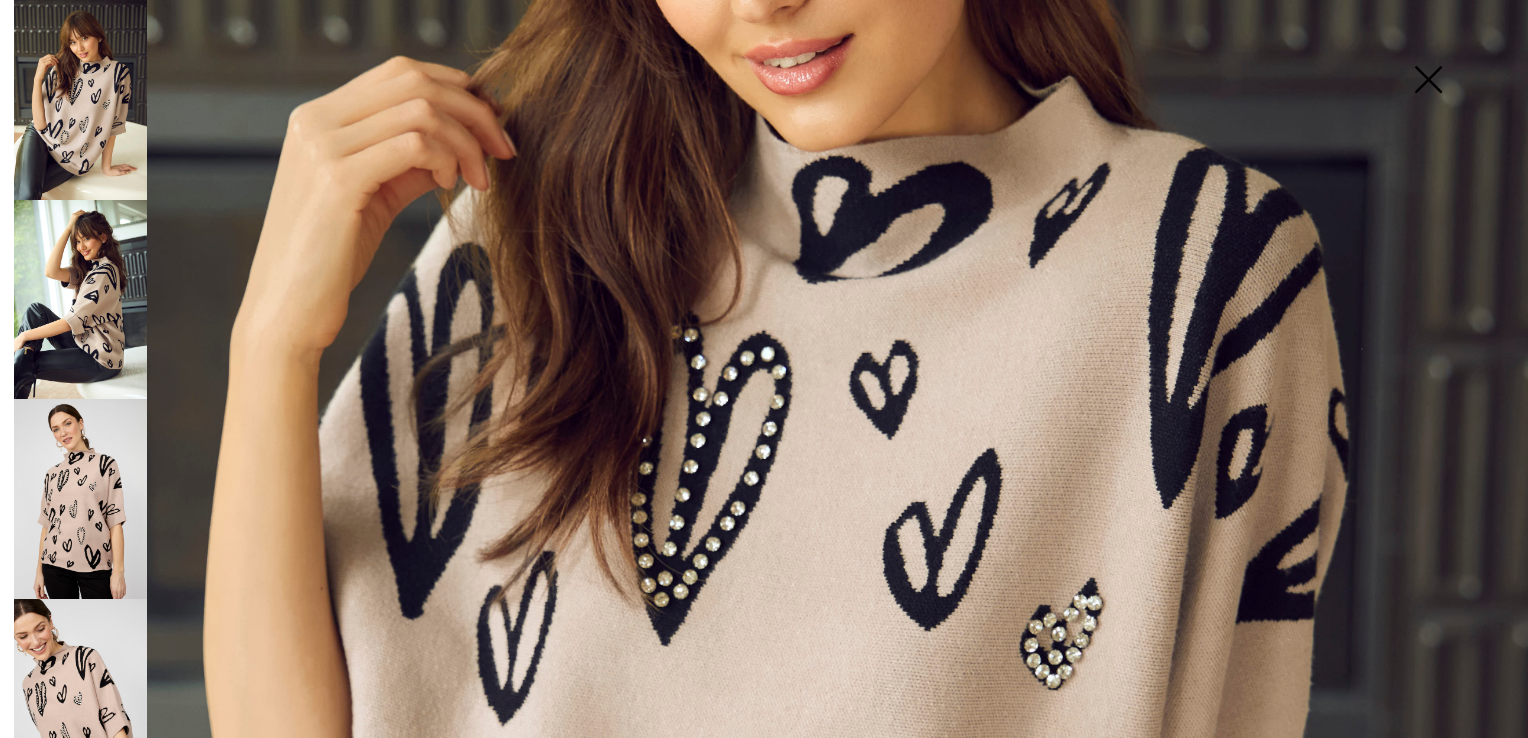 scroll, scrollTop: 564, scrollLeft: 0, axis: vertical 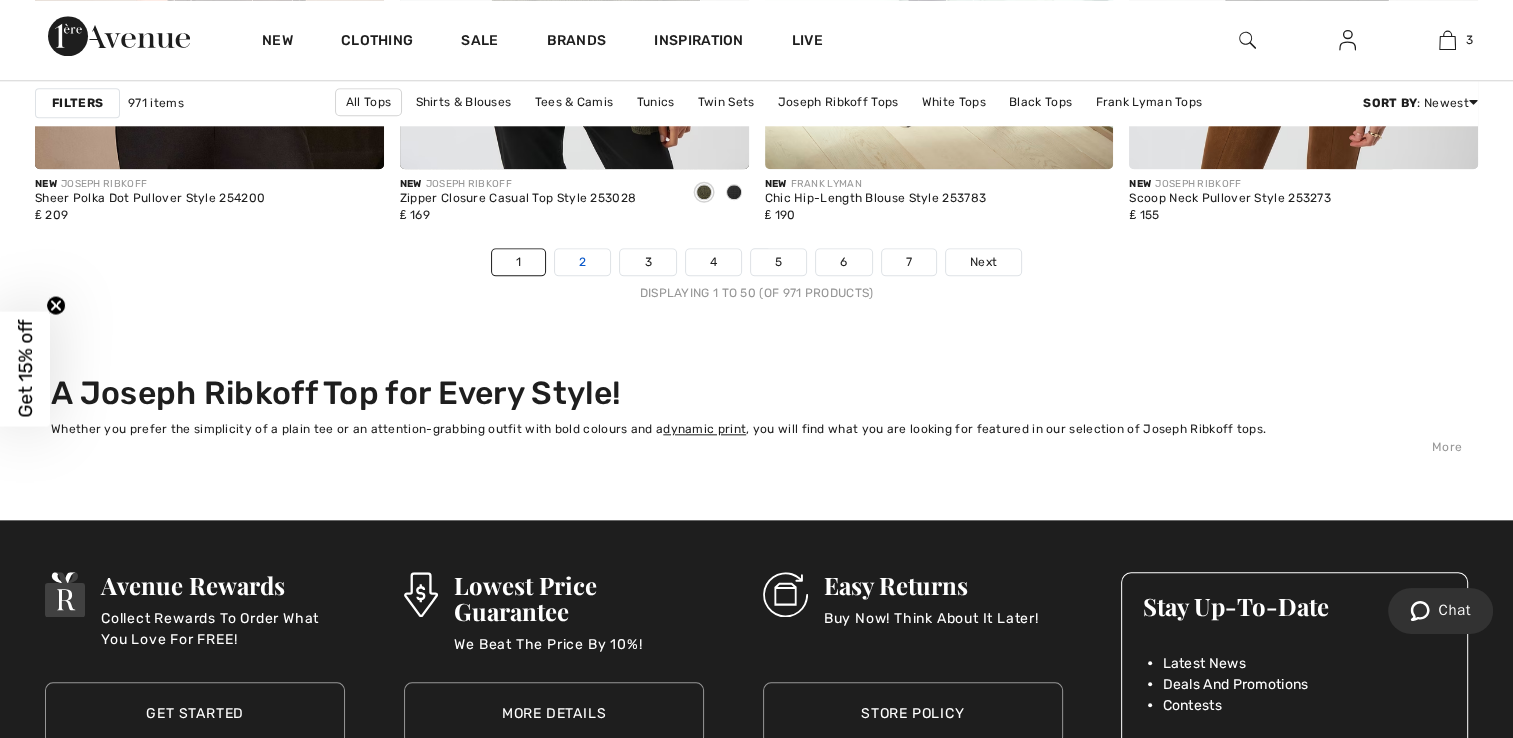 click on "2" at bounding box center [582, 262] 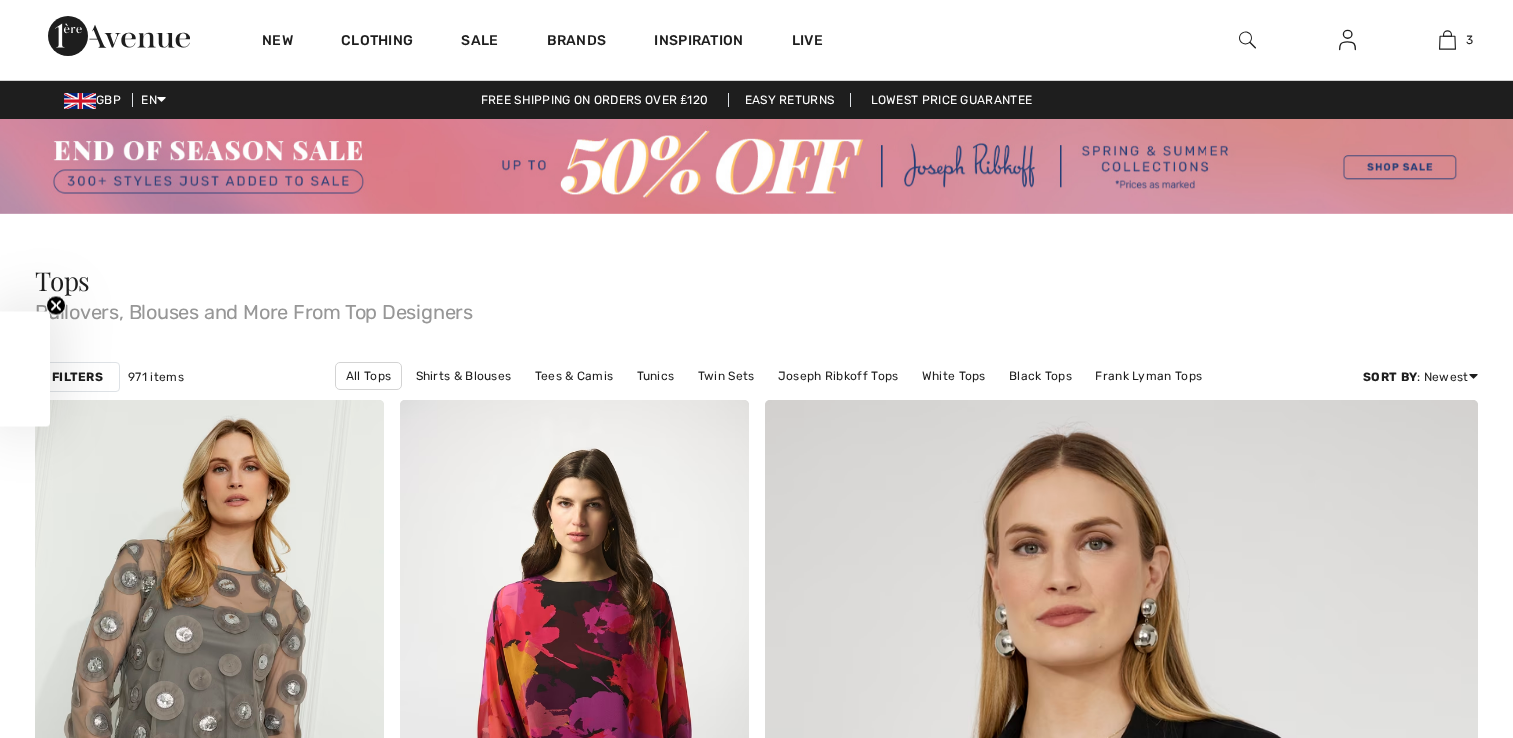 scroll, scrollTop: 0, scrollLeft: 0, axis: both 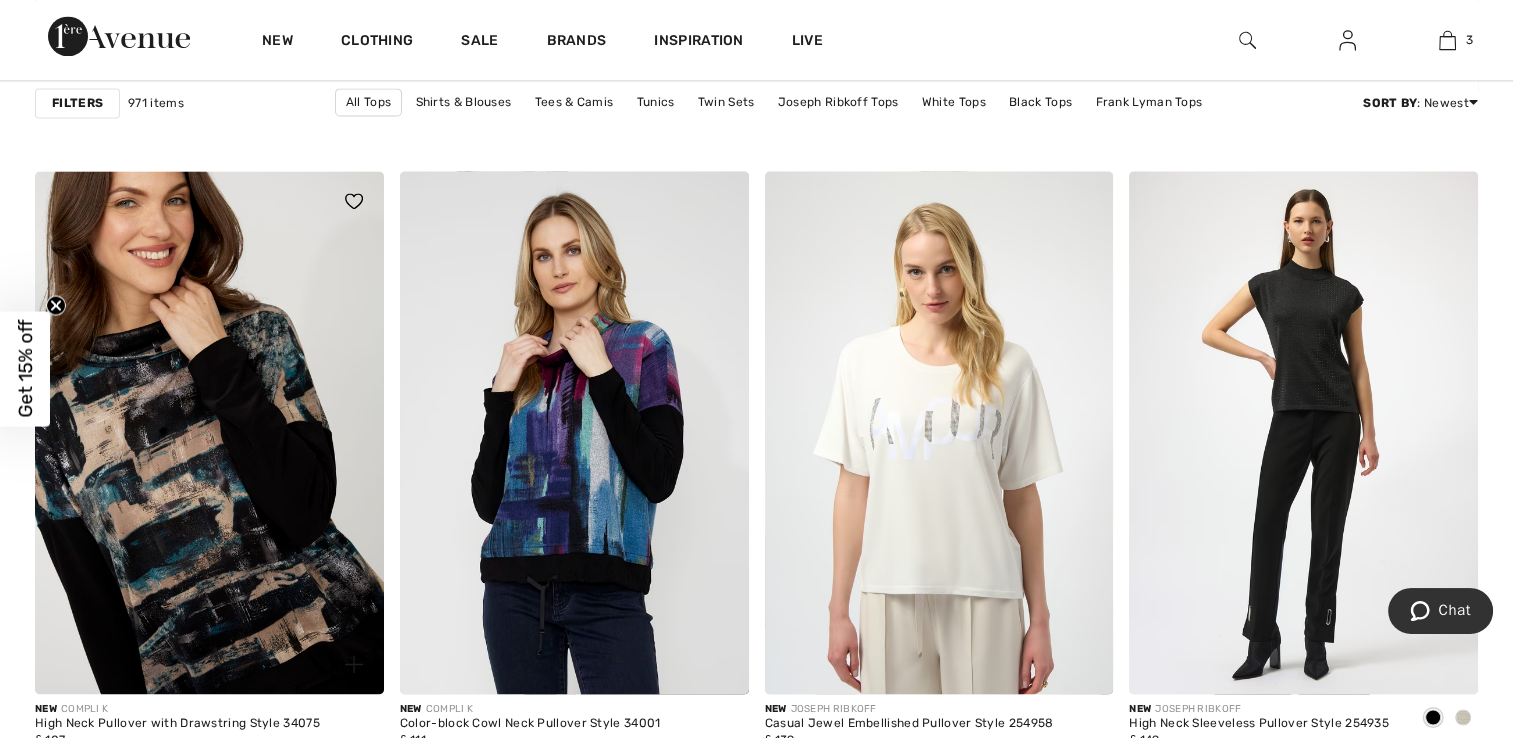 click at bounding box center (209, 432) 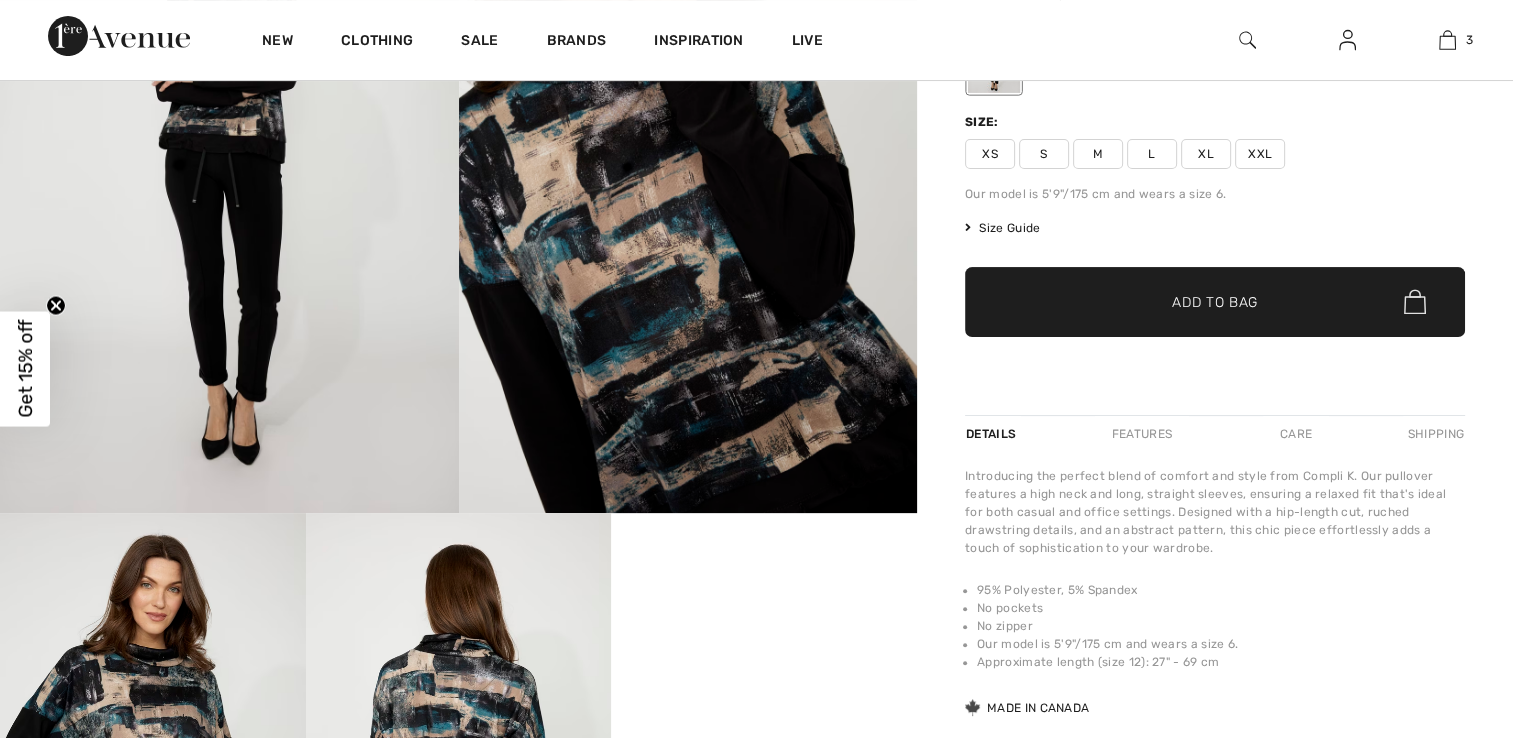 scroll, scrollTop: 0, scrollLeft: 0, axis: both 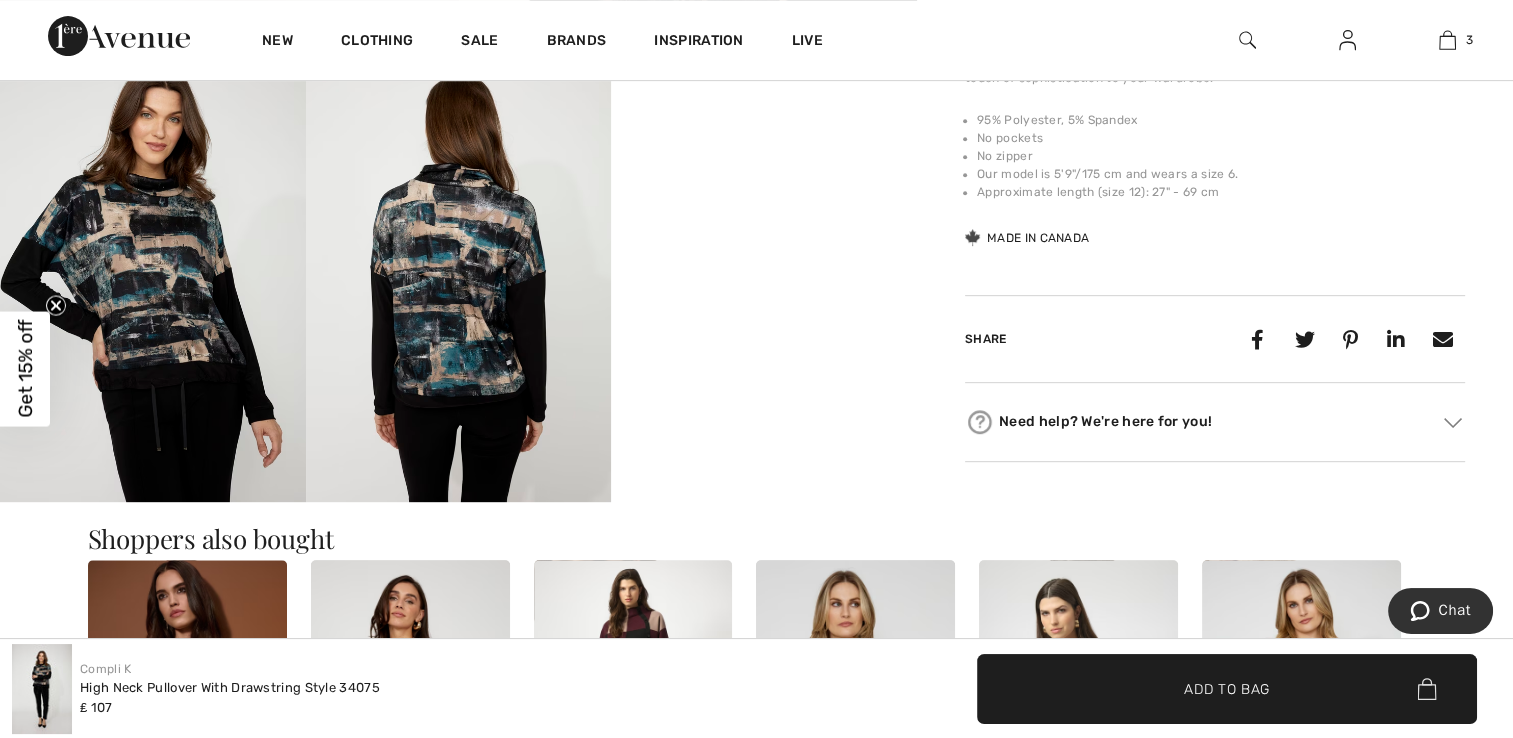 click on "Your browser does not support the video tag." at bounding box center (764, 119) 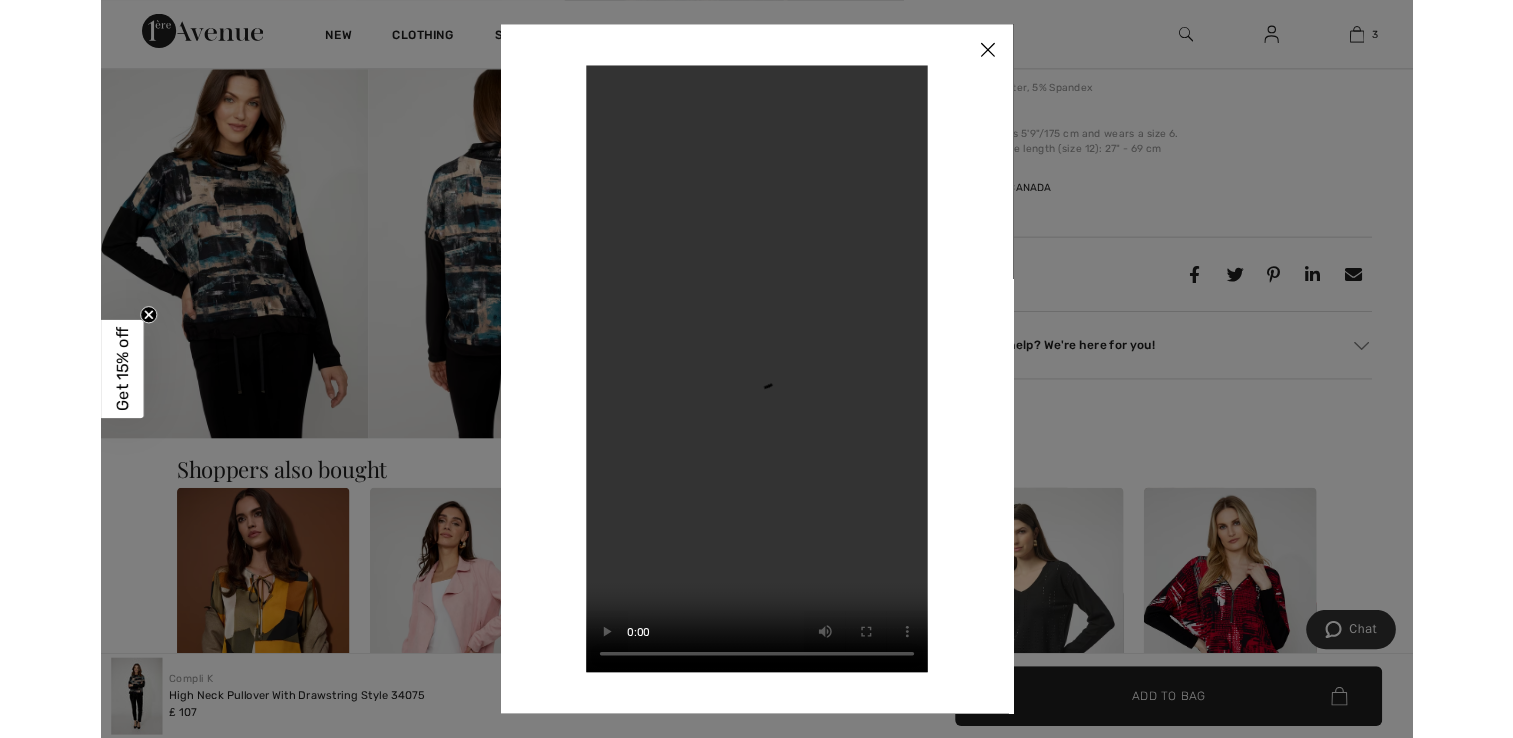 scroll, scrollTop: 858, scrollLeft: 0, axis: vertical 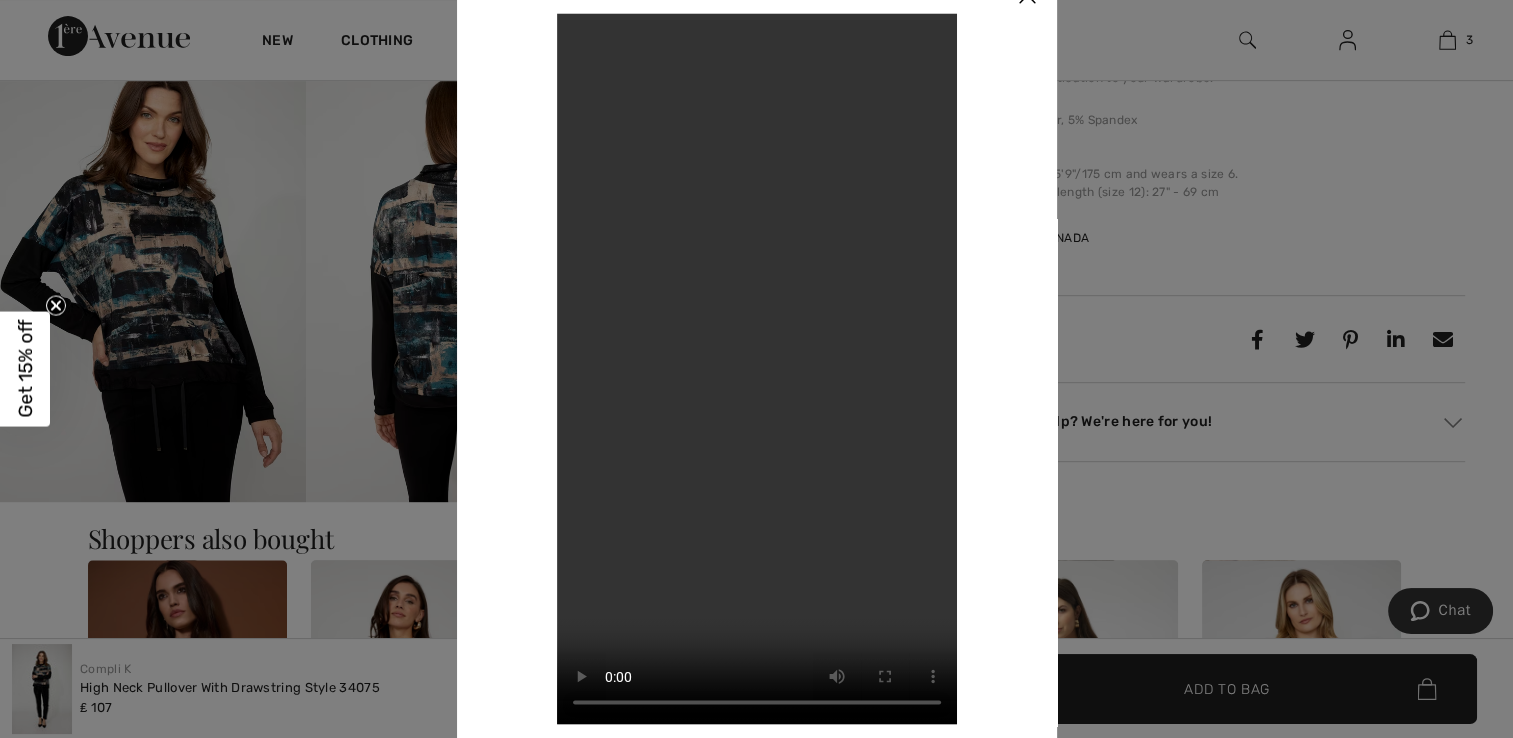 click at bounding box center [1027, -4] 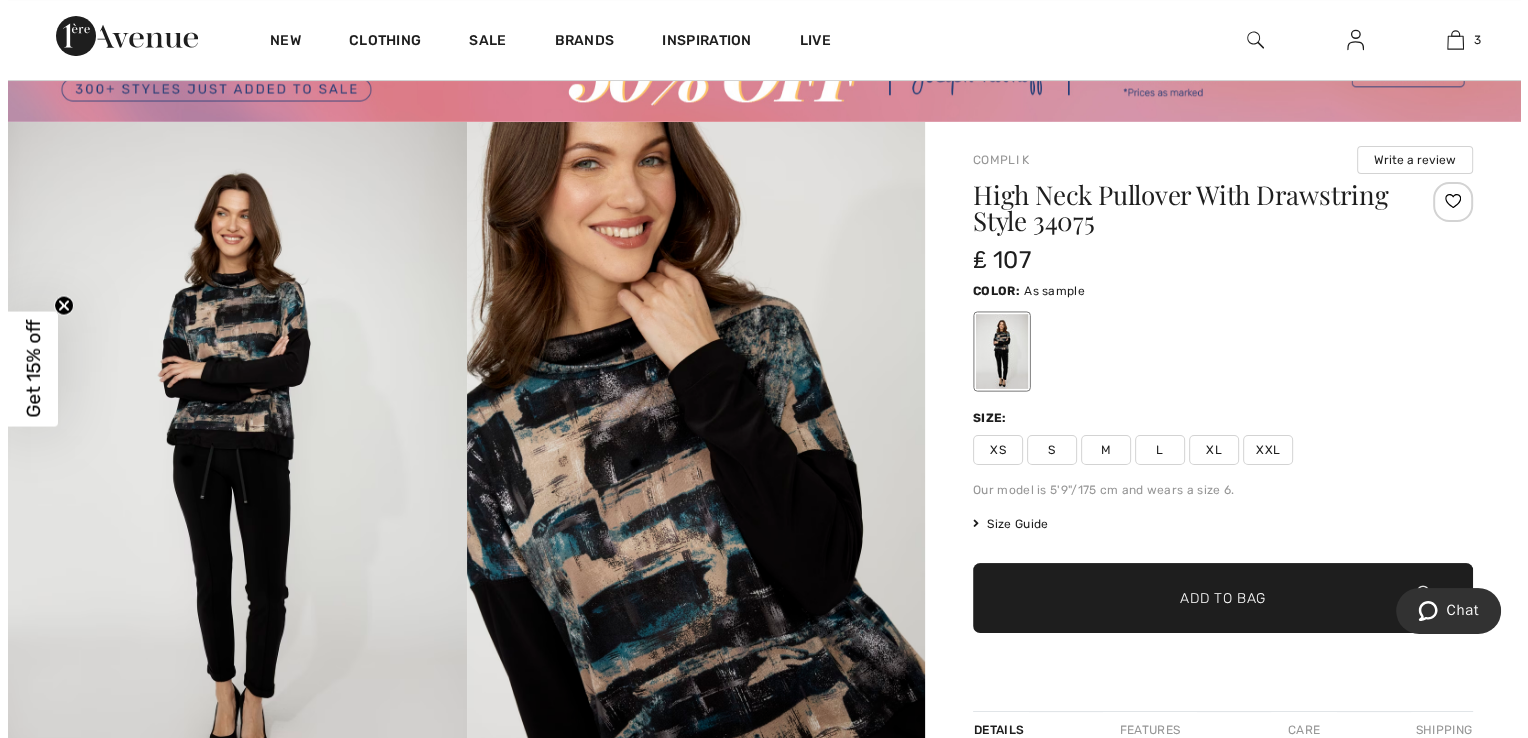 scroll, scrollTop: 75, scrollLeft: 0, axis: vertical 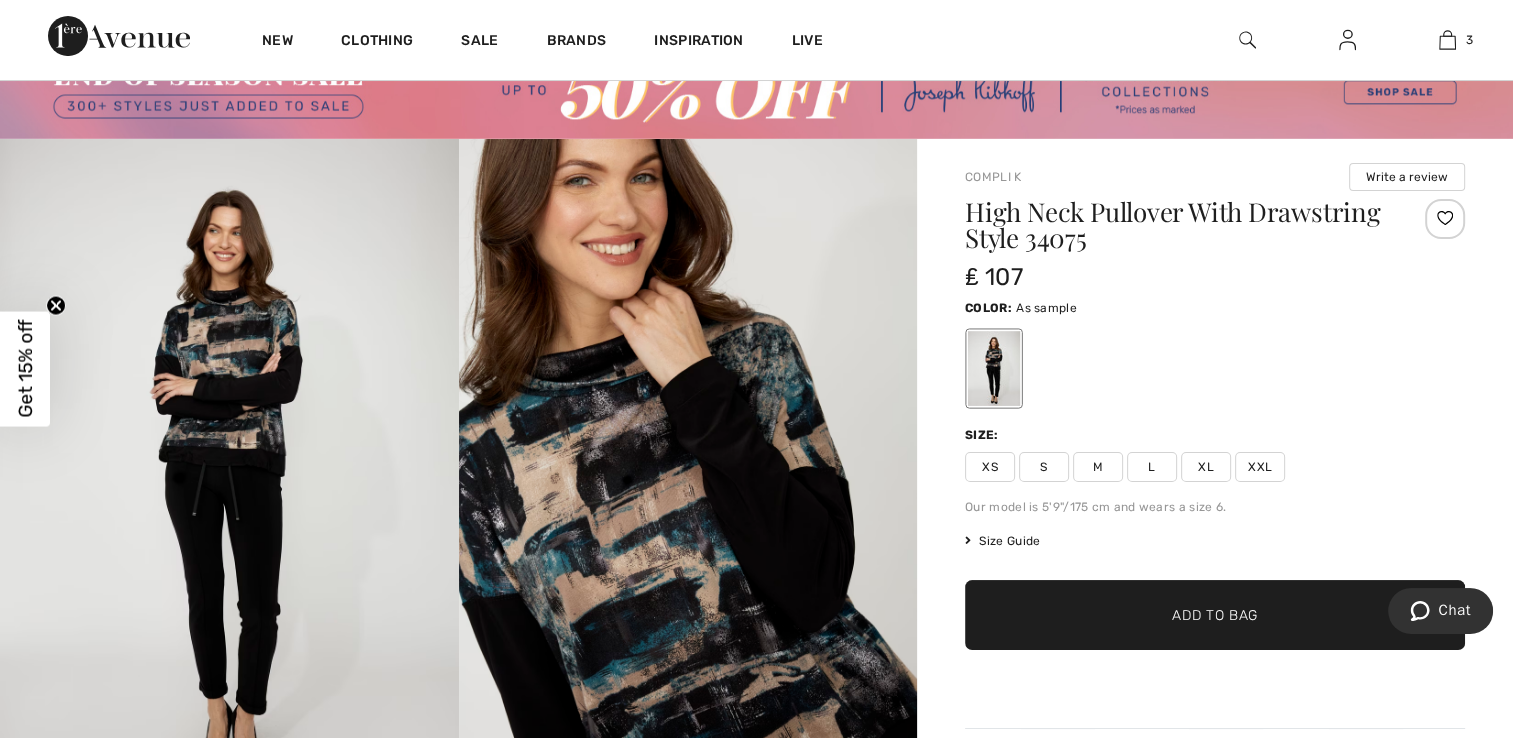 click at bounding box center (688, 483) 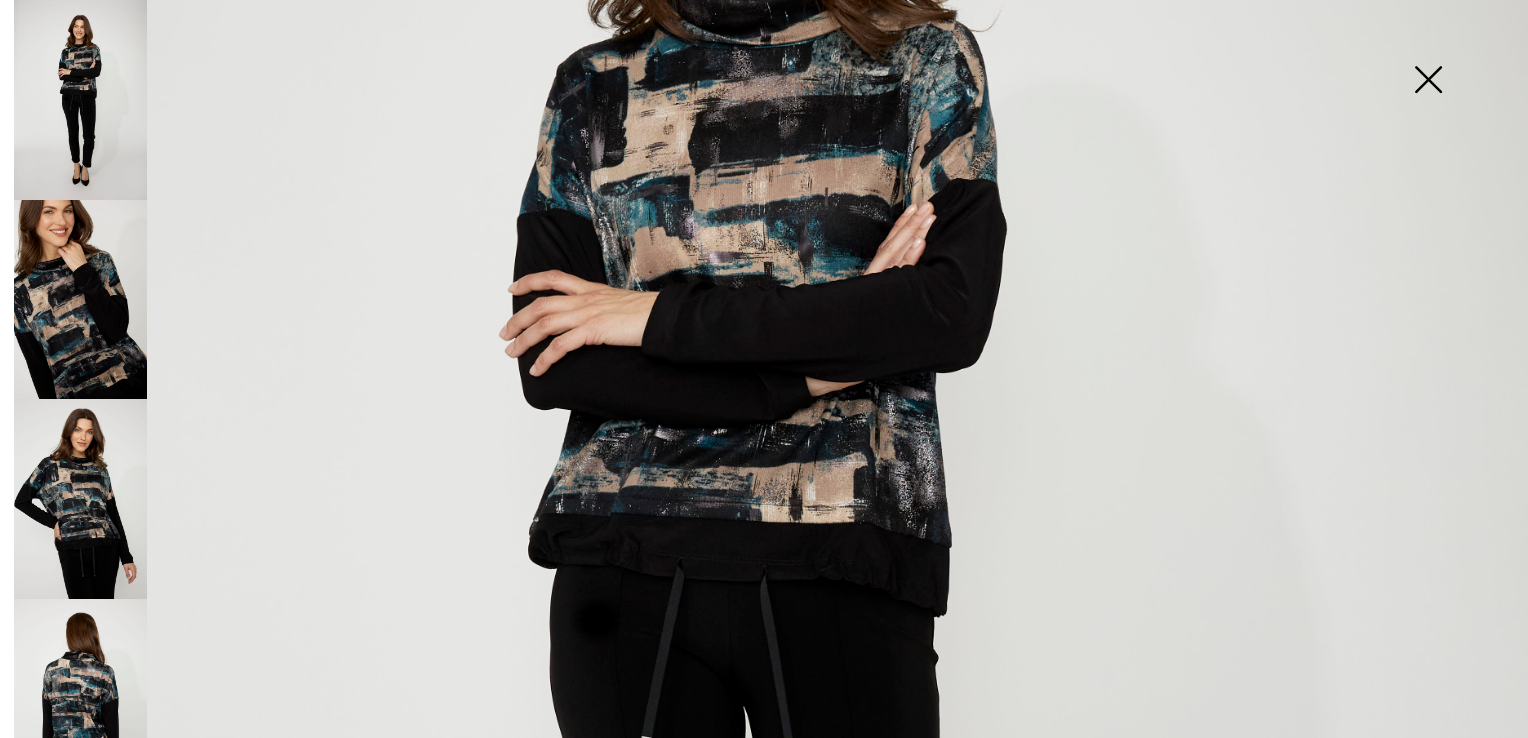 scroll, scrollTop: 508, scrollLeft: 0, axis: vertical 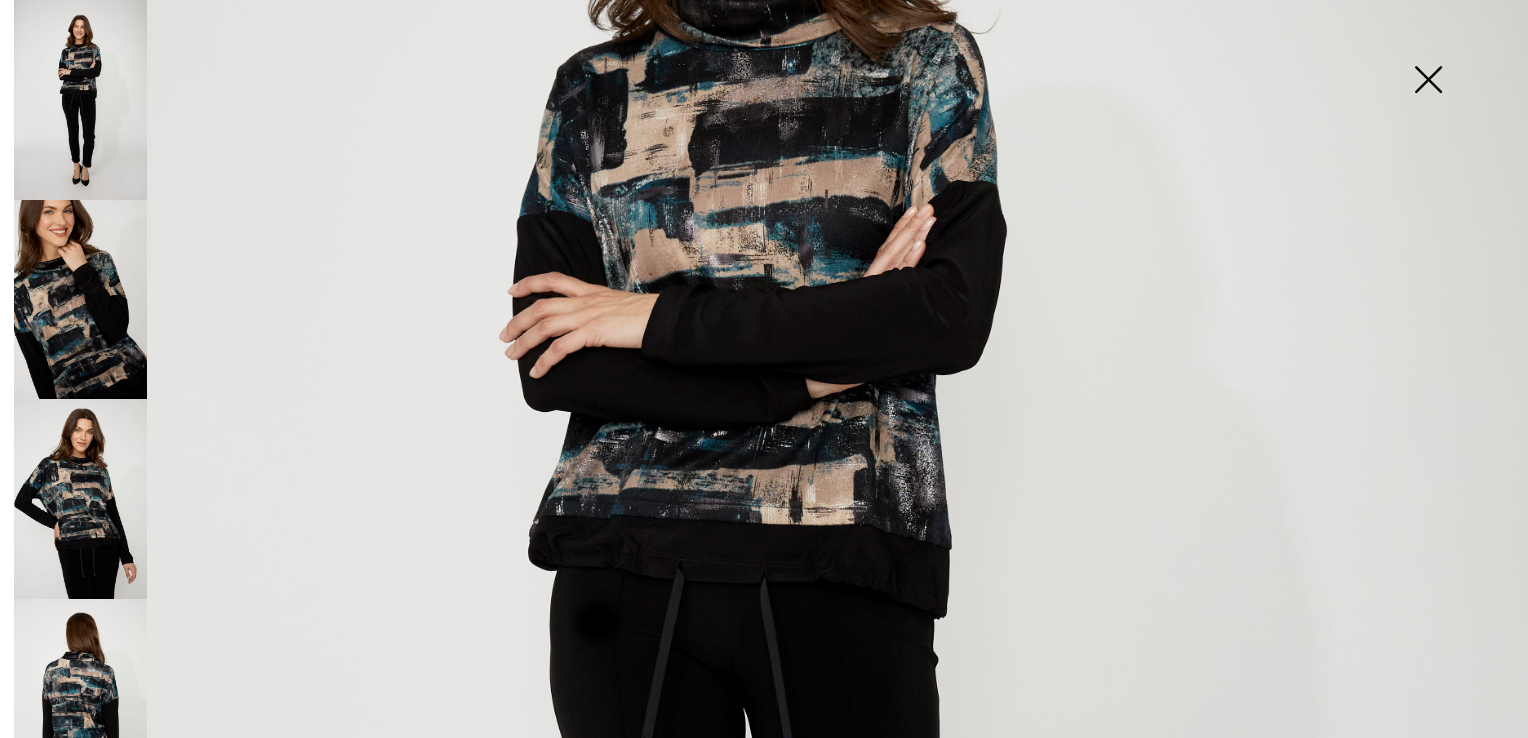click at bounding box center [80, 300] 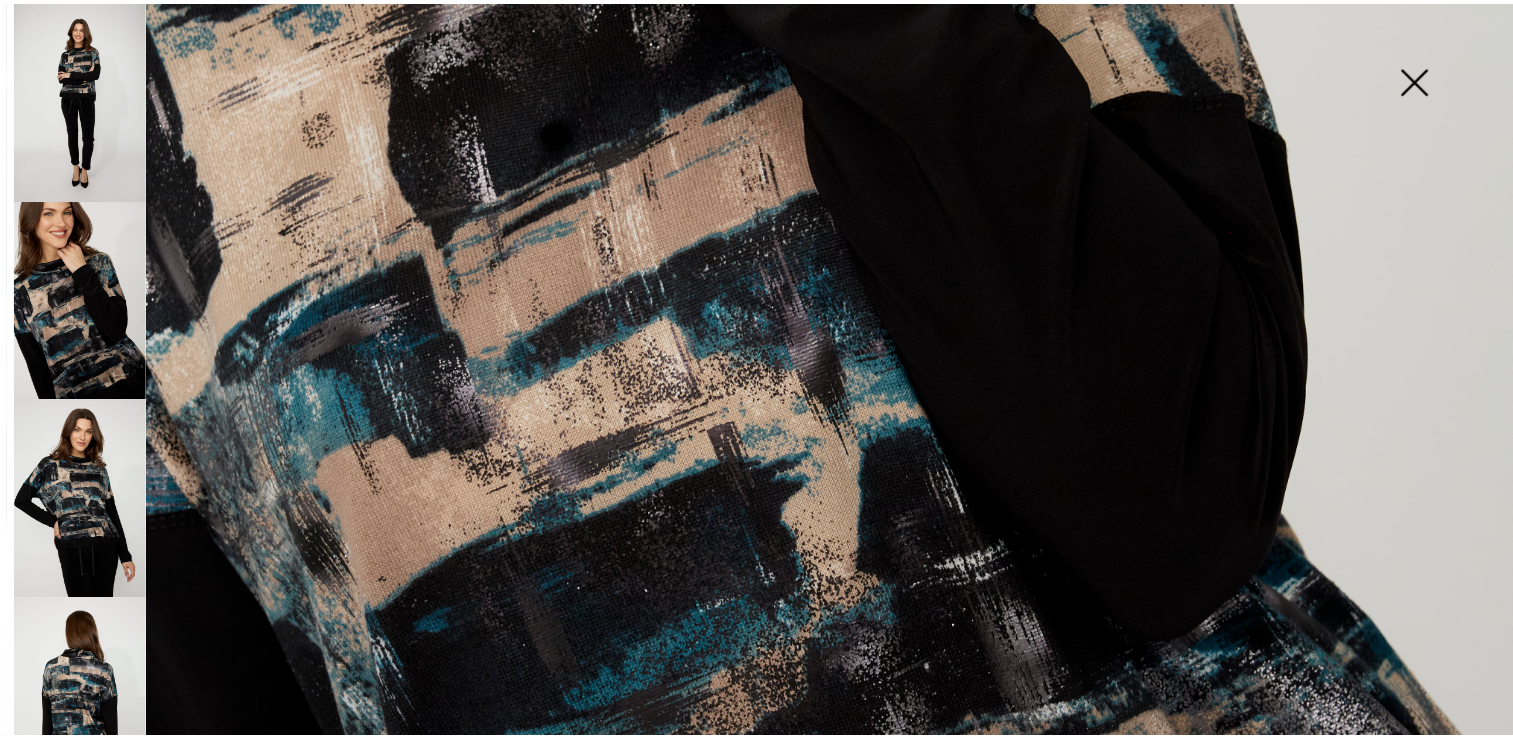 scroll, scrollTop: 1014, scrollLeft: 0, axis: vertical 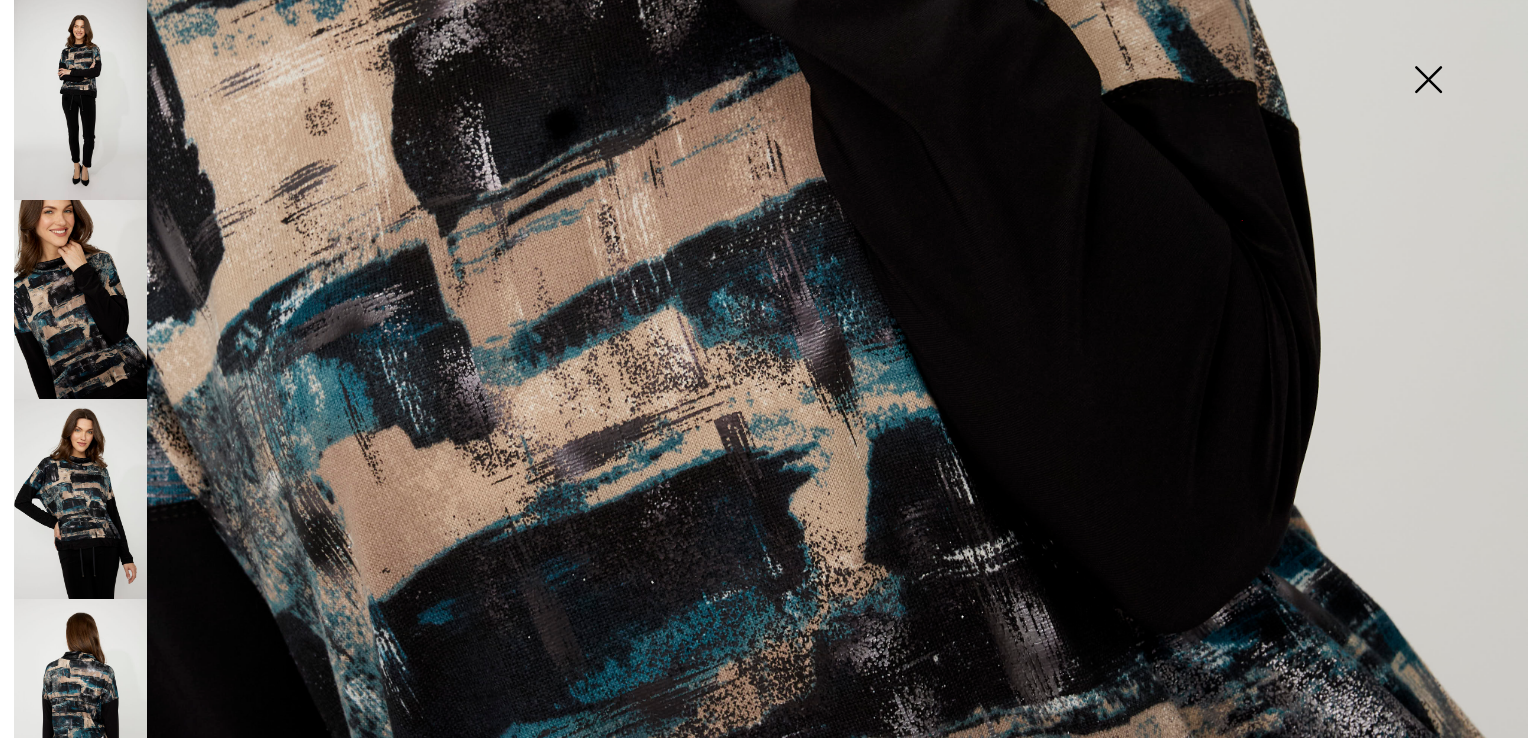 click at bounding box center (1428, 81) 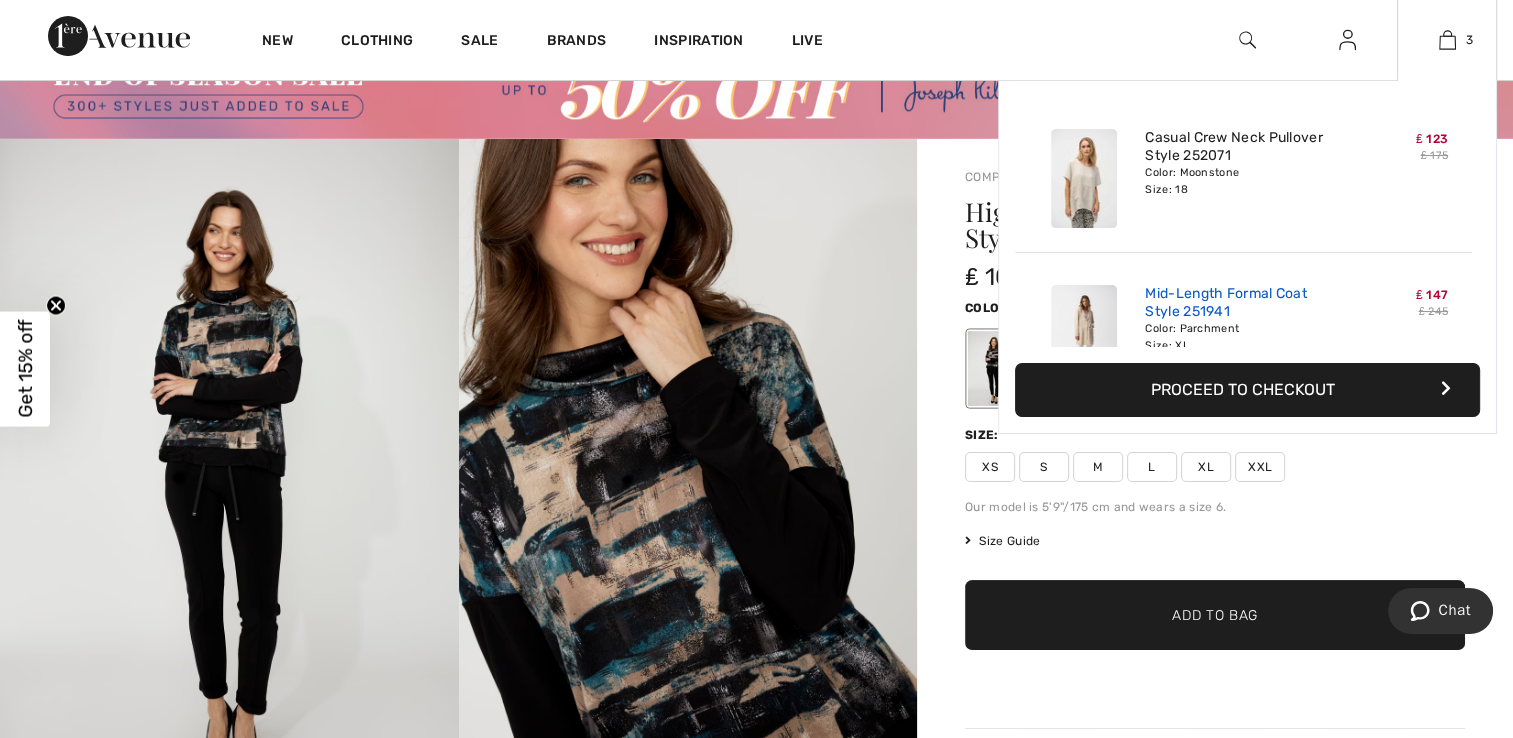 scroll, scrollTop: 216, scrollLeft: 0, axis: vertical 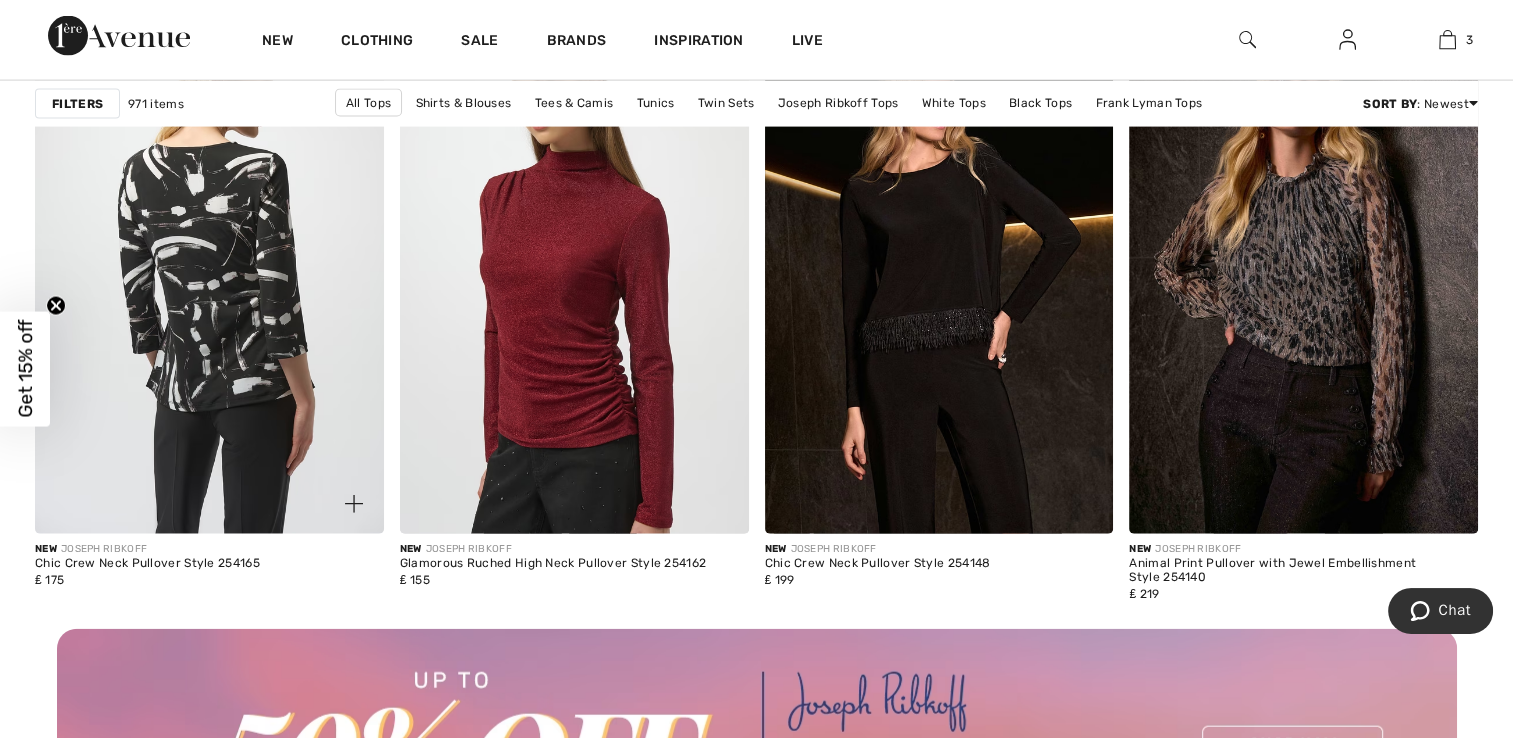click at bounding box center (209, 272) 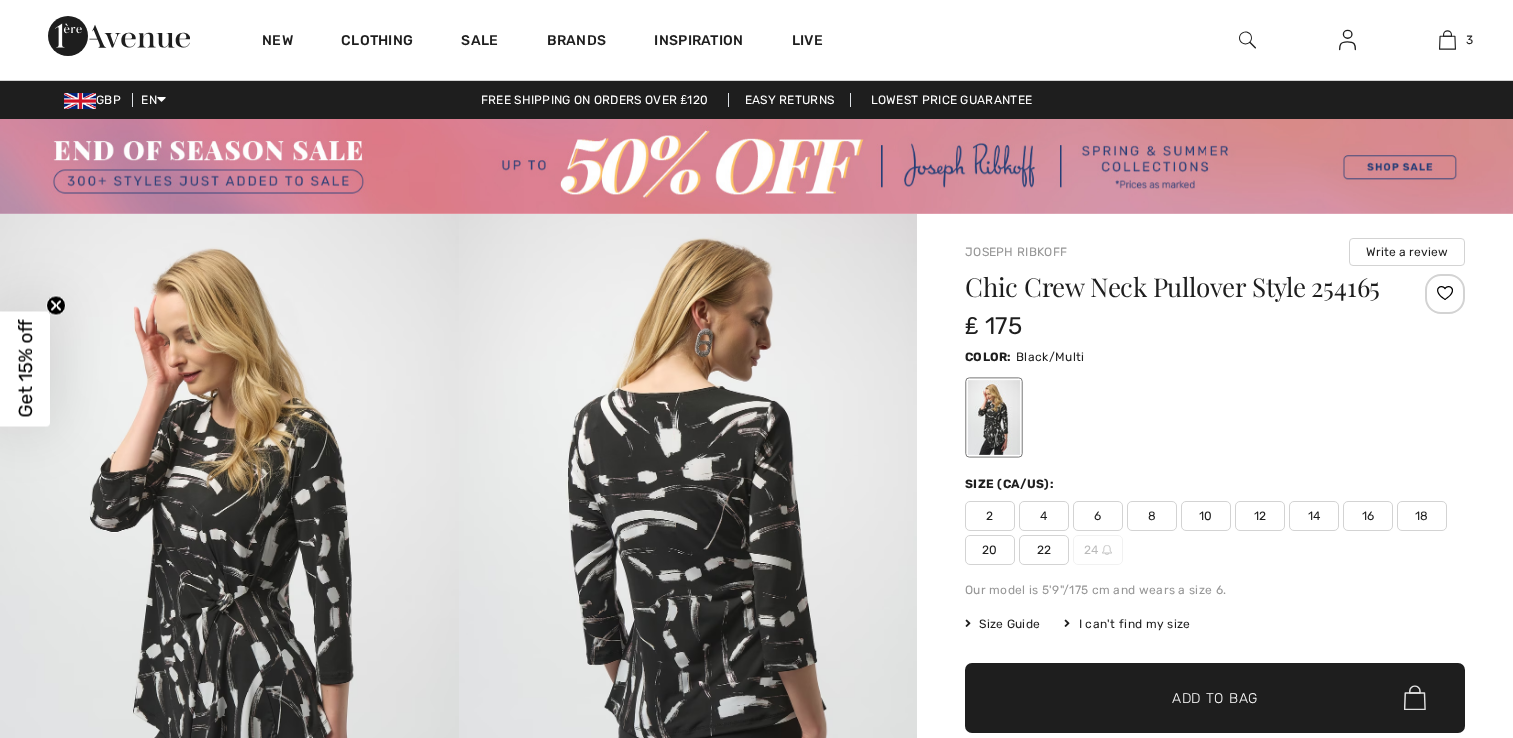 scroll, scrollTop: 0, scrollLeft: 0, axis: both 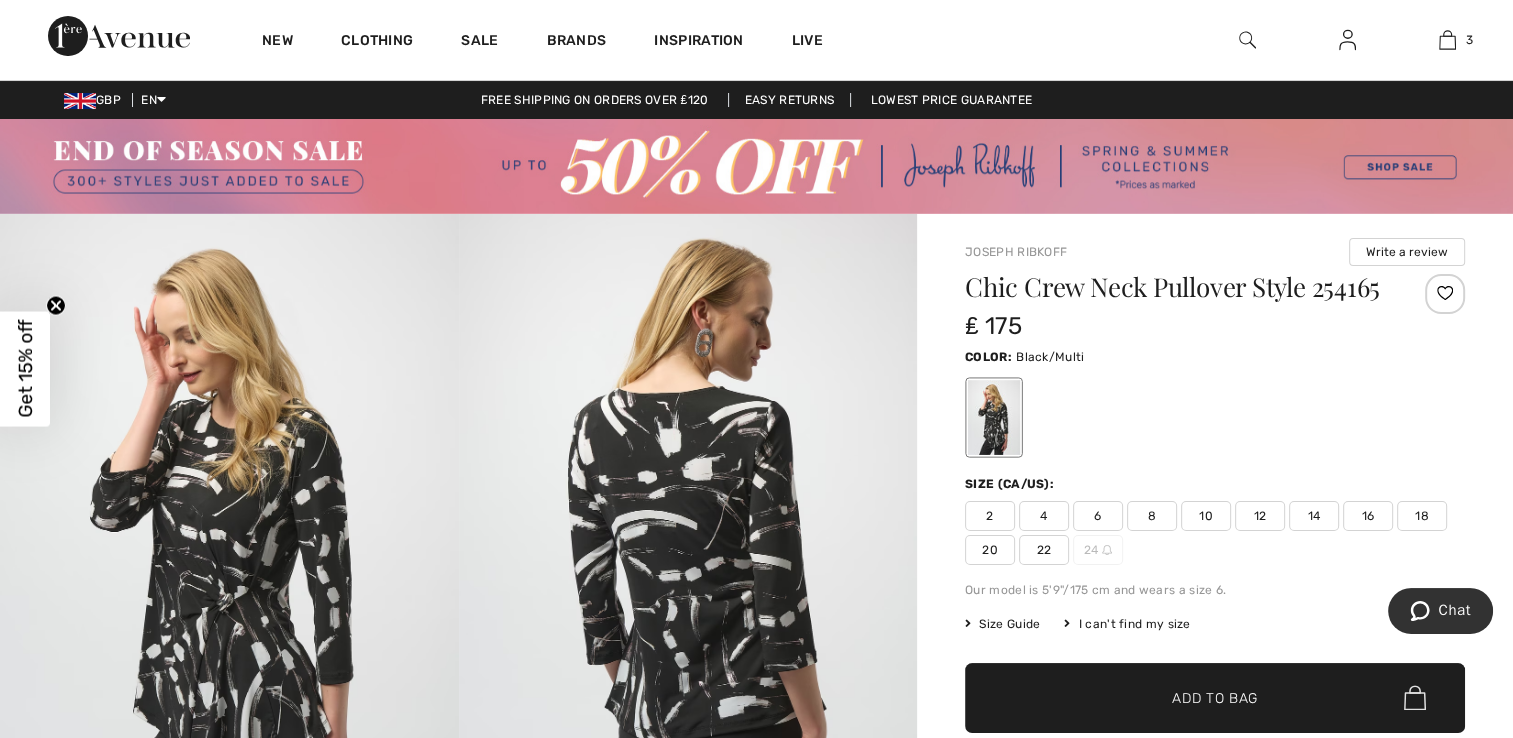 click at bounding box center [229, 557] 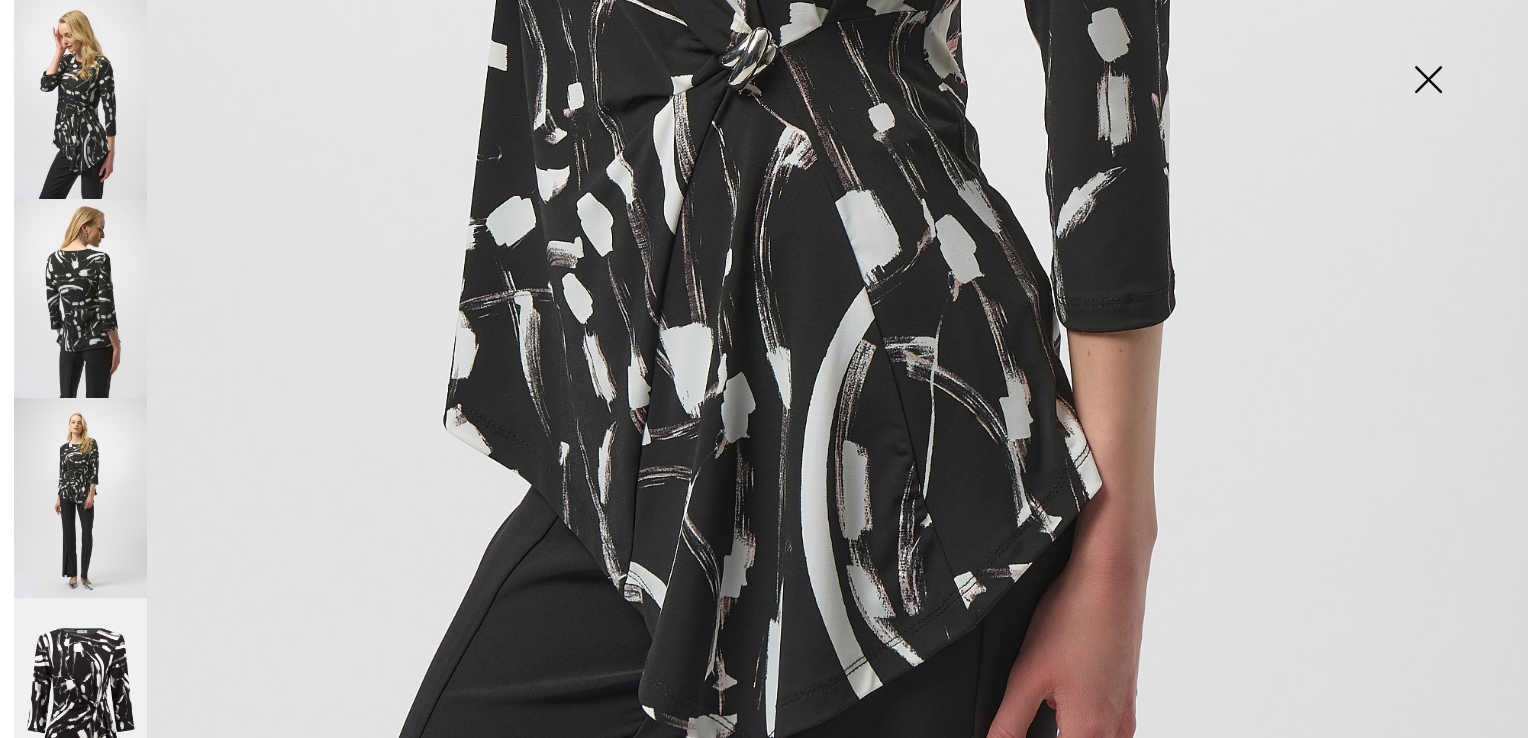 scroll, scrollTop: 1236, scrollLeft: 0, axis: vertical 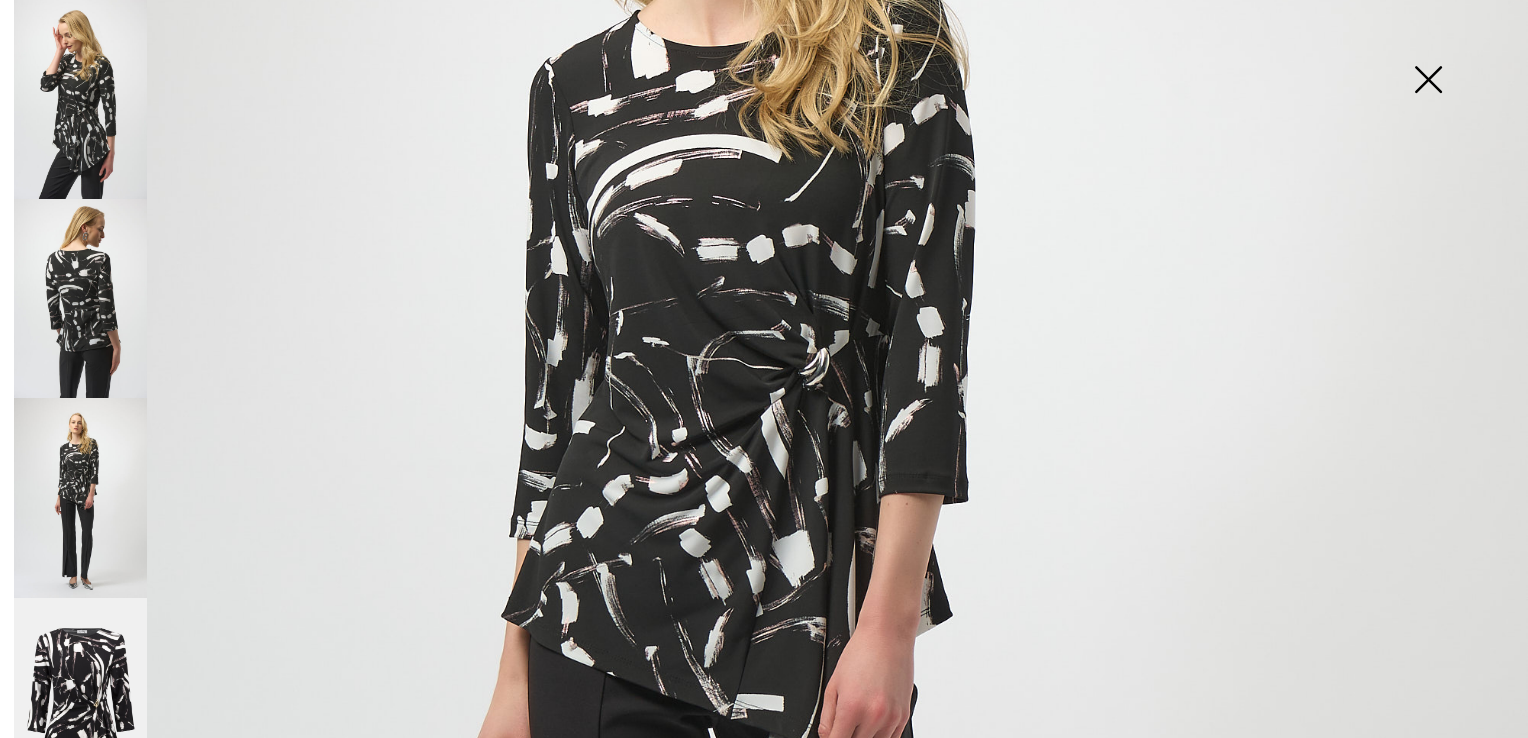 click at bounding box center [1428, 81] 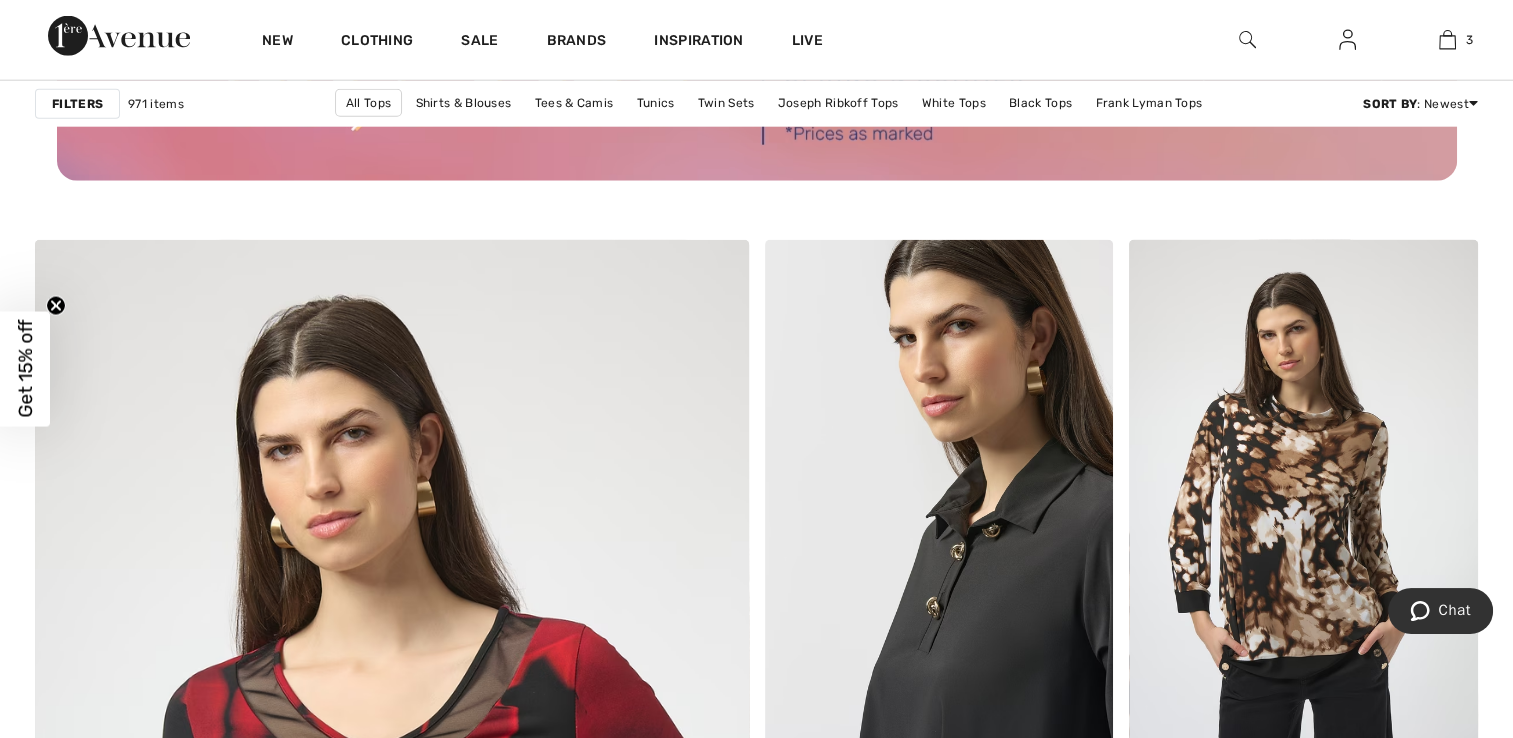 scroll, scrollTop: 0, scrollLeft: 0, axis: both 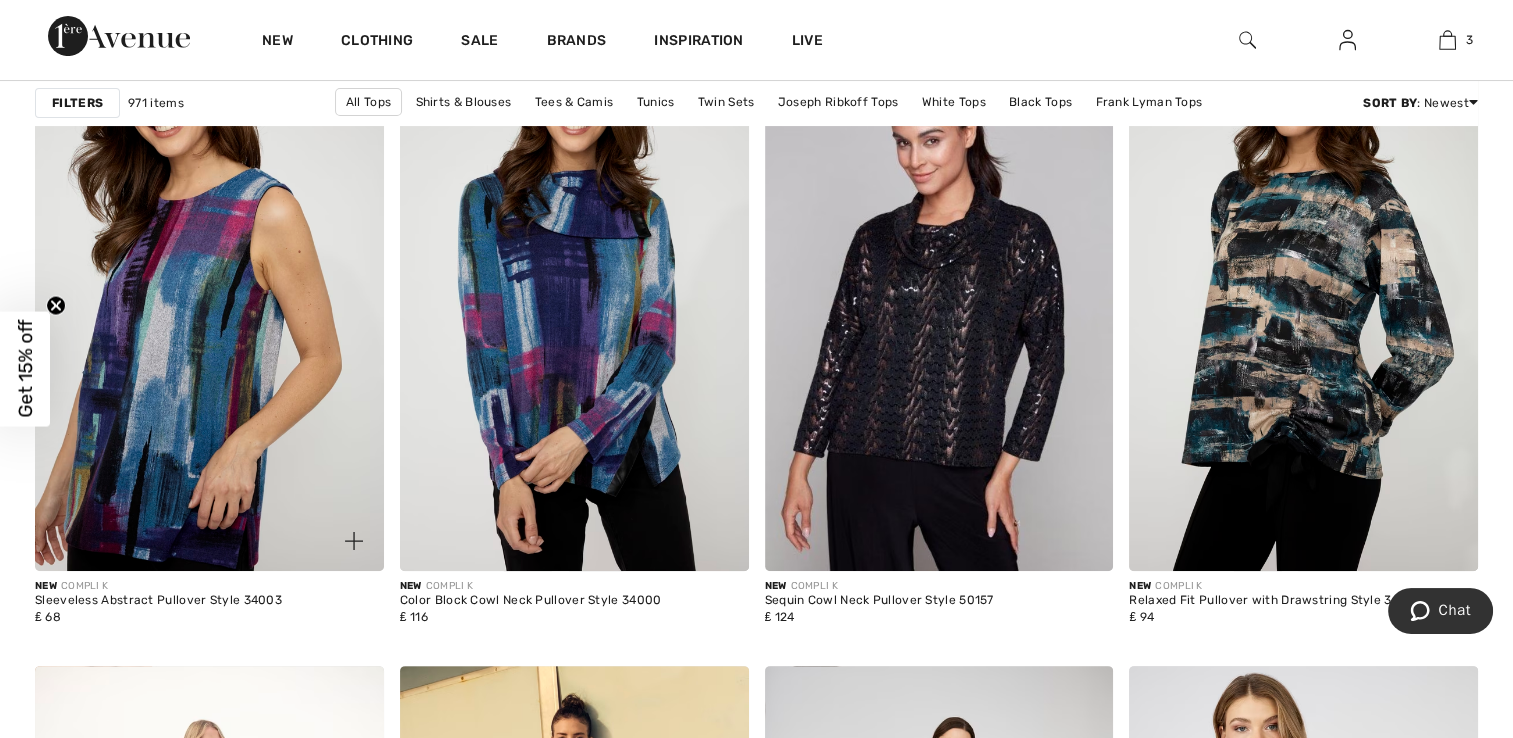 click at bounding box center (209, 309) 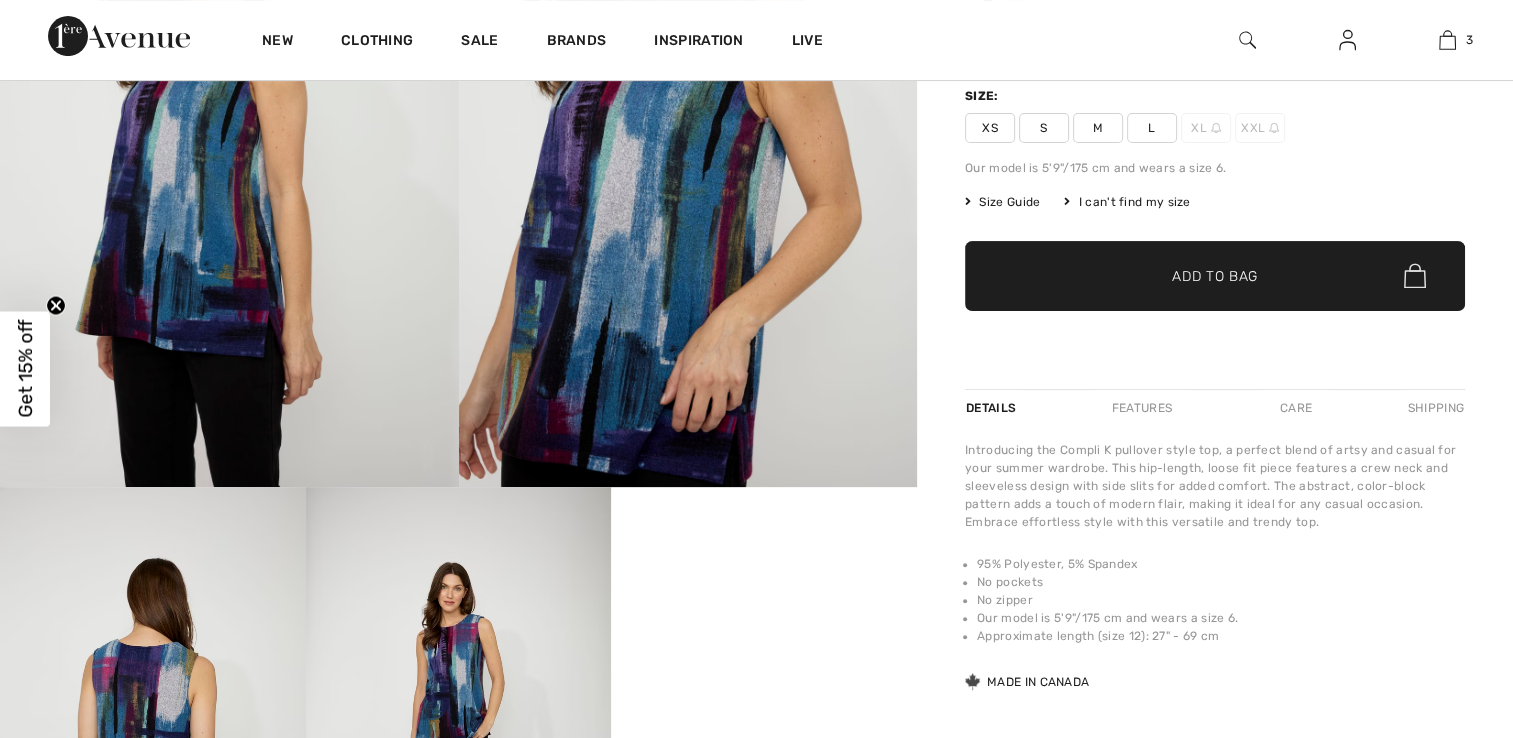 scroll, scrollTop: 415, scrollLeft: 0, axis: vertical 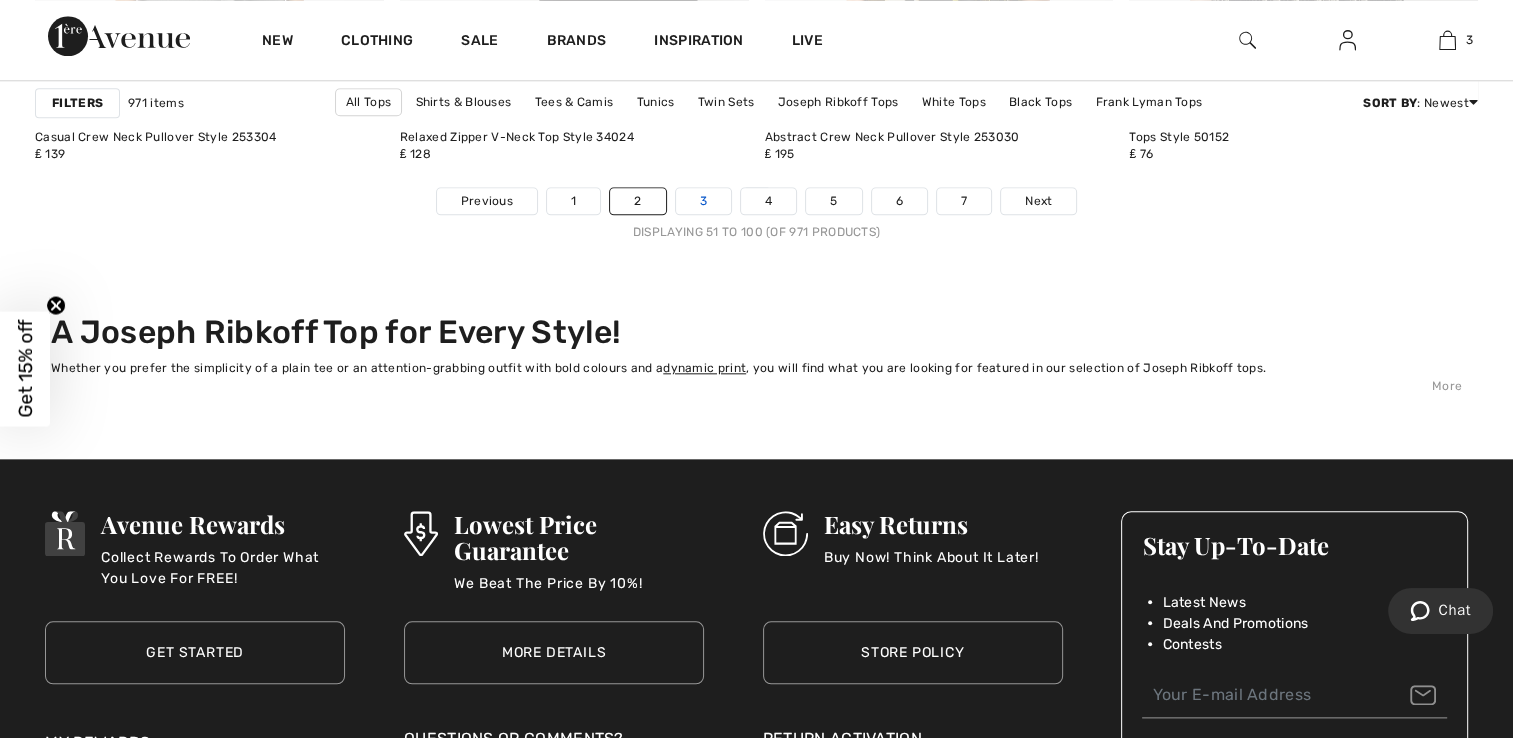 click on "3" at bounding box center (703, 201) 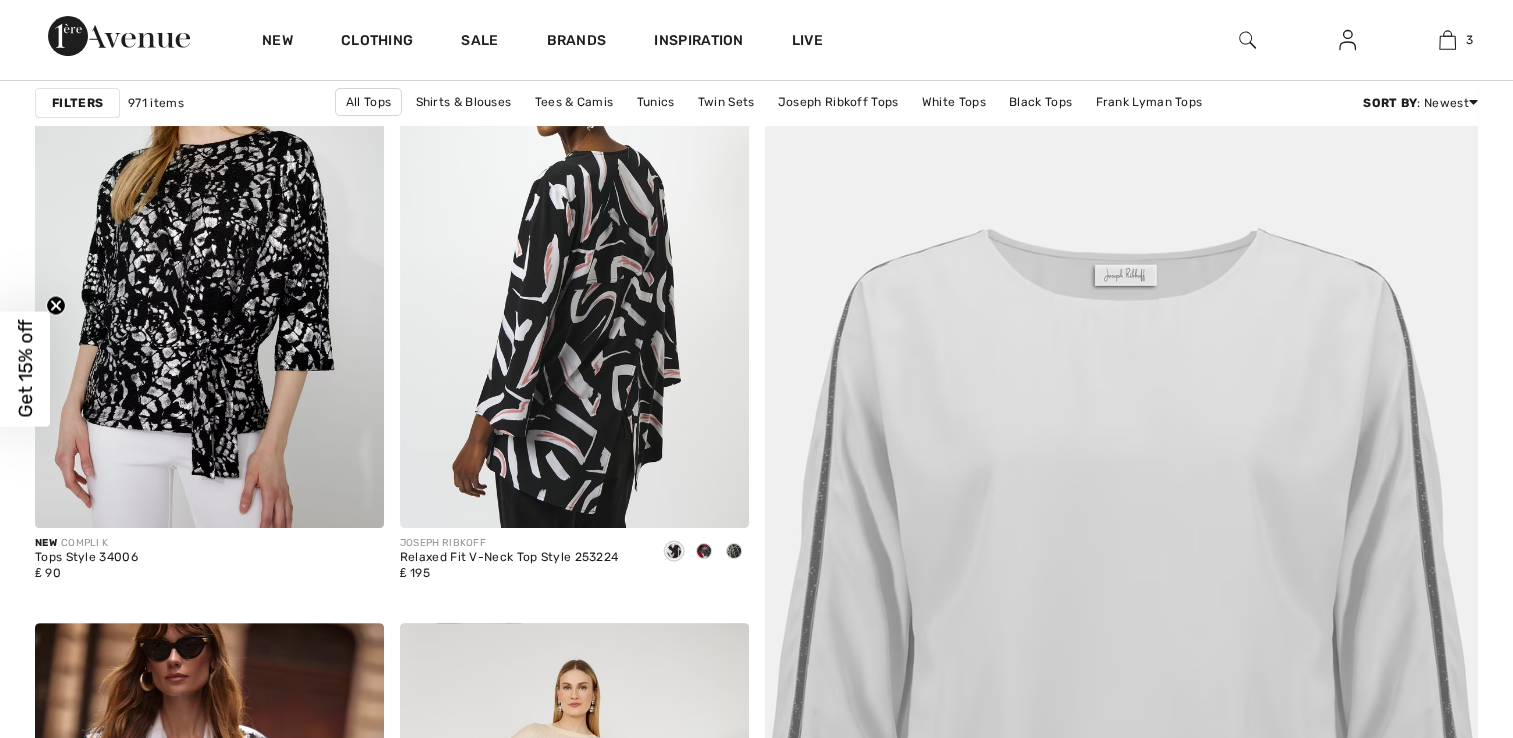 scroll, scrollTop: 395, scrollLeft: 0, axis: vertical 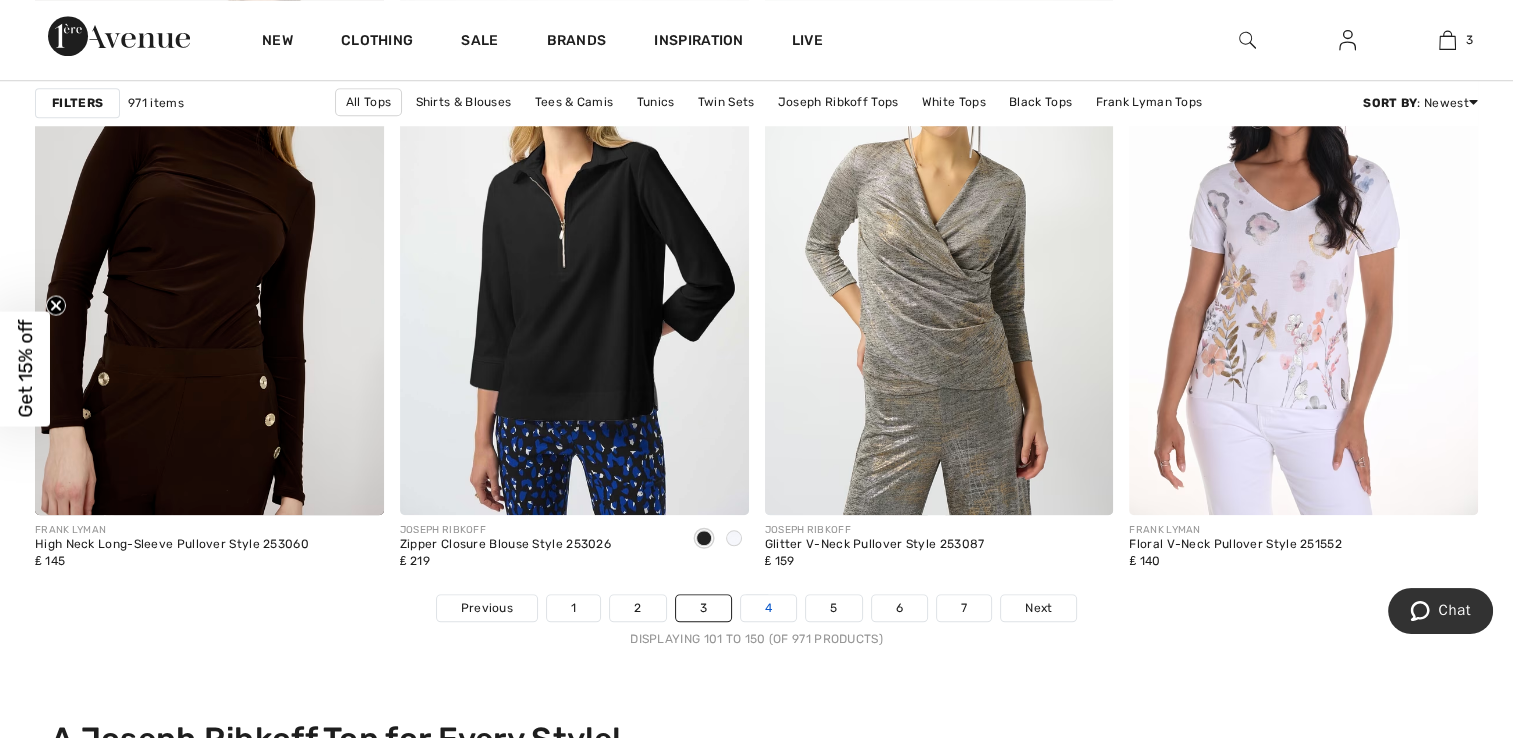 click on "4" at bounding box center (768, 608) 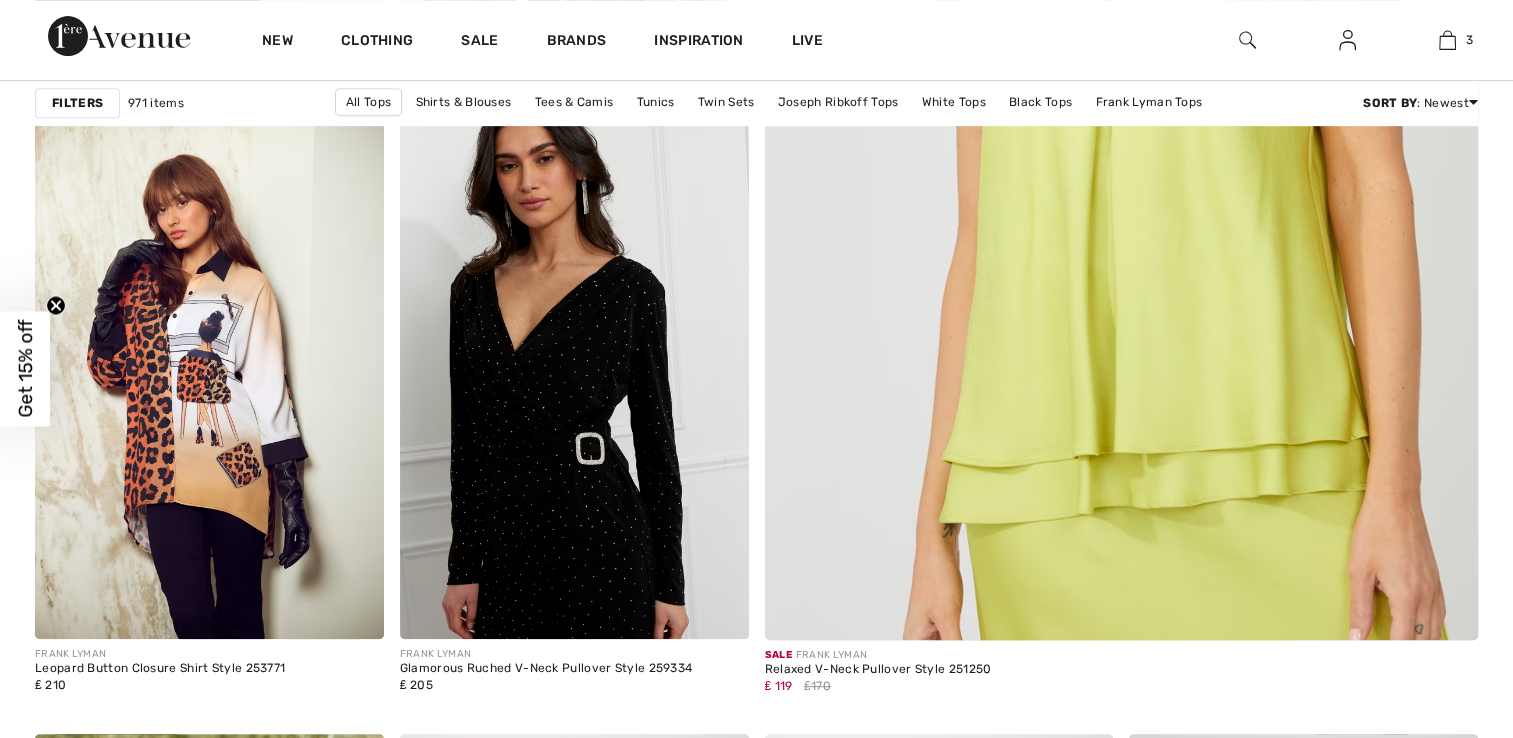 scroll, scrollTop: 0, scrollLeft: 0, axis: both 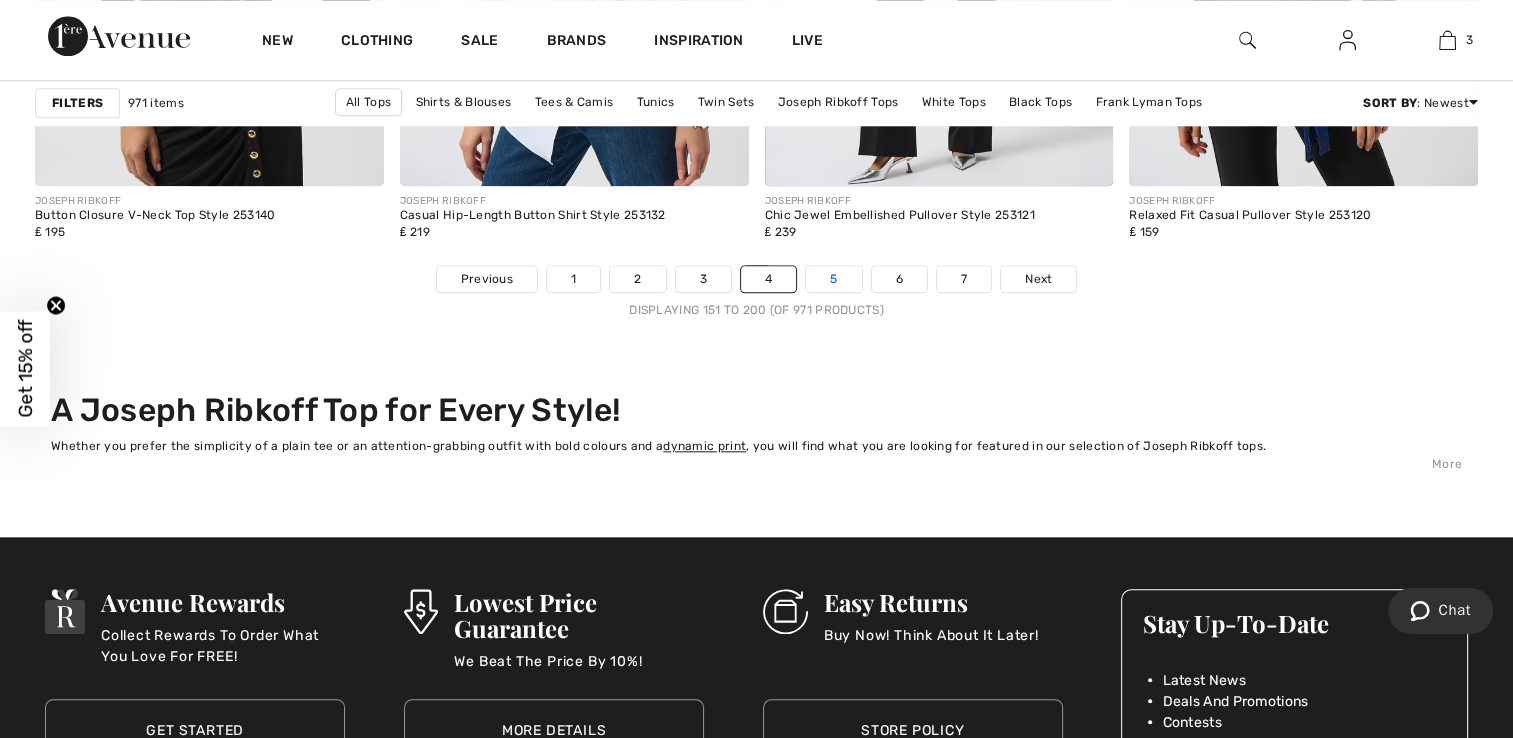 click on "5" at bounding box center (833, 279) 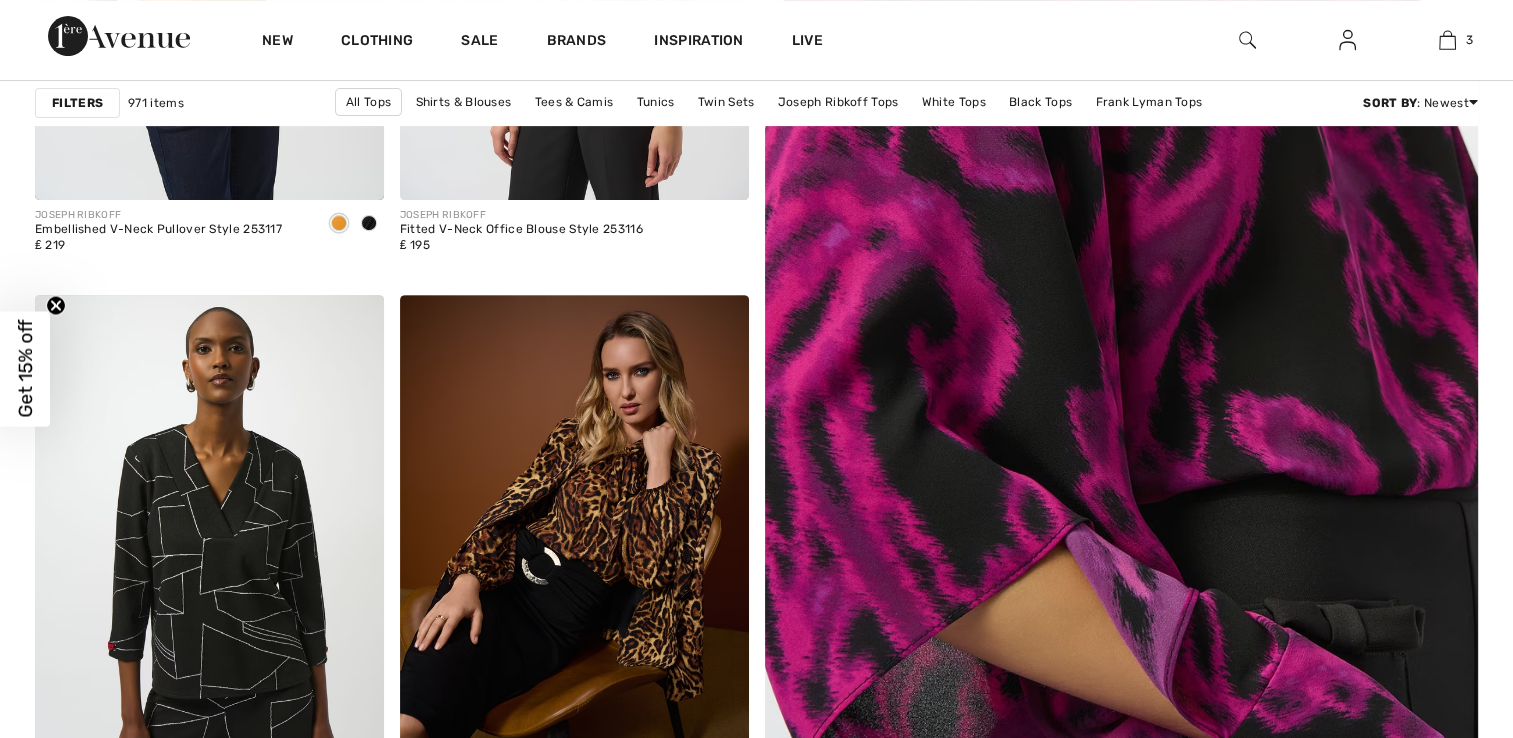 scroll, scrollTop: 0, scrollLeft: 0, axis: both 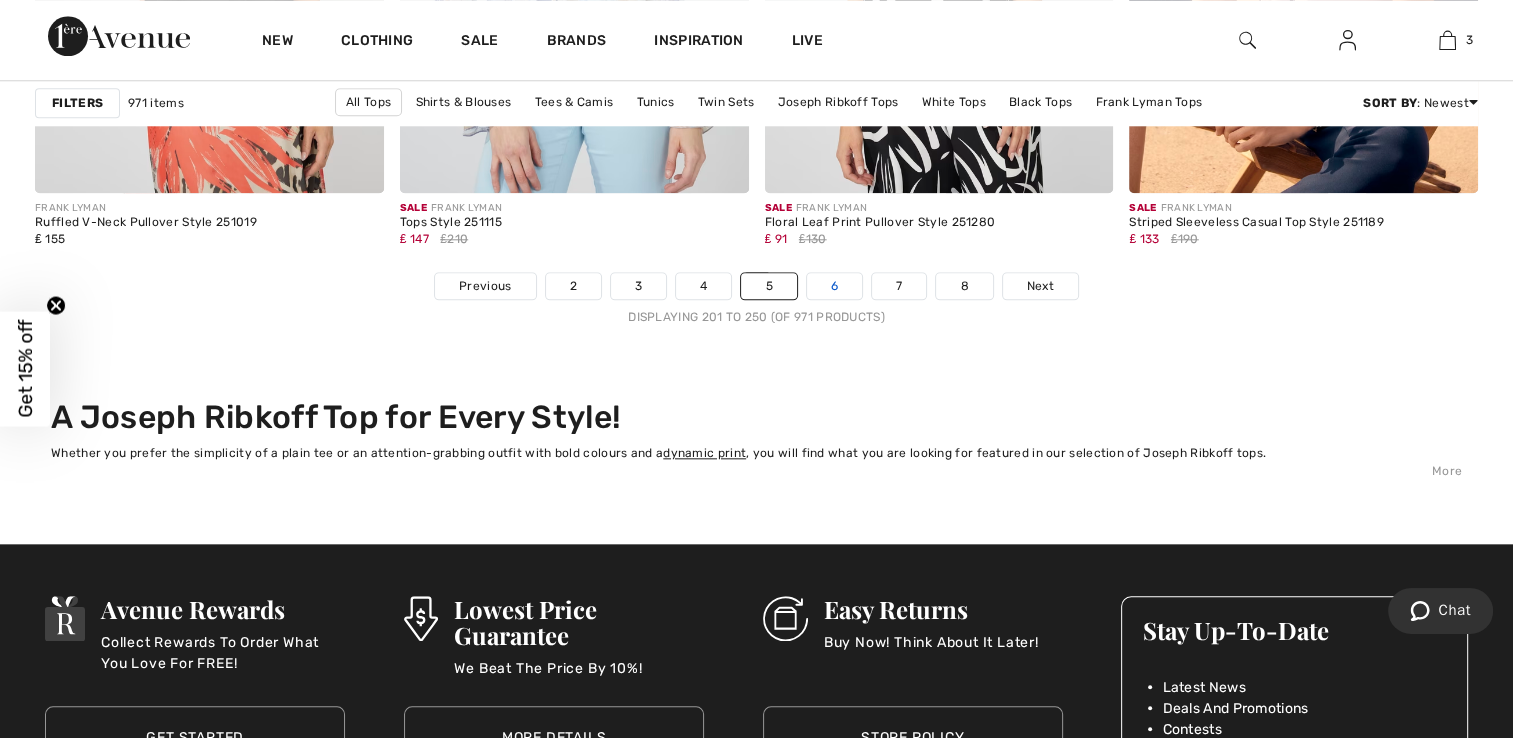 click on "6" at bounding box center (834, 286) 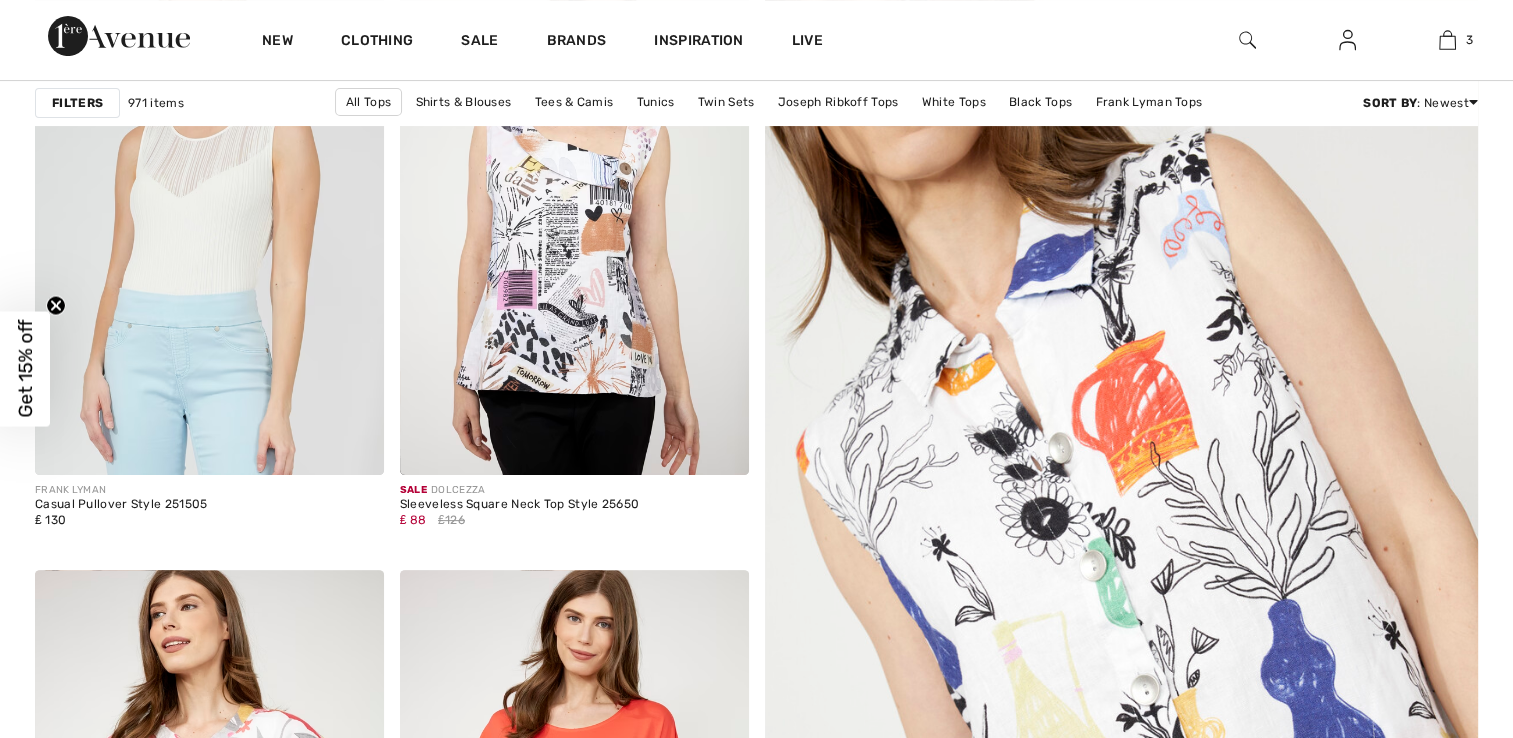 scroll, scrollTop: 448, scrollLeft: 0, axis: vertical 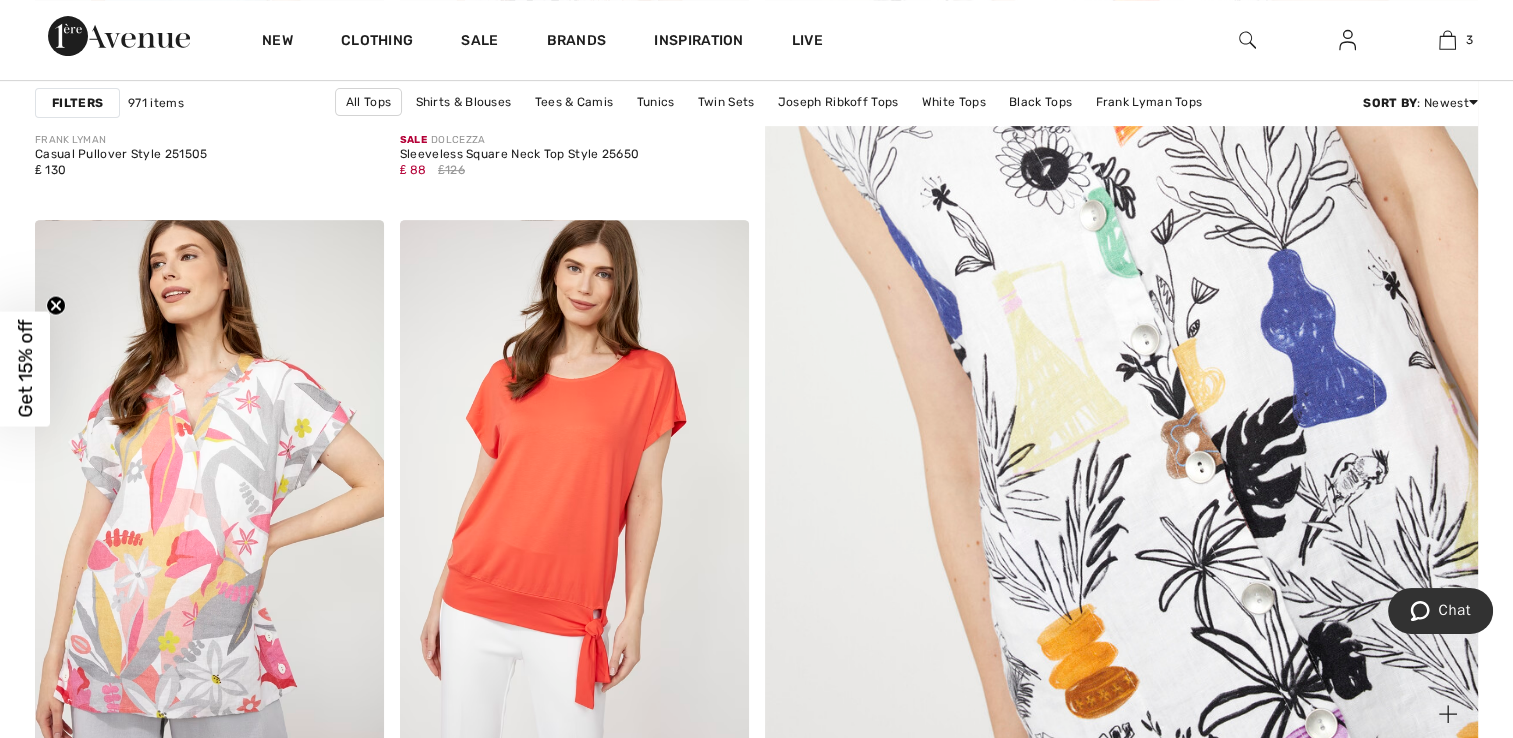 click at bounding box center (1121, 244) 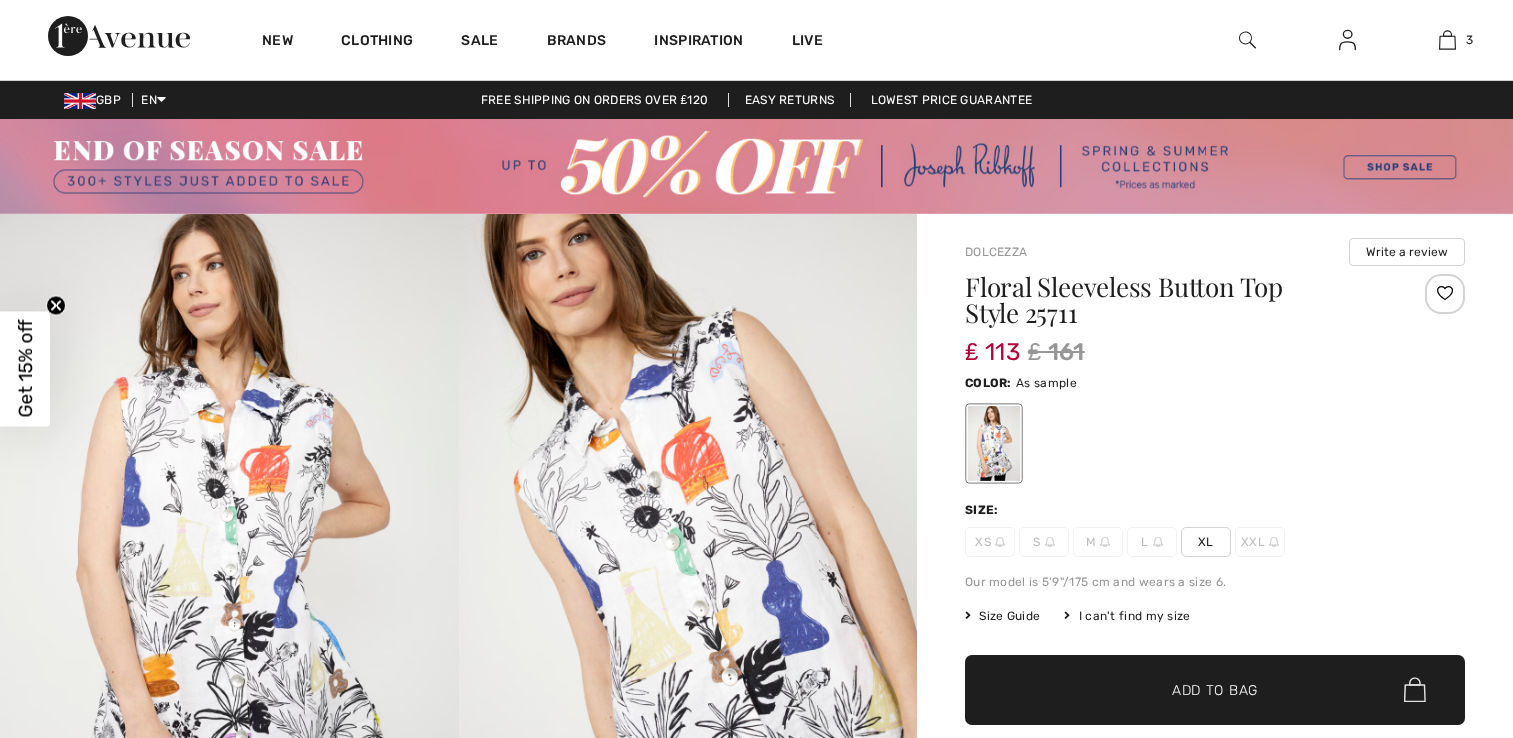 scroll, scrollTop: 0, scrollLeft: 0, axis: both 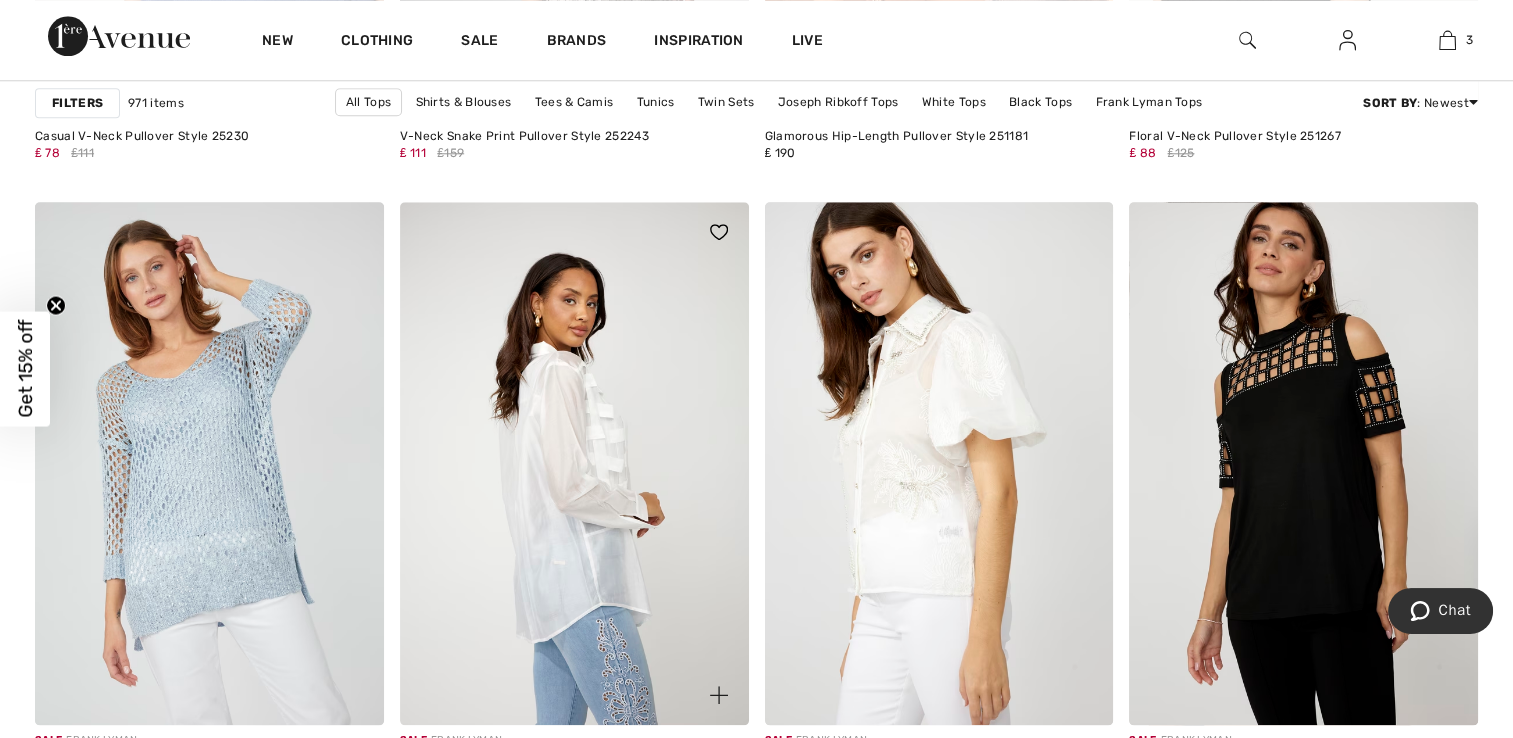 click at bounding box center [574, 463] 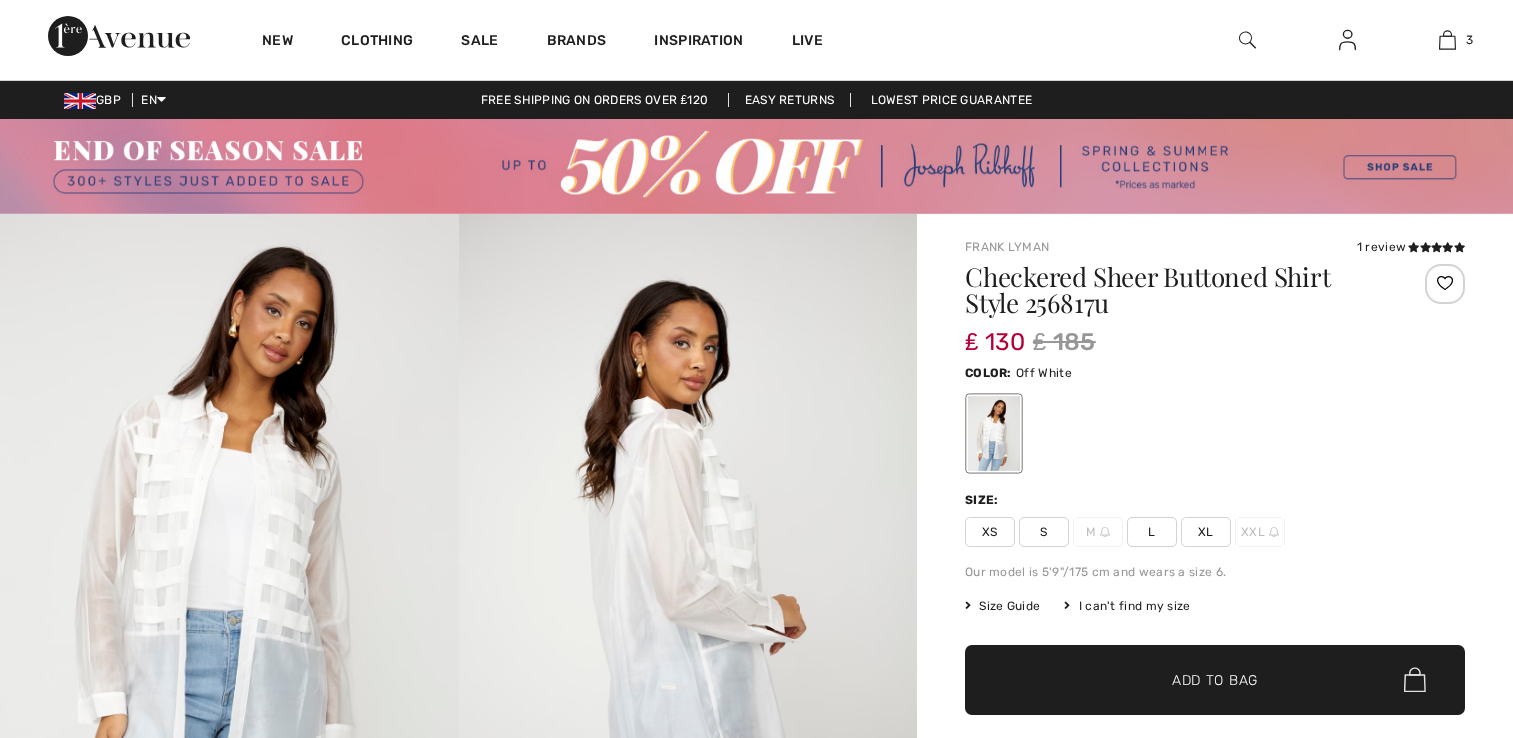 scroll, scrollTop: 0, scrollLeft: 0, axis: both 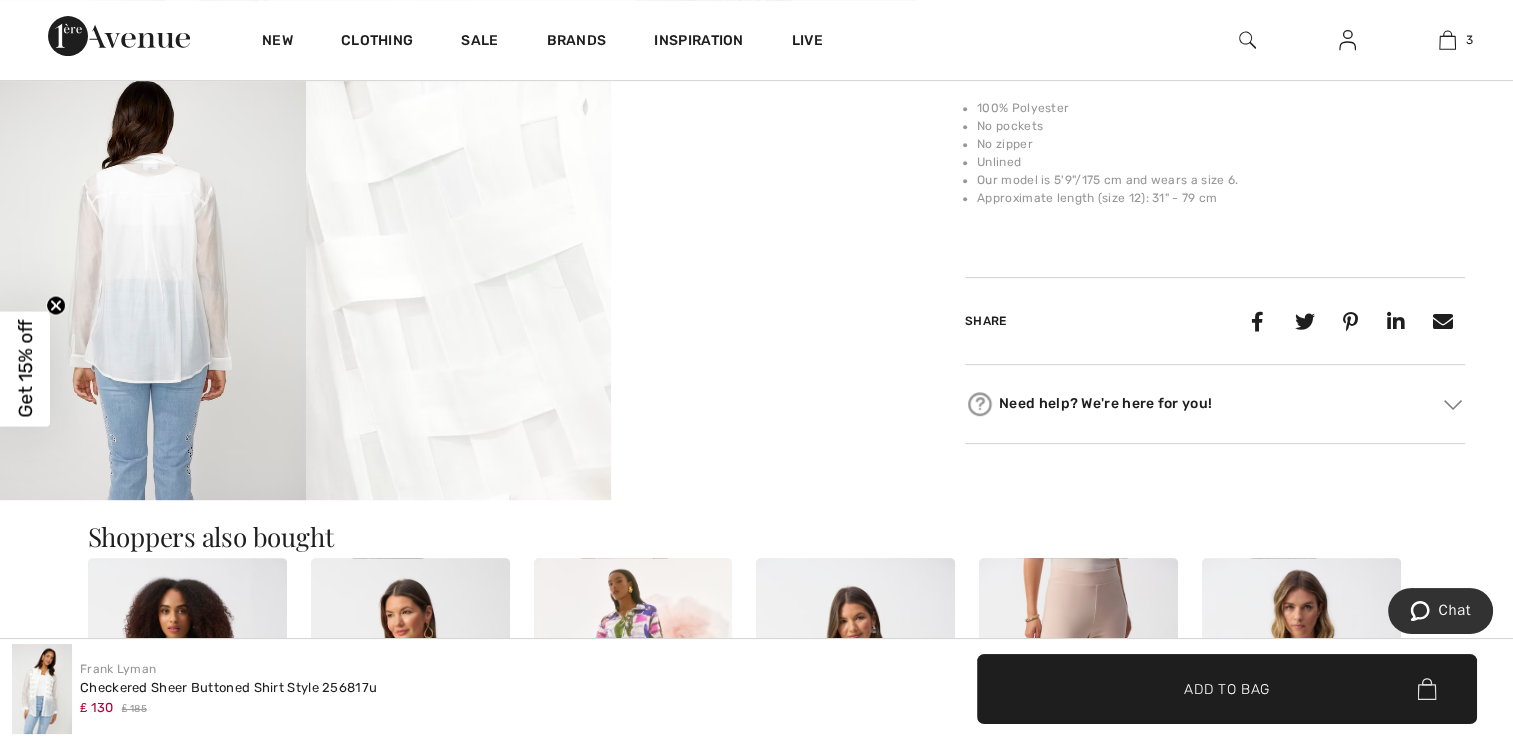 click on "Your browser does not support the video tag." at bounding box center (764, 117) 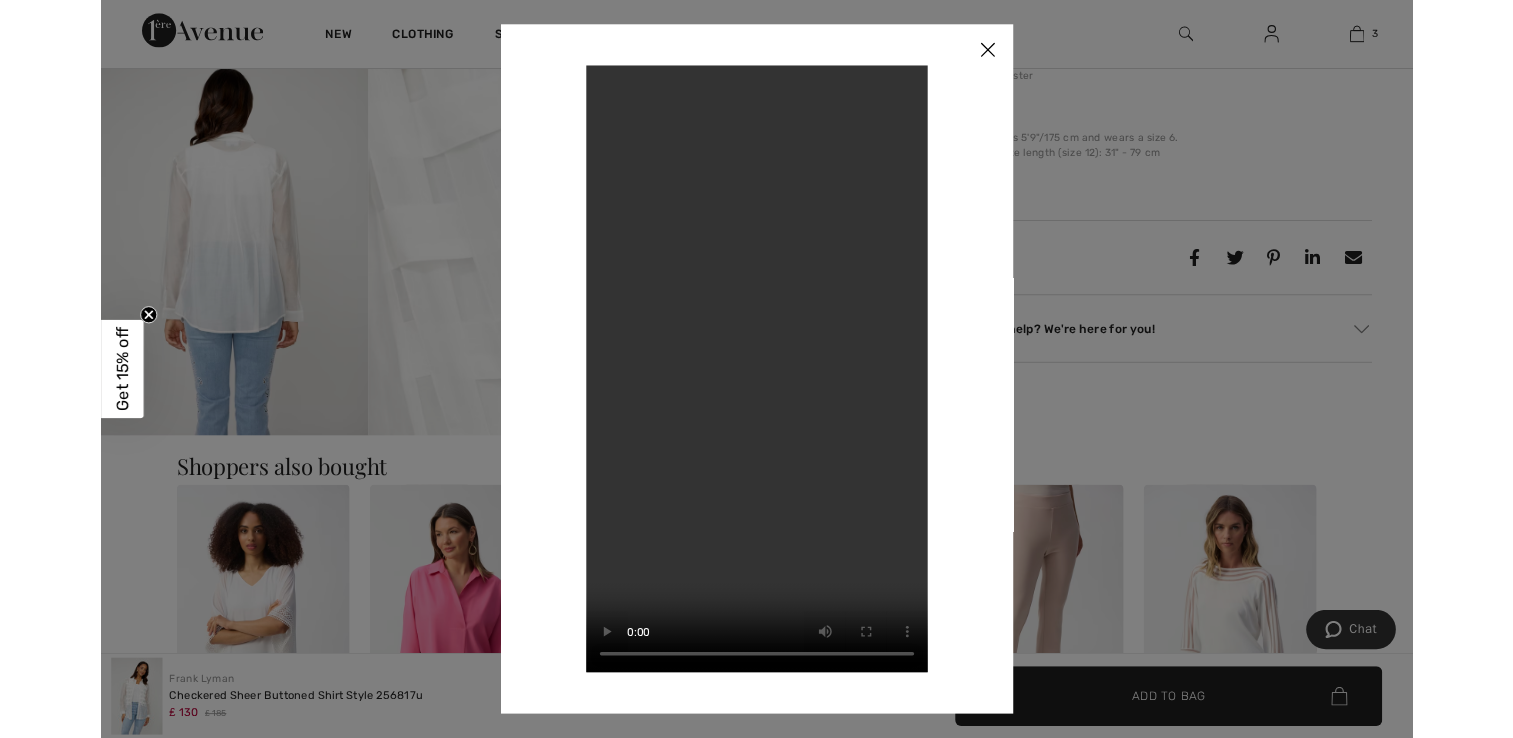 scroll, scrollTop: 860, scrollLeft: 0, axis: vertical 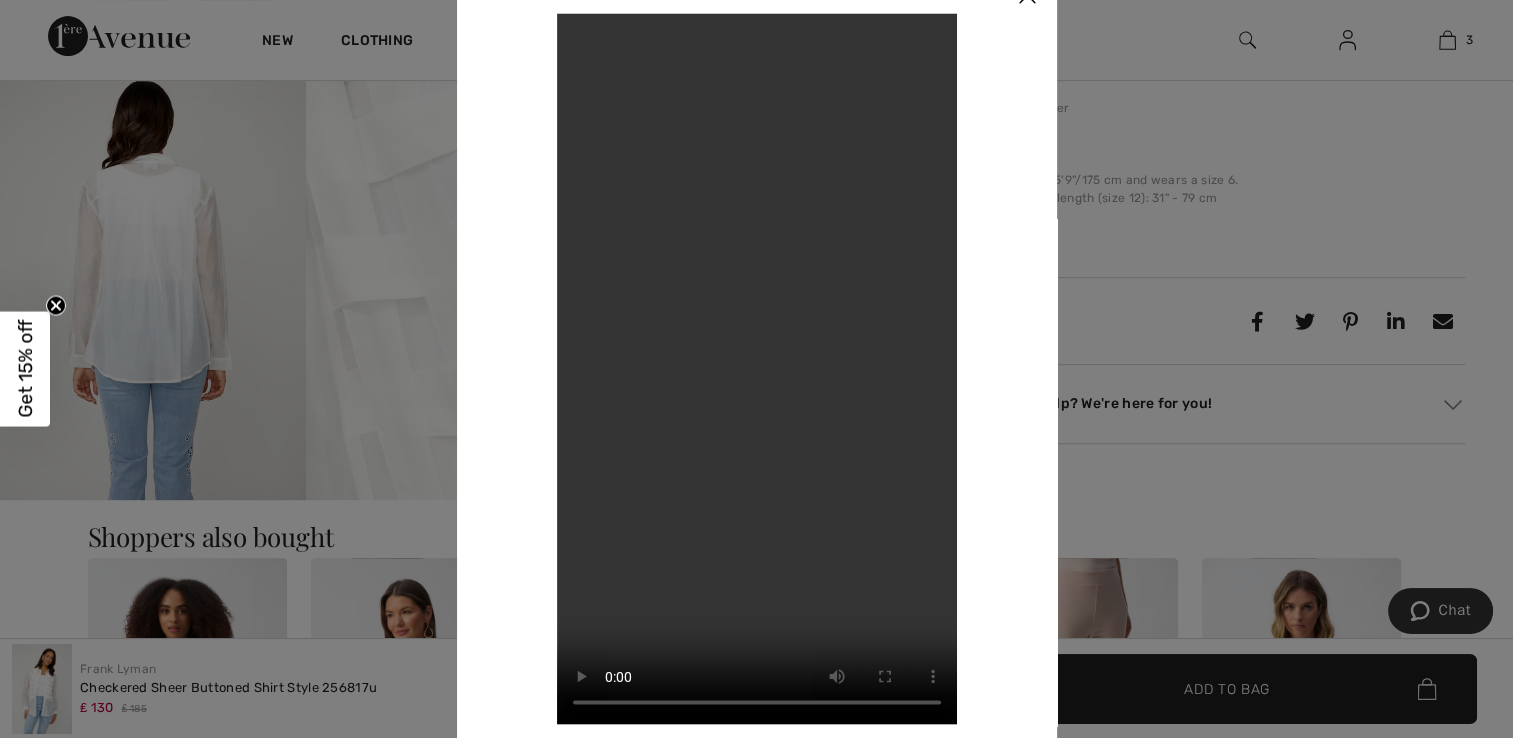click at bounding box center [1027, -4] 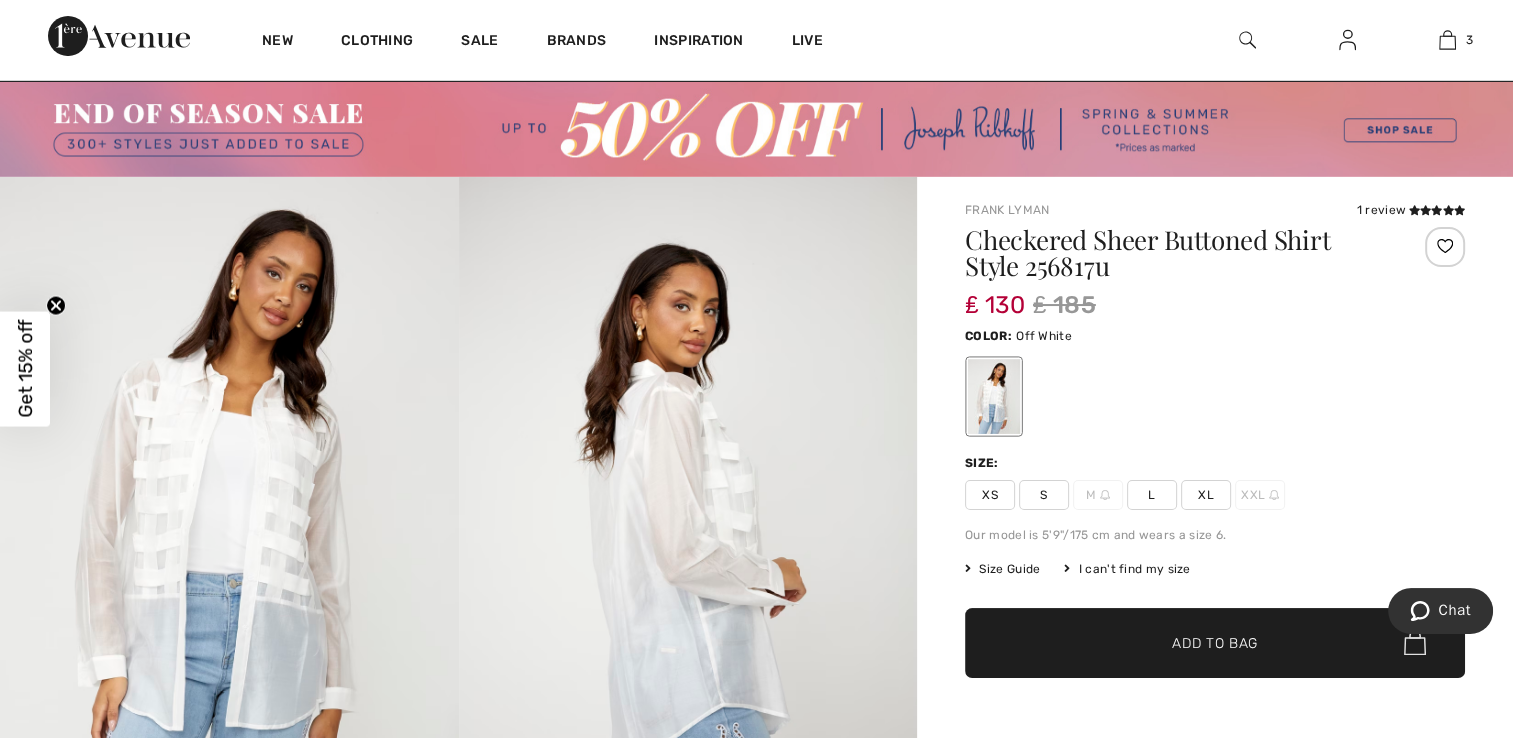 scroll, scrollTop: 0, scrollLeft: 0, axis: both 